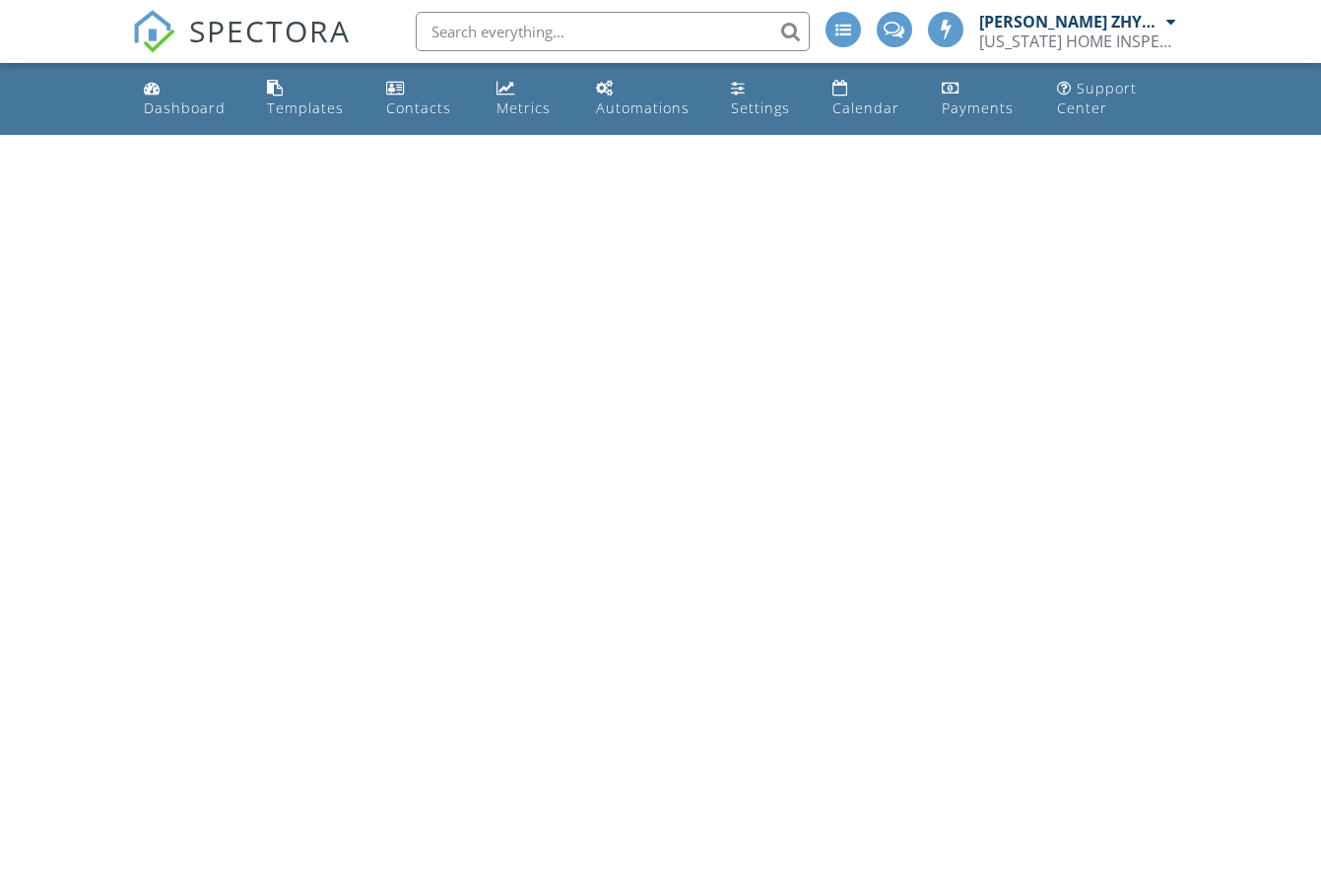 scroll, scrollTop: 0, scrollLeft: 0, axis: both 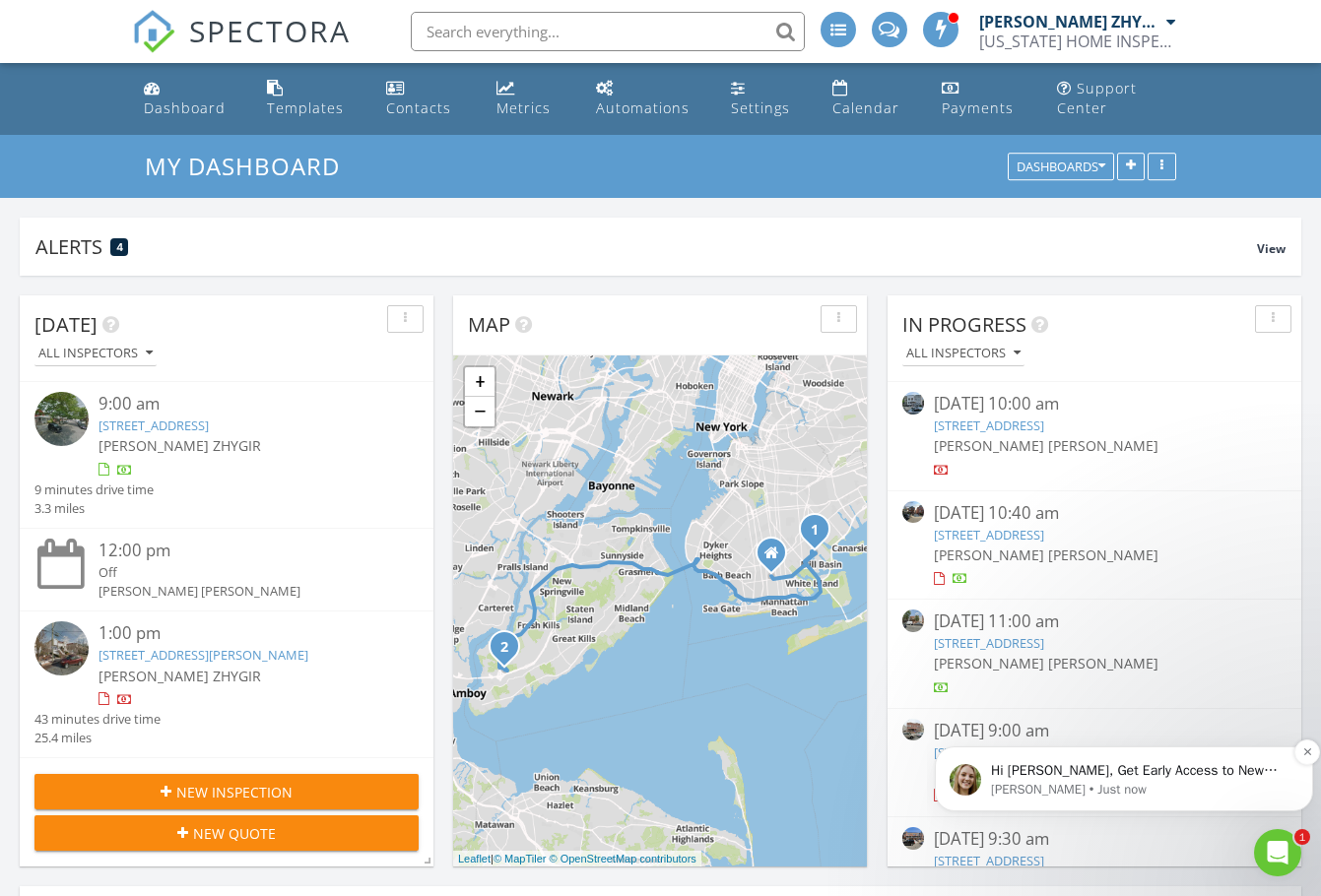 click on "Hi Dimitry, Get Early Access to New Report Writing Features &amp; Updates Want to be the first to try Spectora’s latest updates? Join our early access group and be the first to use new features before they’re released. Features and updates coming soon that you will get early access to include: Update: The upgraded Rapid Fire Camera, New: Photo preview before adding images to a report, New: The .5 camera lens" at bounding box center [1140, 771] 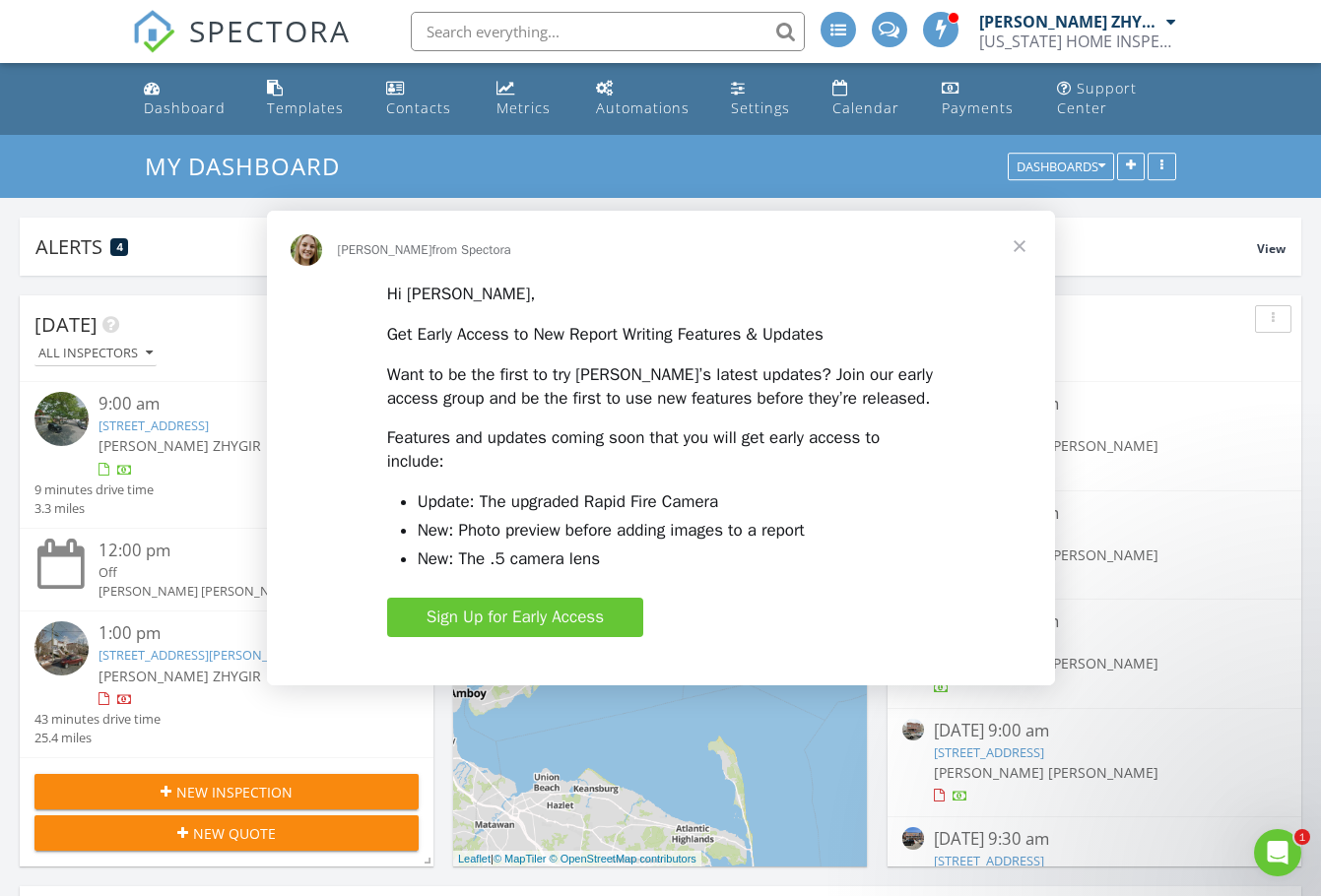 scroll, scrollTop: 0, scrollLeft: 0, axis: both 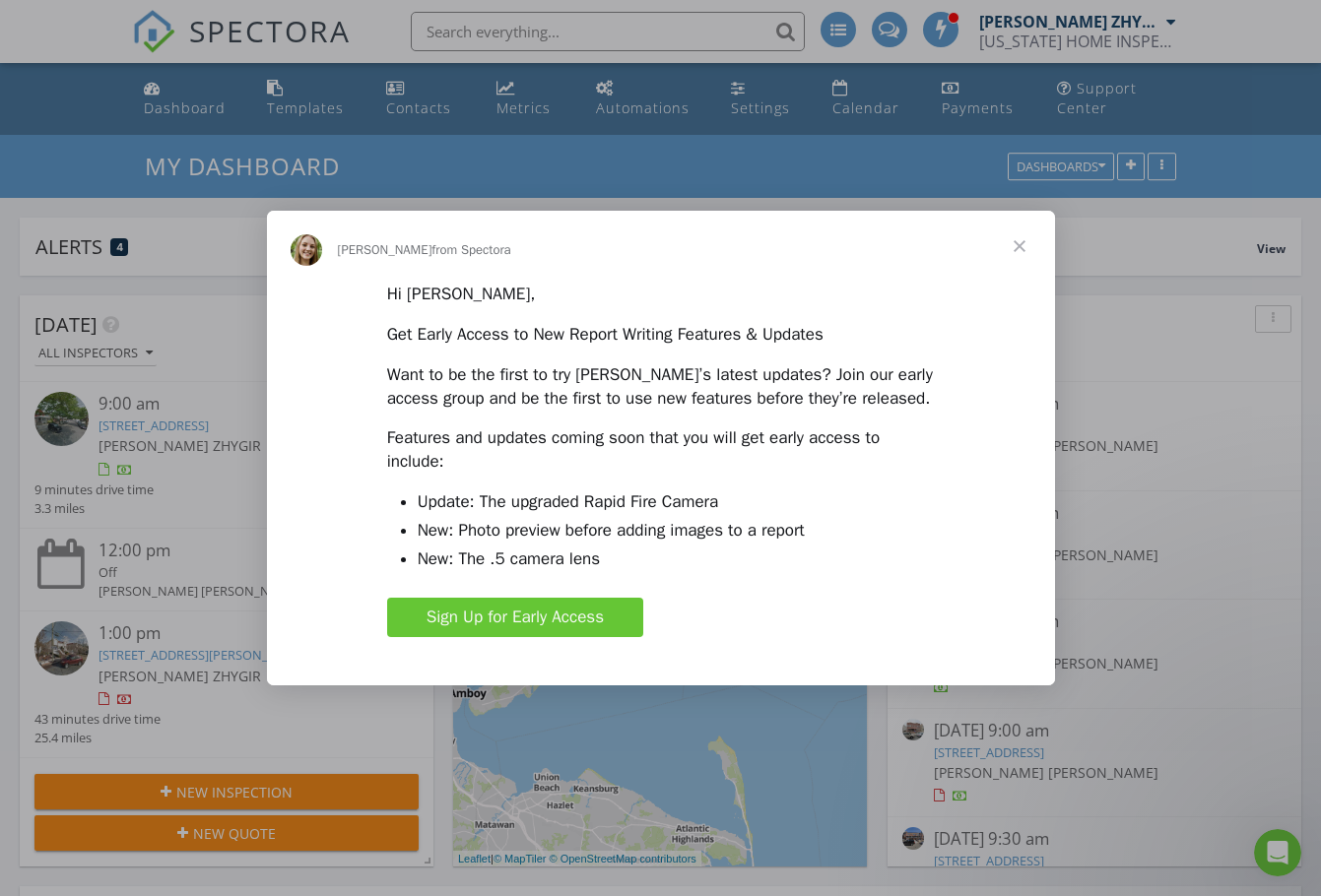 click at bounding box center [1020, 246] 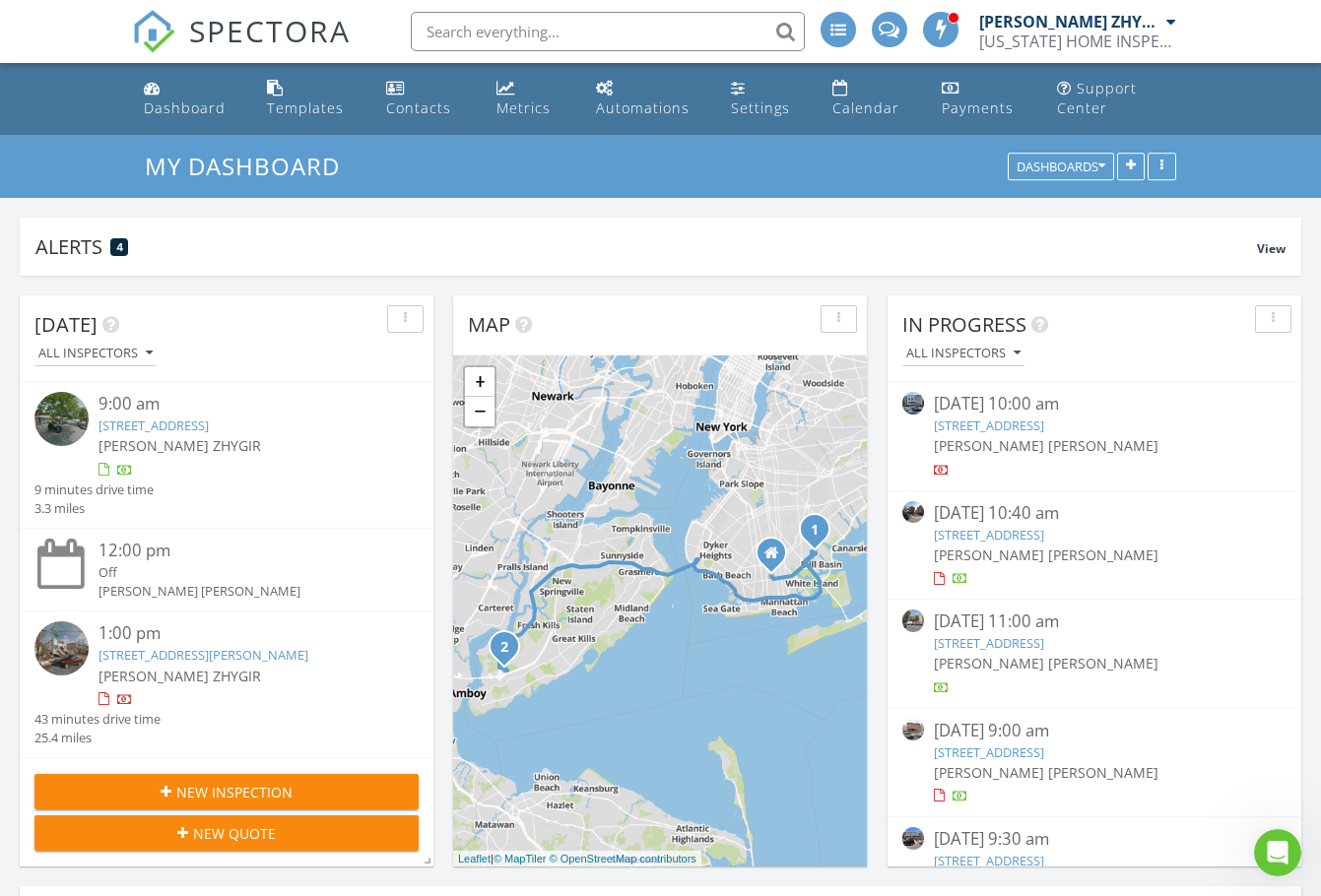 click on "1 2 + − Avenue T, Avenue U, Belt Parkway, West Shore Expressway 46.1 km, 51 min Head east on Avenue T 100 m Turn right onto East 16th Street 250 m Turn left onto Avenue U 1.5 km Make a slight left to stay on Avenue U 1.5 km Turn left onto Flatbush Avenue 250 m Turn right onto Avenue T 800 m Turn left onto Ralph Avenue 200 m Turn right 30 m Turn left onto Mill Avenue 40 m Make a slight right onto Ralph Avenue 150 m Turn right onto Avenue N 100 m Continue onto Veterans Avenue 100 m Turn right onto East 65th Street 80 m You have arrived at your 1st destination, on the right 0 m Head southeast on East 65th Street 100 m Turn right onto Avenue T 1 km Turn left onto Flatbush Avenue 2 km Take the ramp towards BP West: Belt Parkway West 900 m Merge left onto Belt Parkway (BP) 10 km Take the ramp towards I 278 West: Verrazano Bridge 900 m Keep right at the fork 600 m Merge right onto Gowanus Expressway (I 278) 250 m Continue onto Verrazzano-Narrows Bridge (Staten Island Bound - Lower Level) (I 278) 2 km 7 km 250 m" at bounding box center [660, 610] 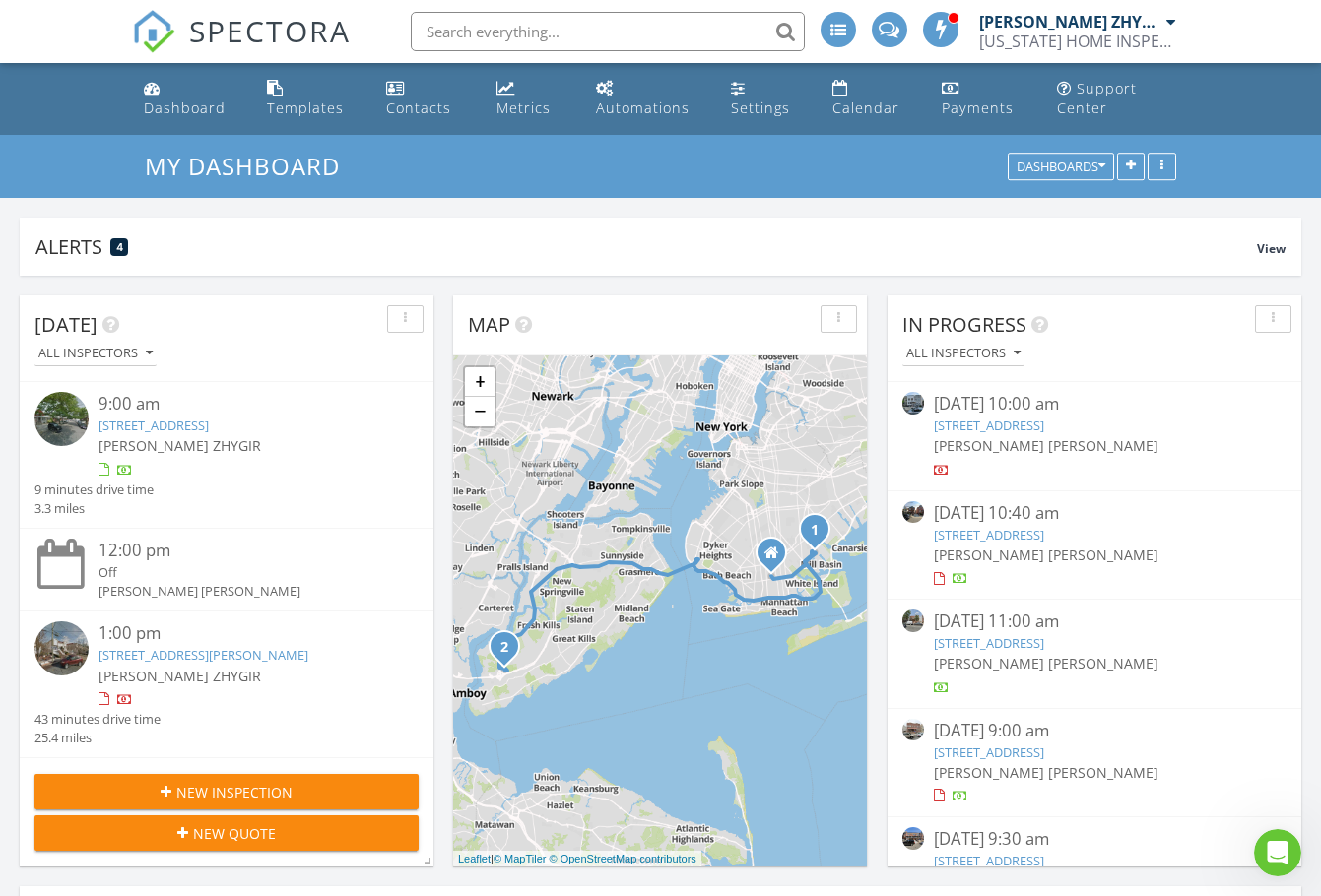click on "Today
All Inspectors
9:00 am
1446 E 65th St, BROOKLYN, NY 11234
Dimitry ZHYGIR
9 minutes drive time   3.3 miles           12:00 pm
Off
Akon Zhen
1:00 pm
57 Herrick Ave, STATEN ISLAND, NY 10309
Dimitry ZHYGIR
43 minutes drive time   25.4 miles       New Inspection     New Quote         Map               1 2 + − Avenue T, Avenue U, Belt Parkway, West Shore Expressway 46.1 km, 51 min Head east on Avenue T 100 m Turn right onto East 16th Street 250 m Turn left onto Avenue U 1.5 km Make a slight left to stay on Avenue U 1.5 km Turn left onto Flatbush Avenue 250 m Turn right onto Avenue T 800 m Turn left onto Ralph Avenue 200 m Turn right 30 m Turn left onto Mill Avenue 40 m Make a slight right onto Ralph Avenue 150 m Turn right onto Avenue N 100 m 100 m 80 m 0 m" at bounding box center [660, 1172] 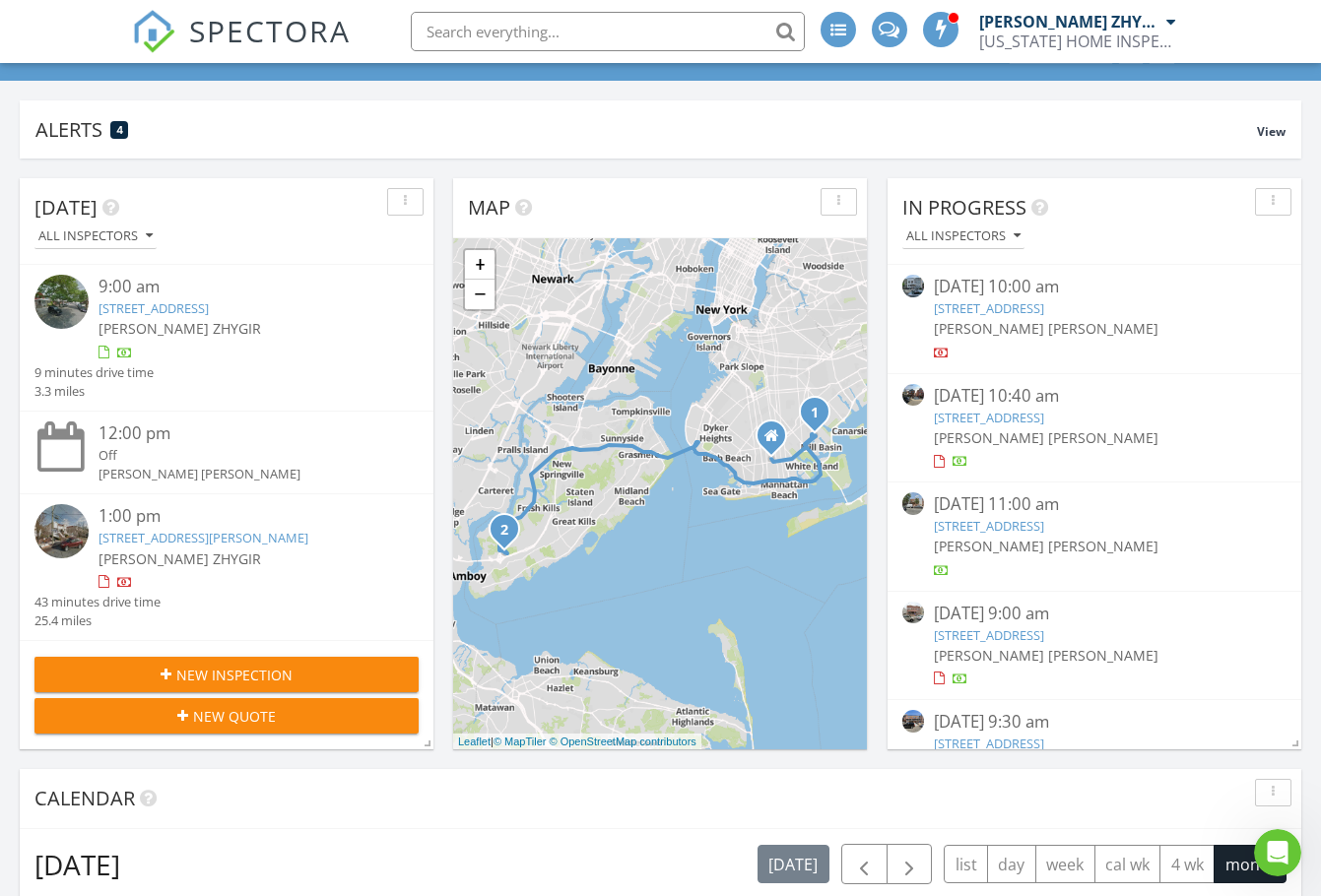 scroll, scrollTop: 164, scrollLeft: 0, axis: vertical 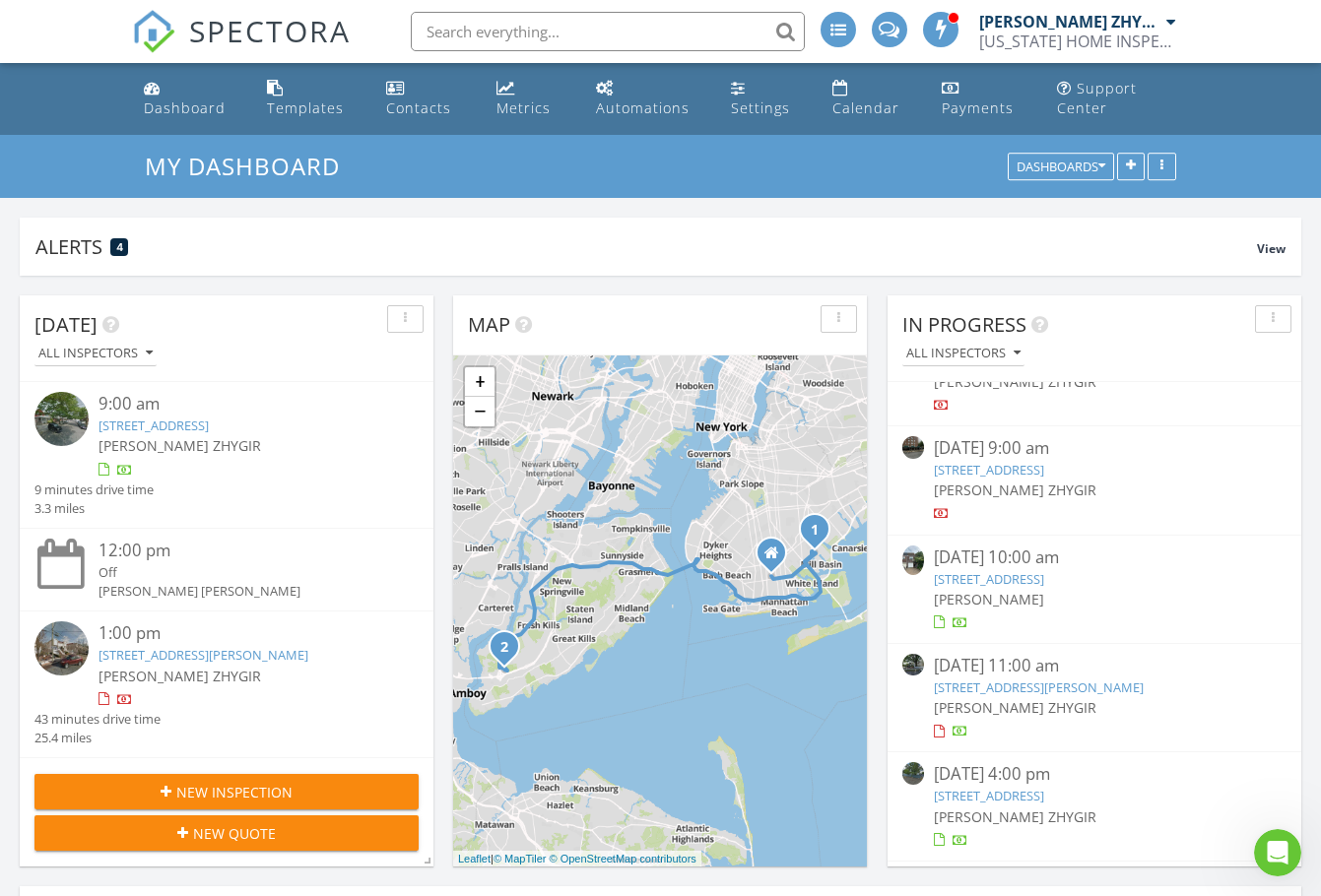 click on "New Inspection" at bounding box center (227, 792) 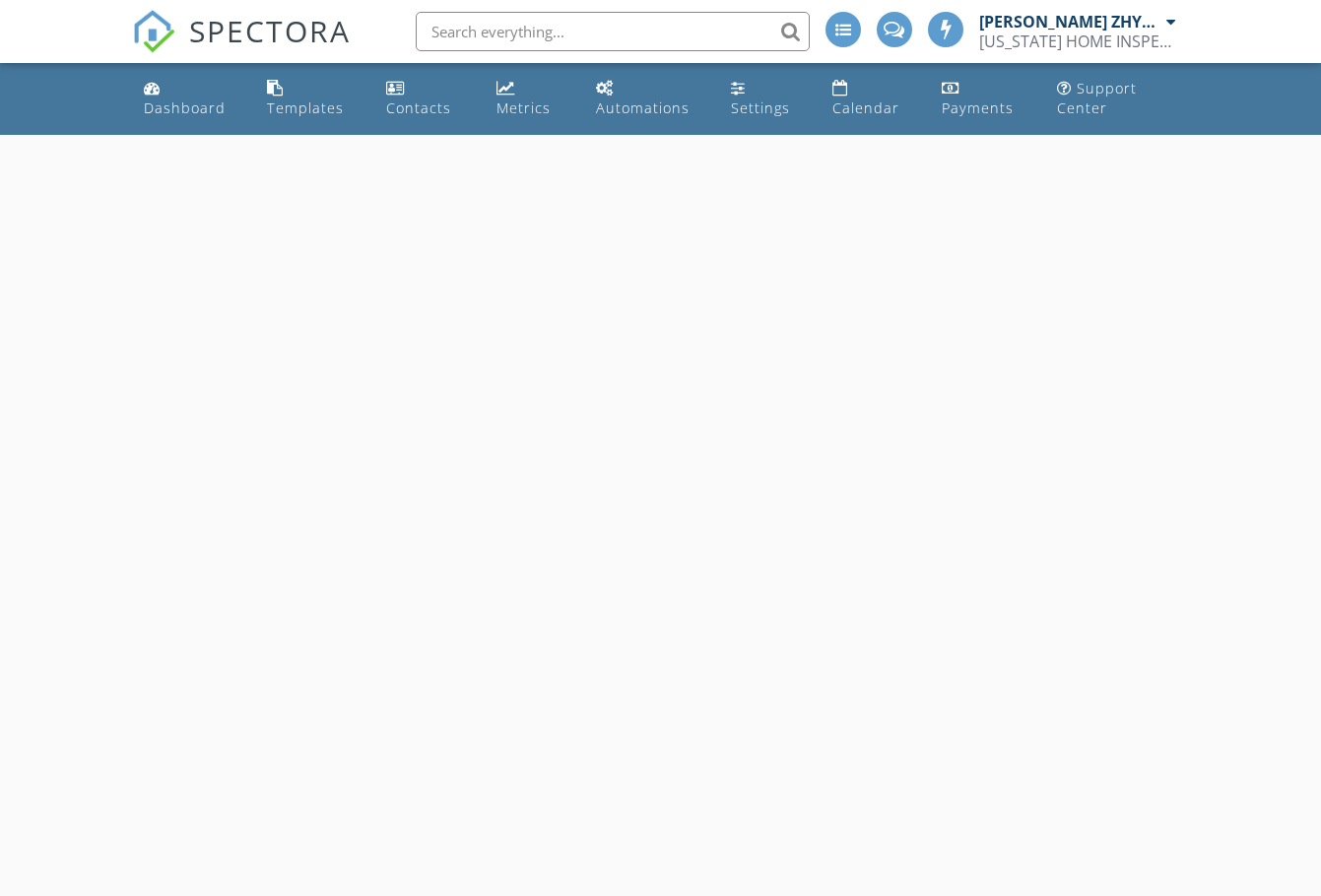 scroll, scrollTop: 0, scrollLeft: 0, axis: both 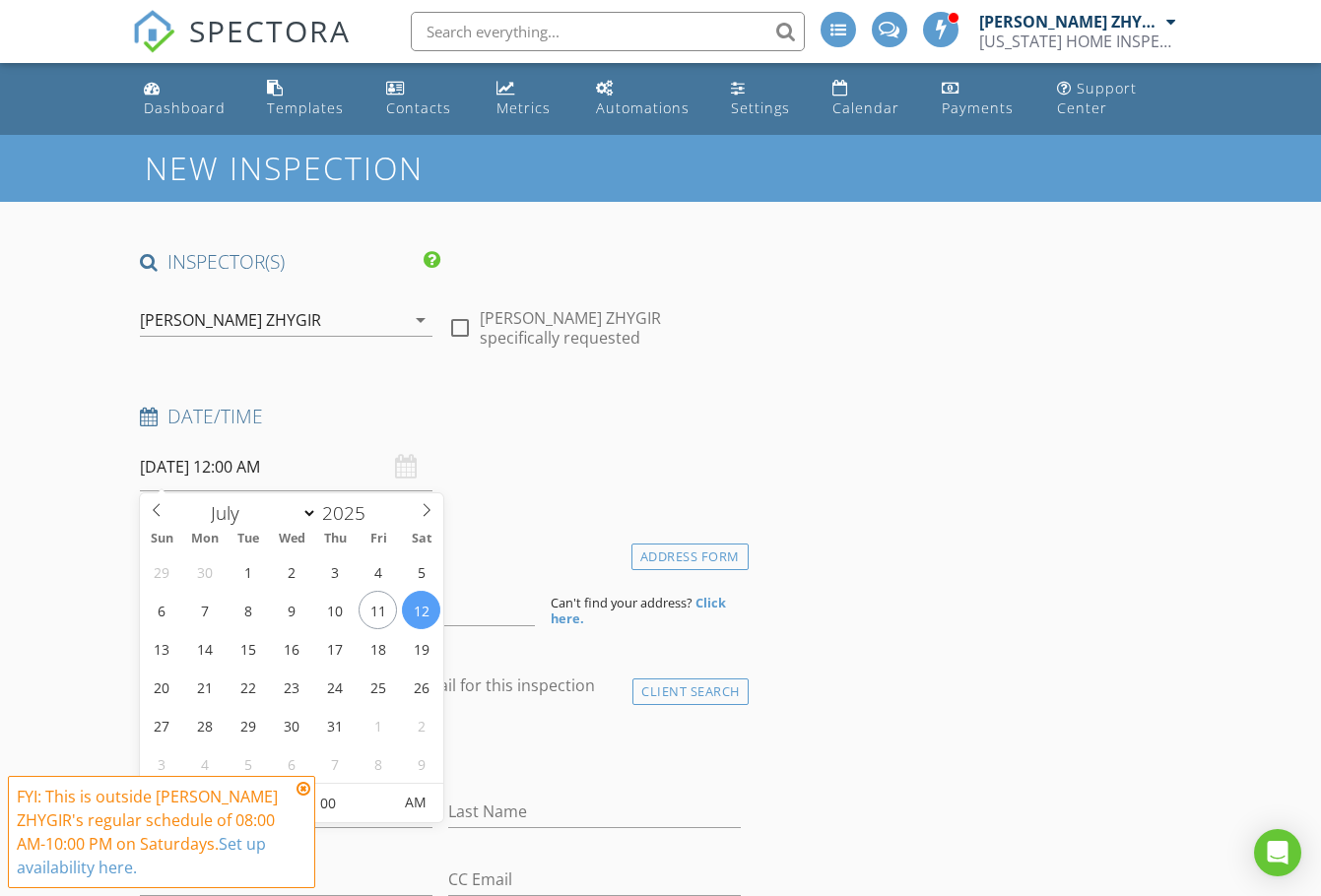 click on "07/12/2025 12:00 AM" at bounding box center [286, 467] 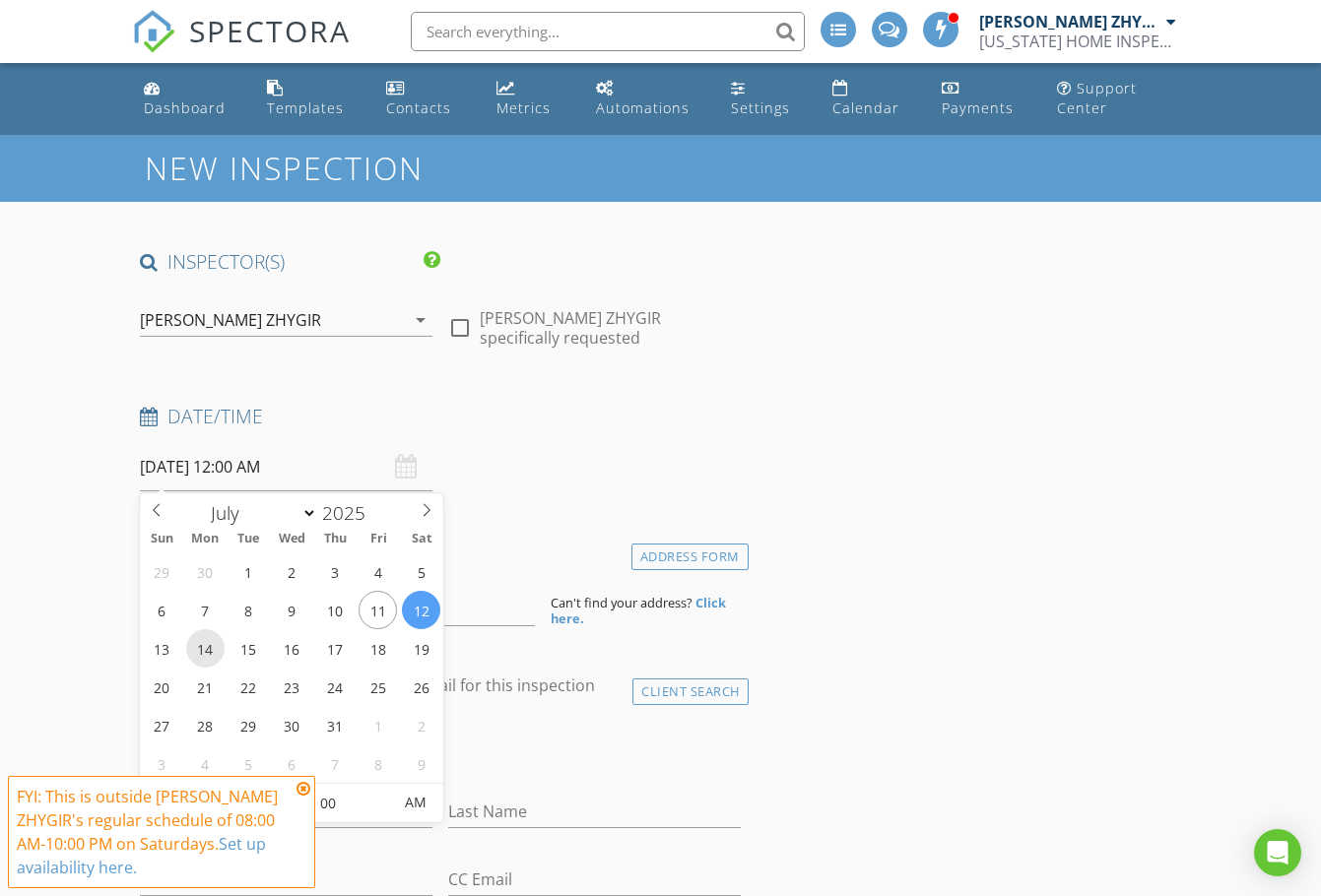 type on "07/14/2025 12:00 AM" 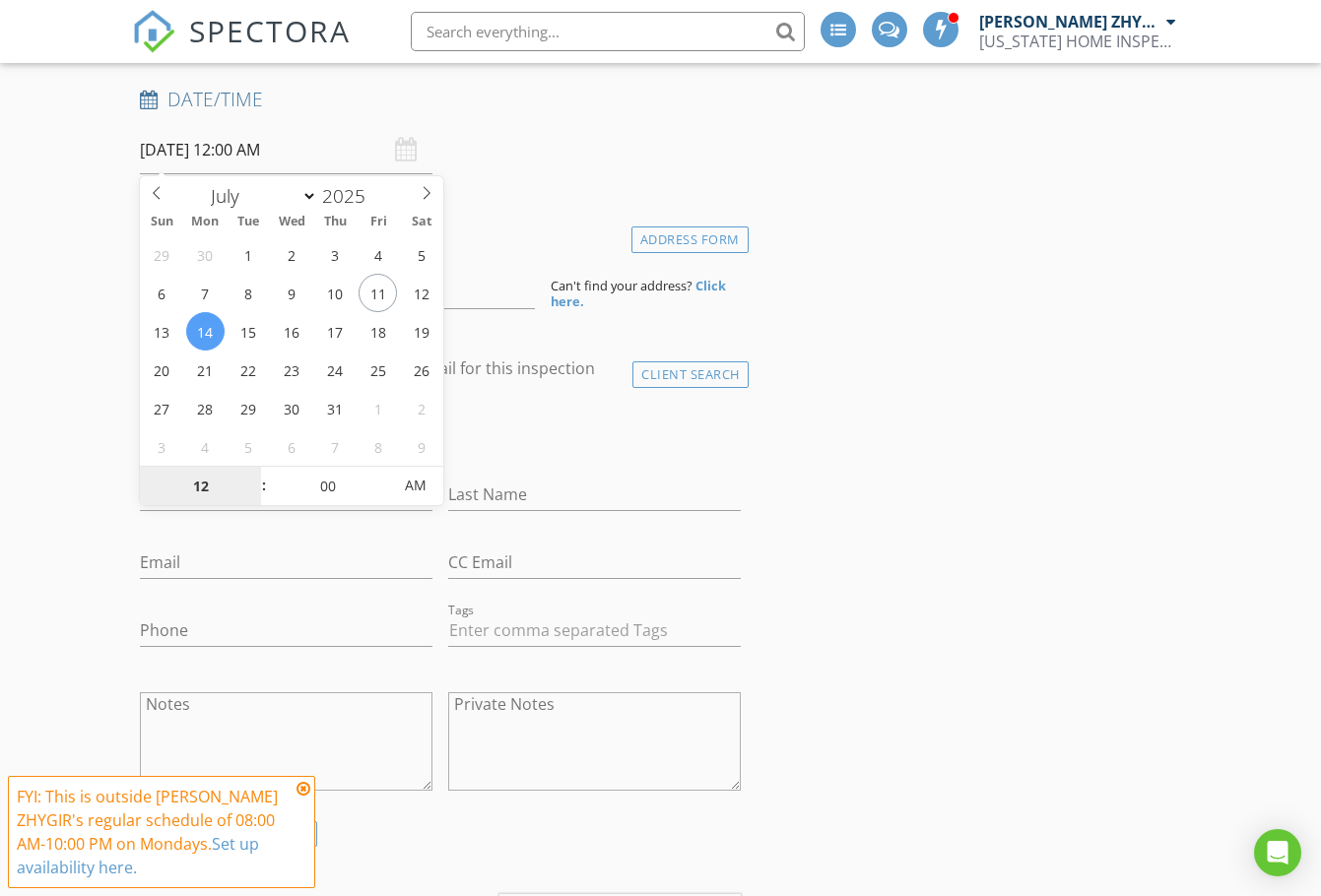 scroll, scrollTop: 328, scrollLeft: 0, axis: vertical 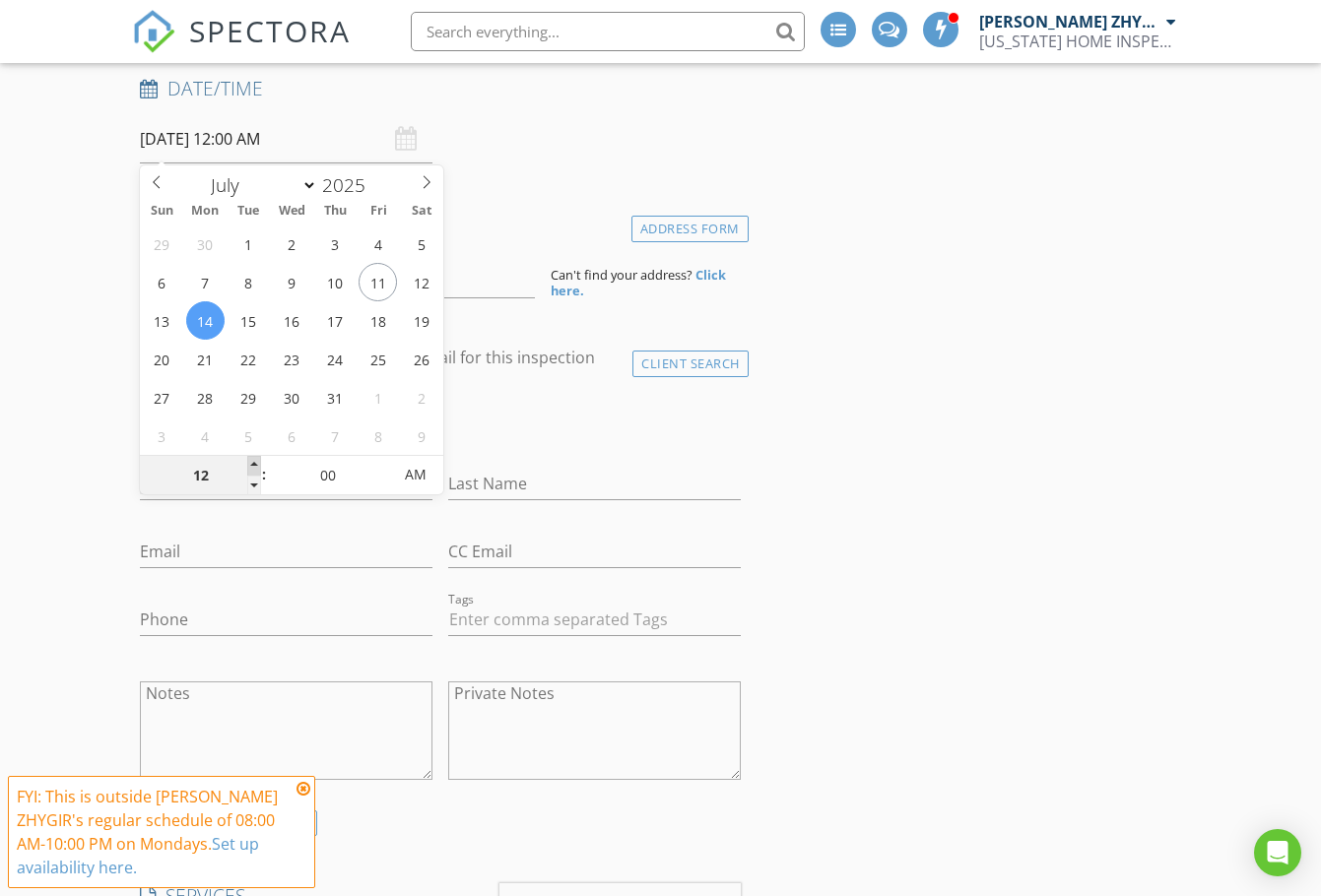 type on "01" 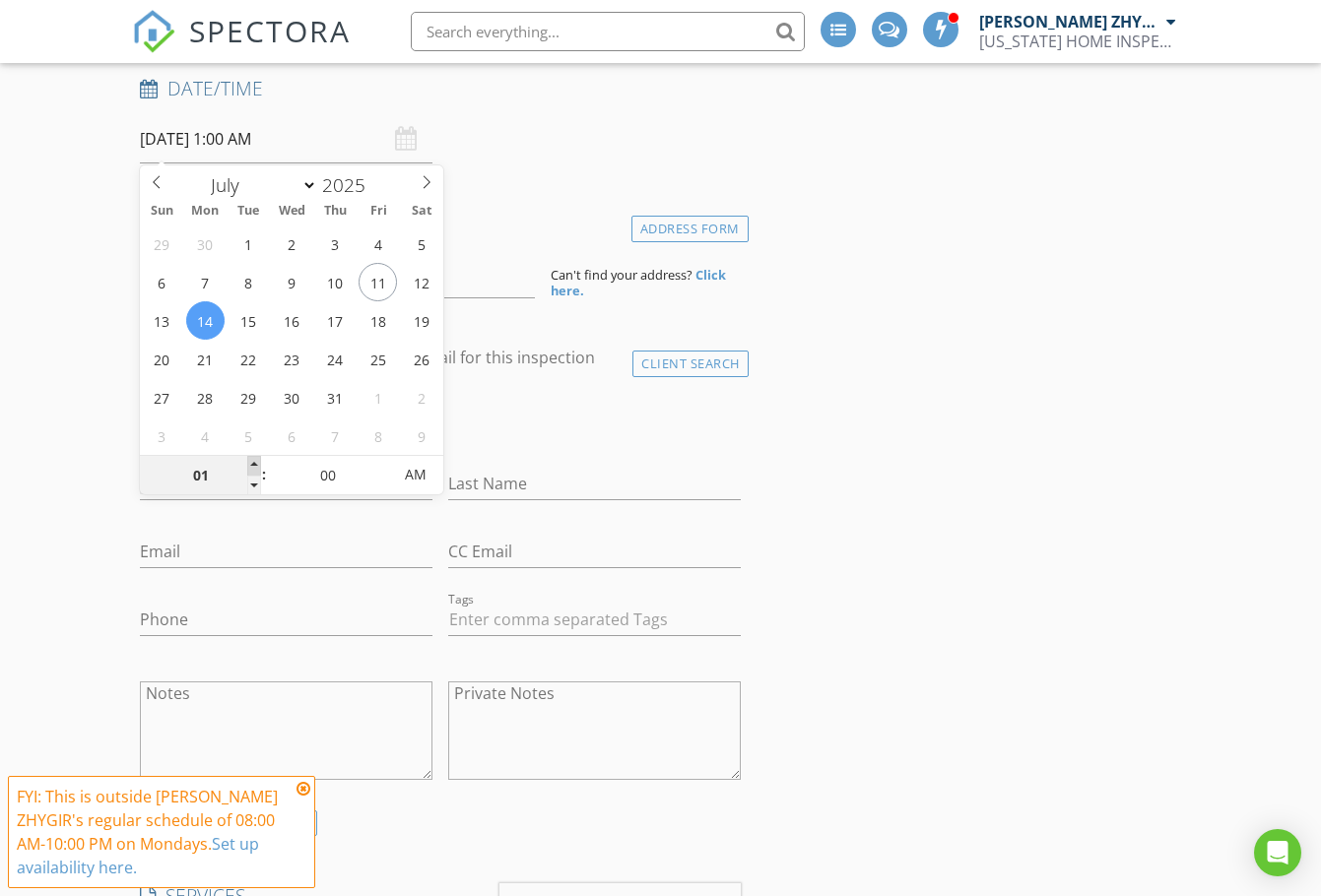click at bounding box center [254, 466] 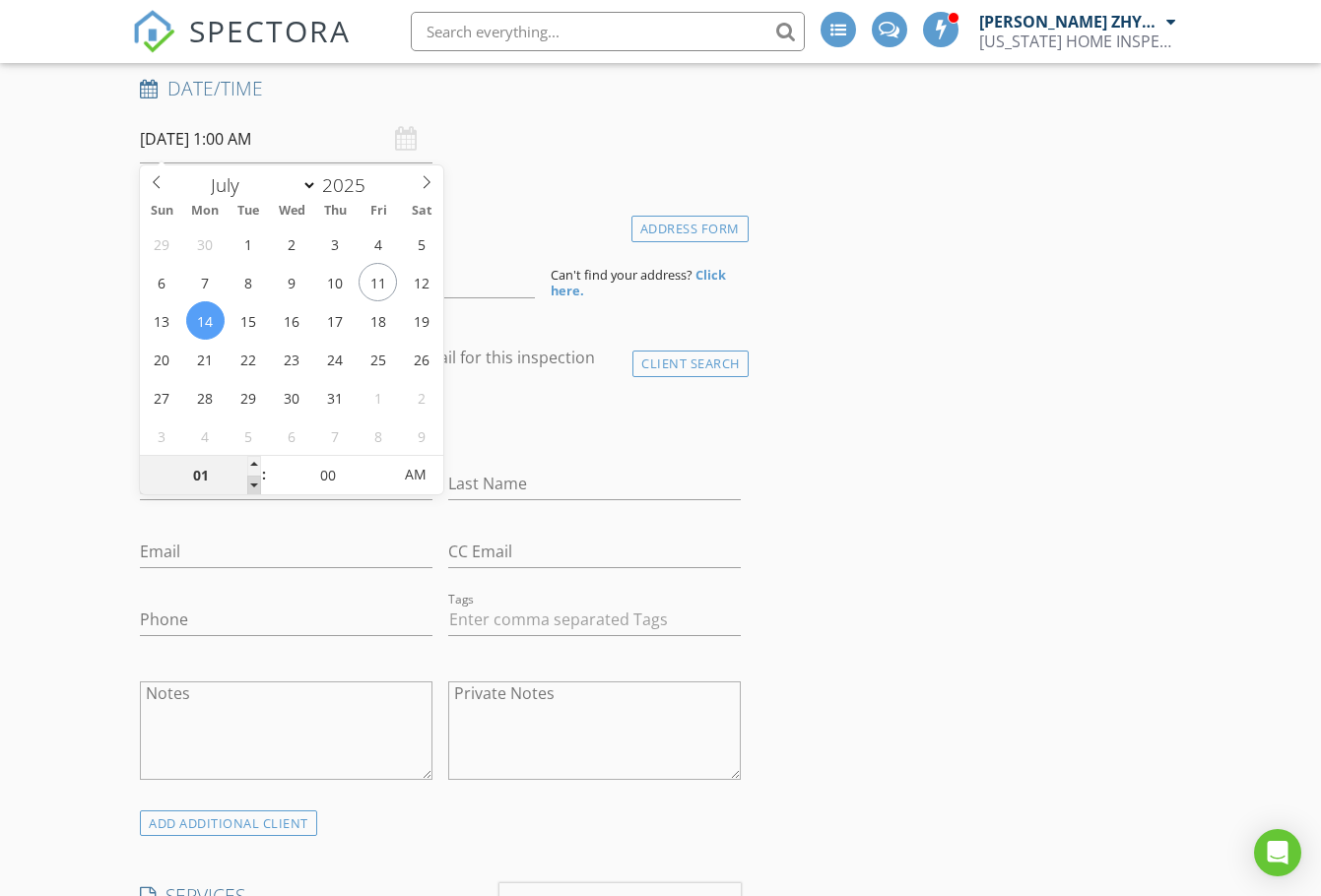 type on "12" 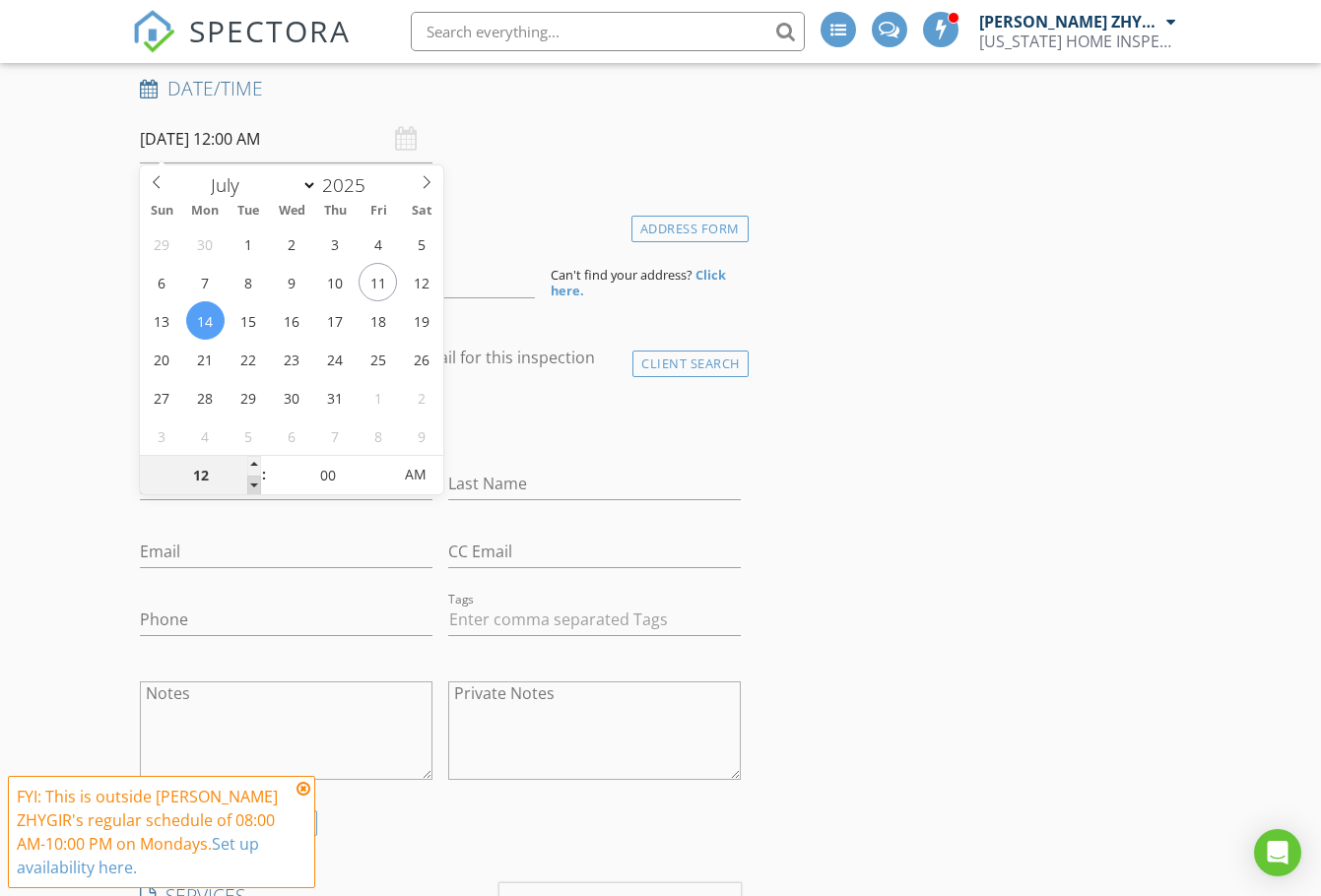 click at bounding box center [254, 485] 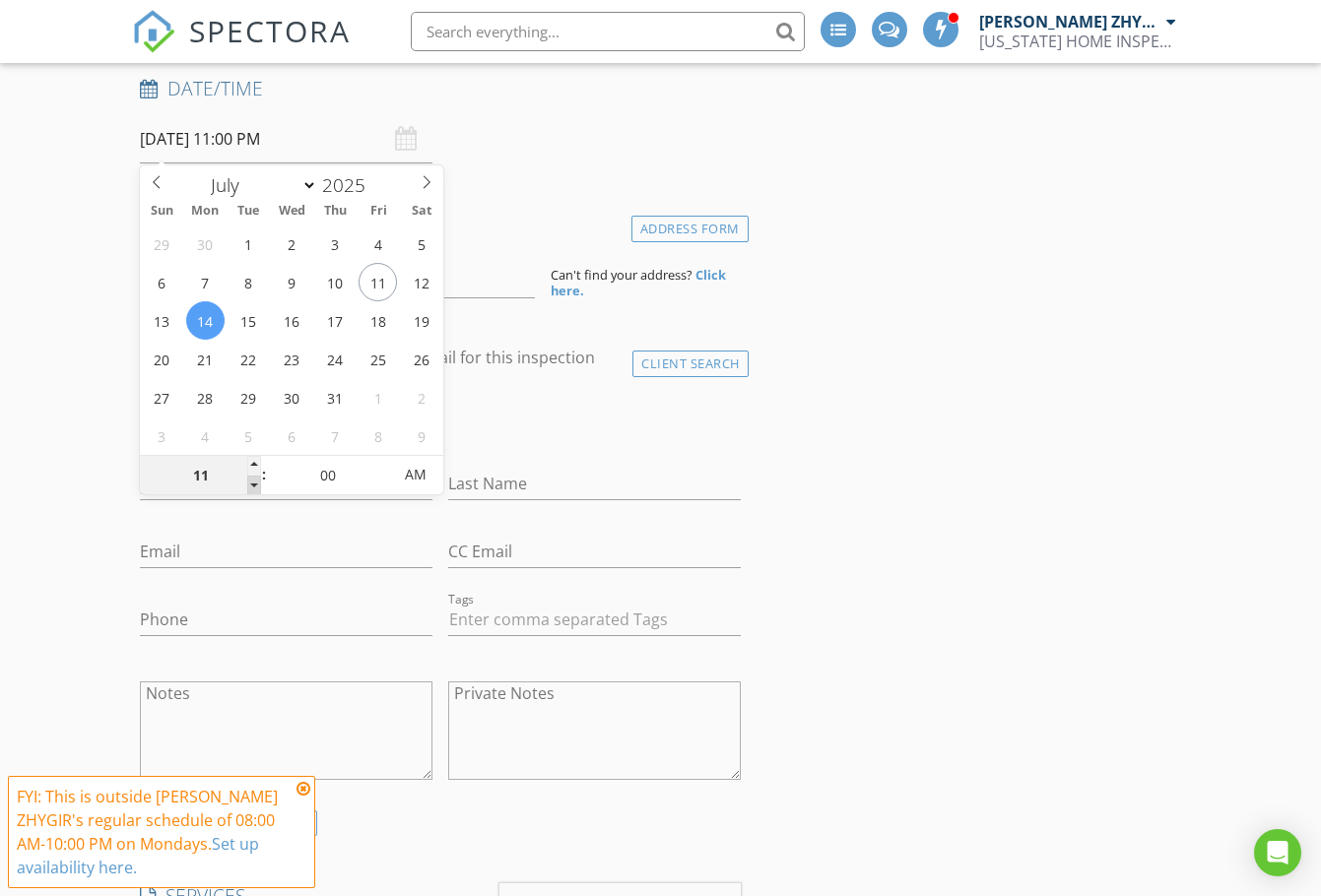 click at bounding box center [254, 485] 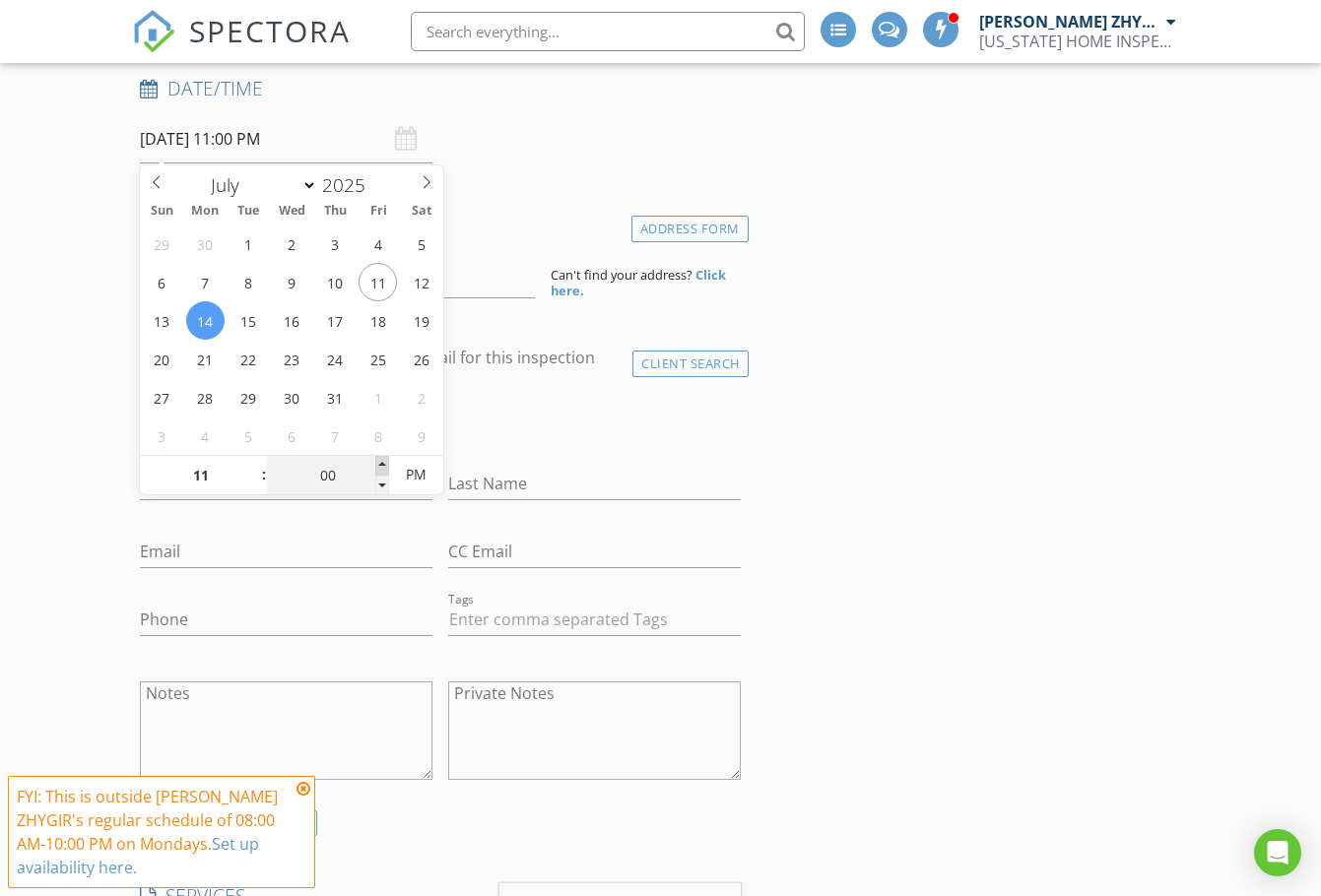 type on "05" 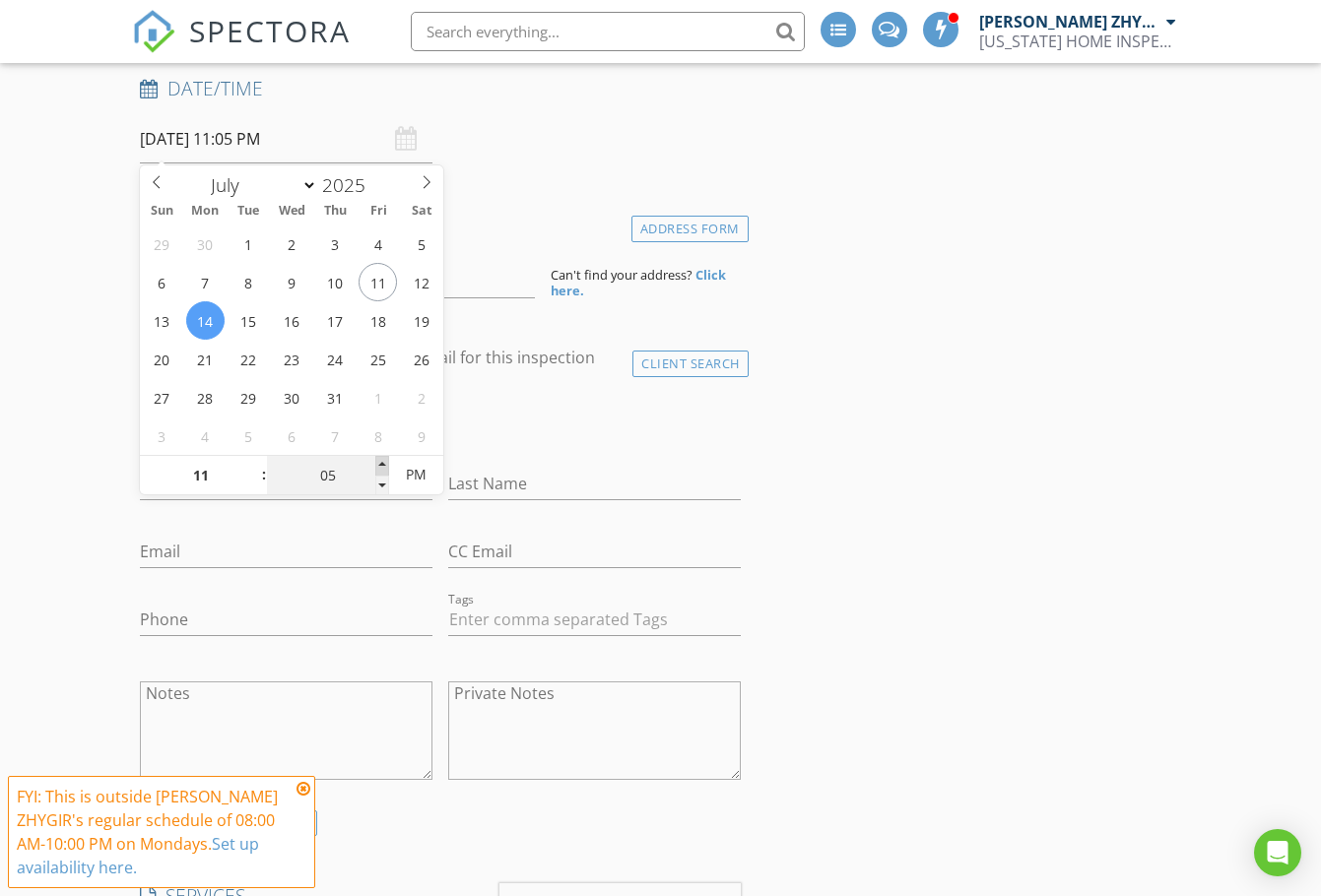 click at bounding box center [382, 466] 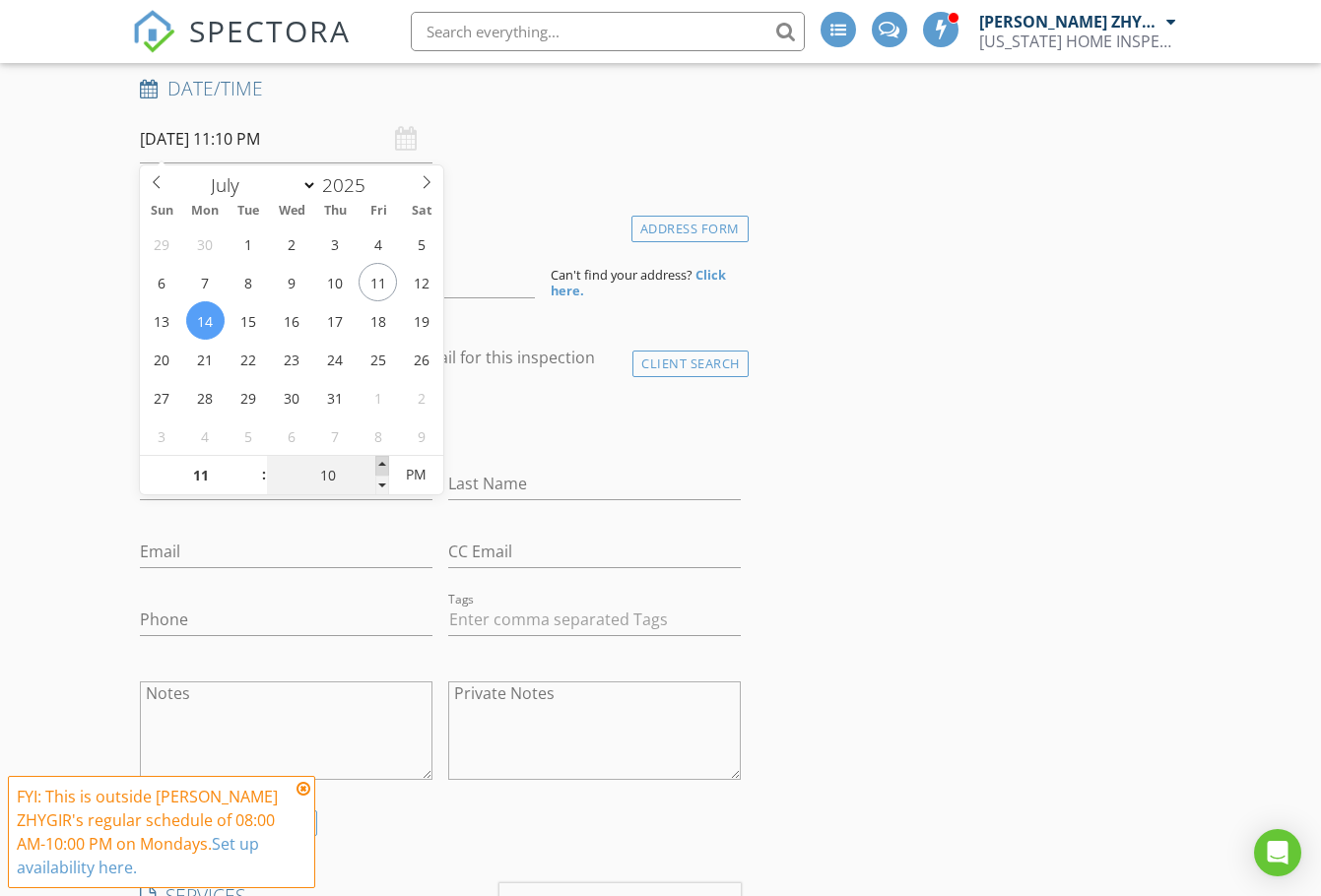 click at bounding box center [382, 466] 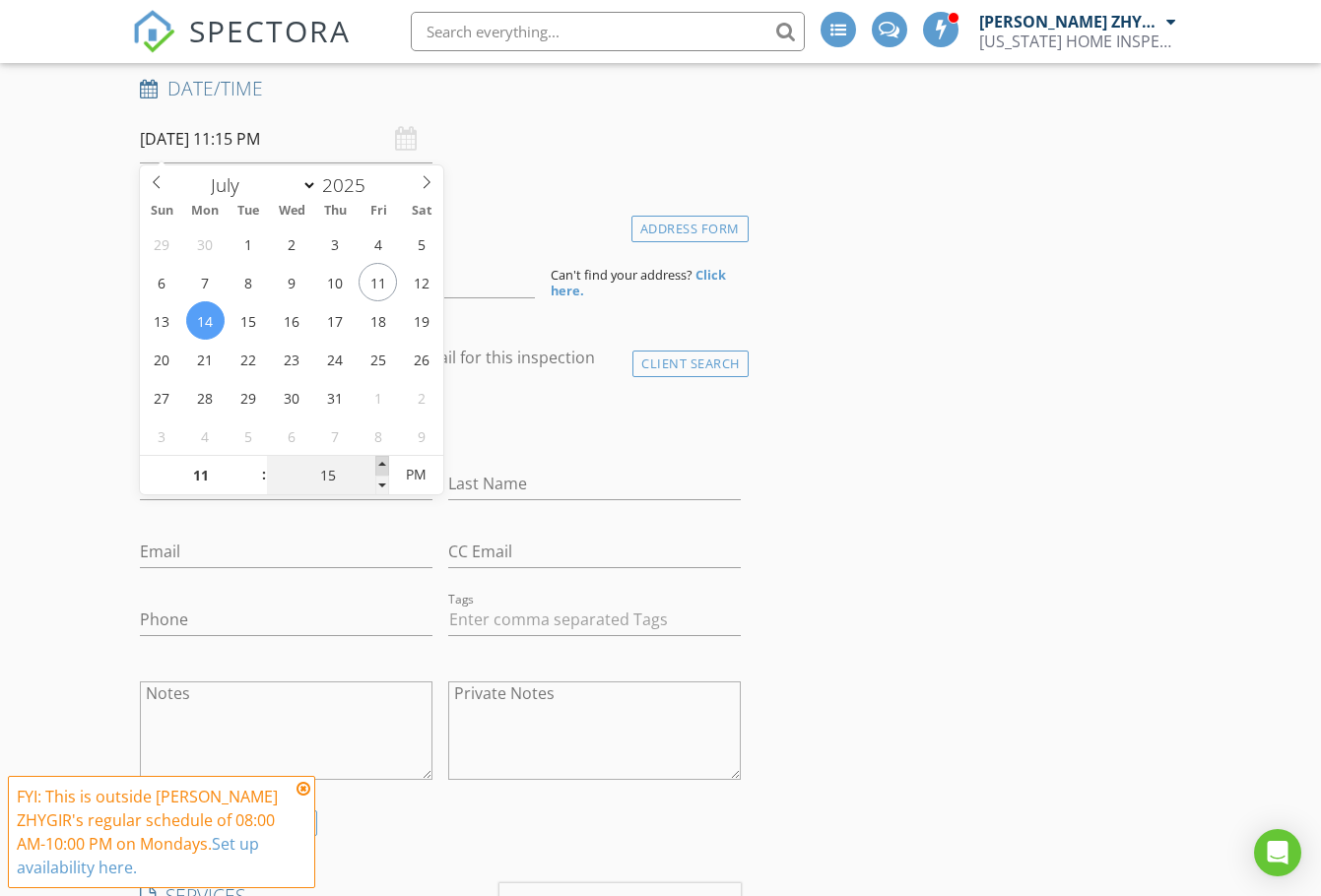 click at bounding box center (382, 466) 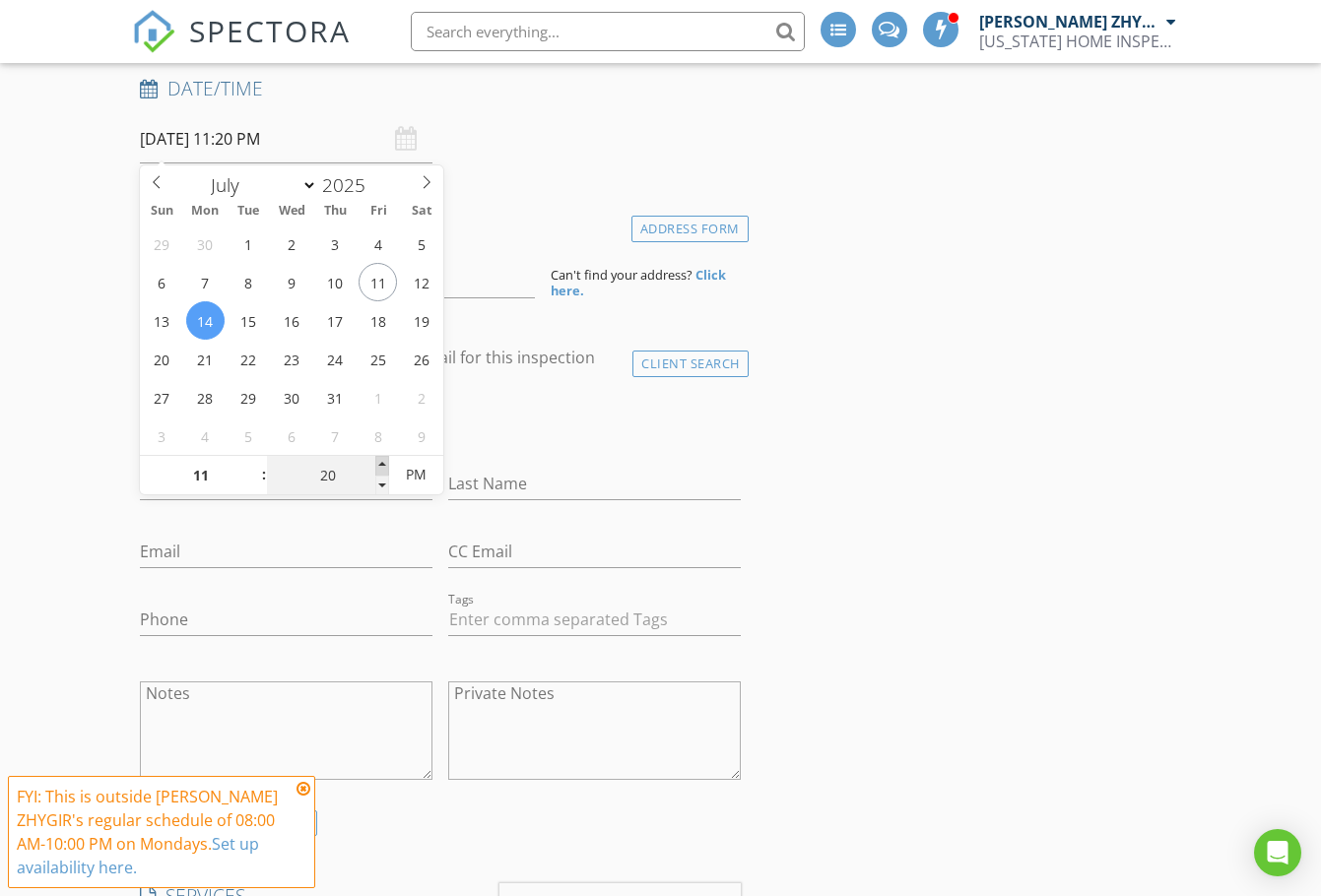 click at bounding box center (382, 466) 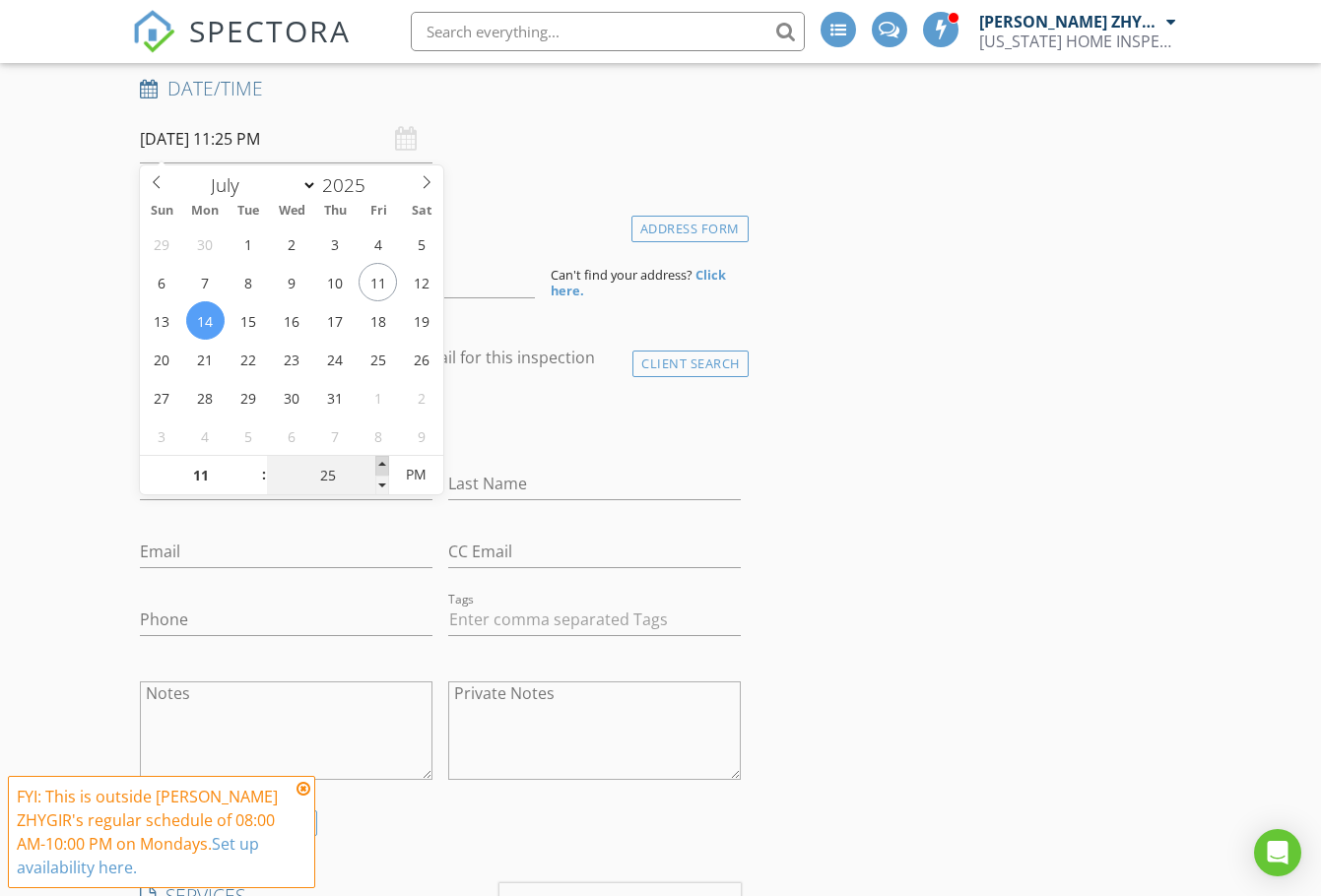 click at bounding box center [382, 466] 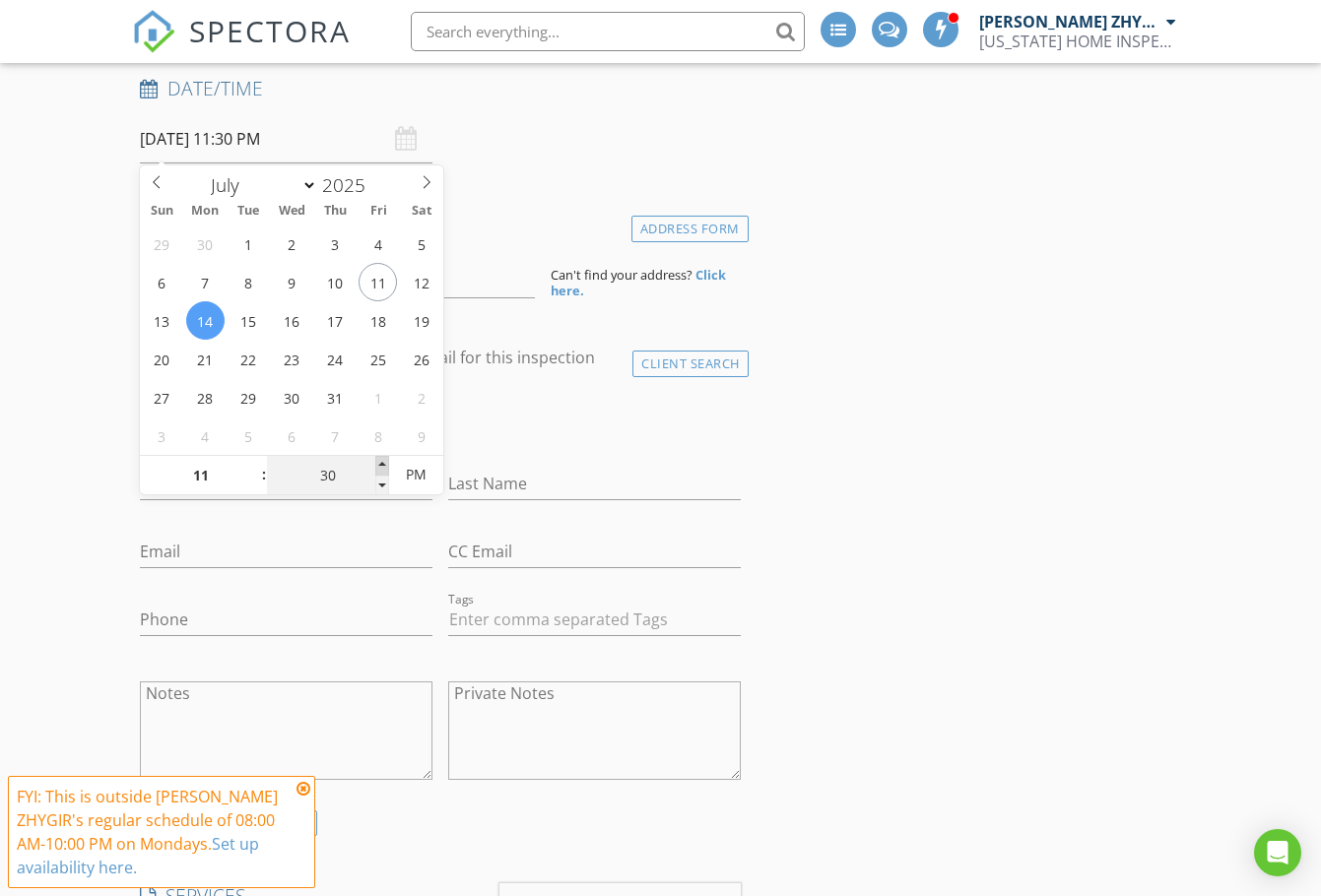 click at bounding box center [382, 466] 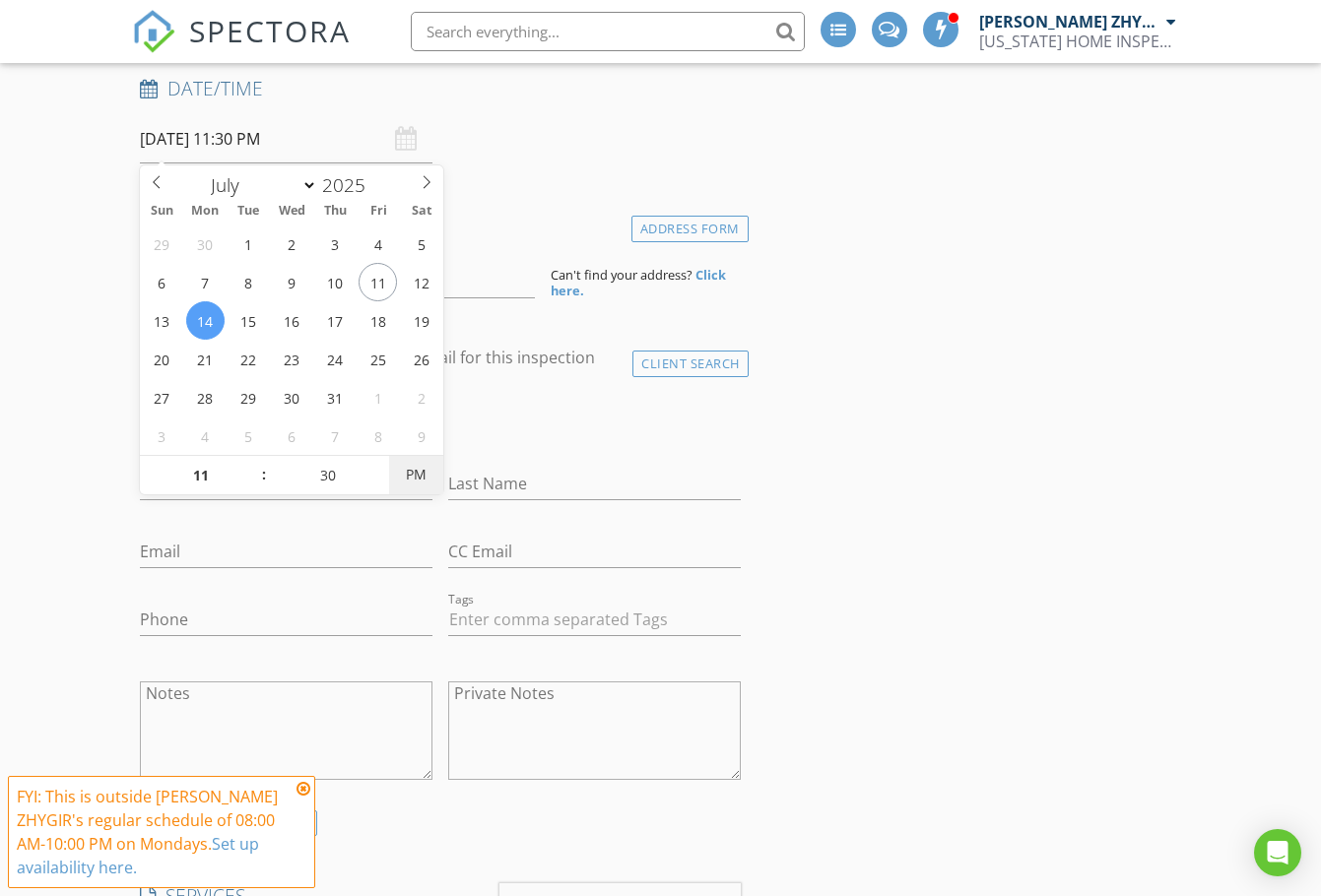 type on "07/14/2025 11:30 AM" 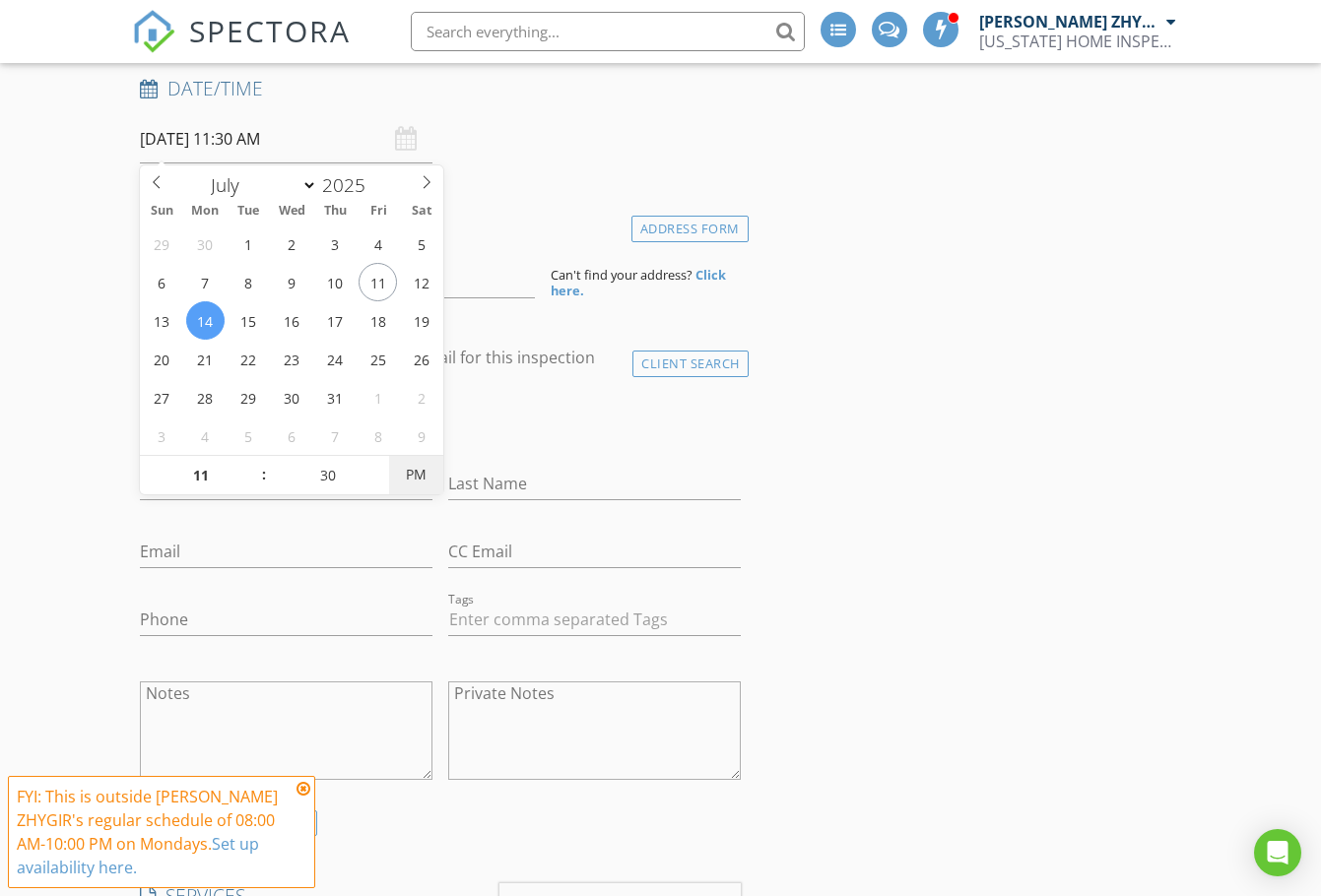 click on "PM" at bounding box center [416, 475] 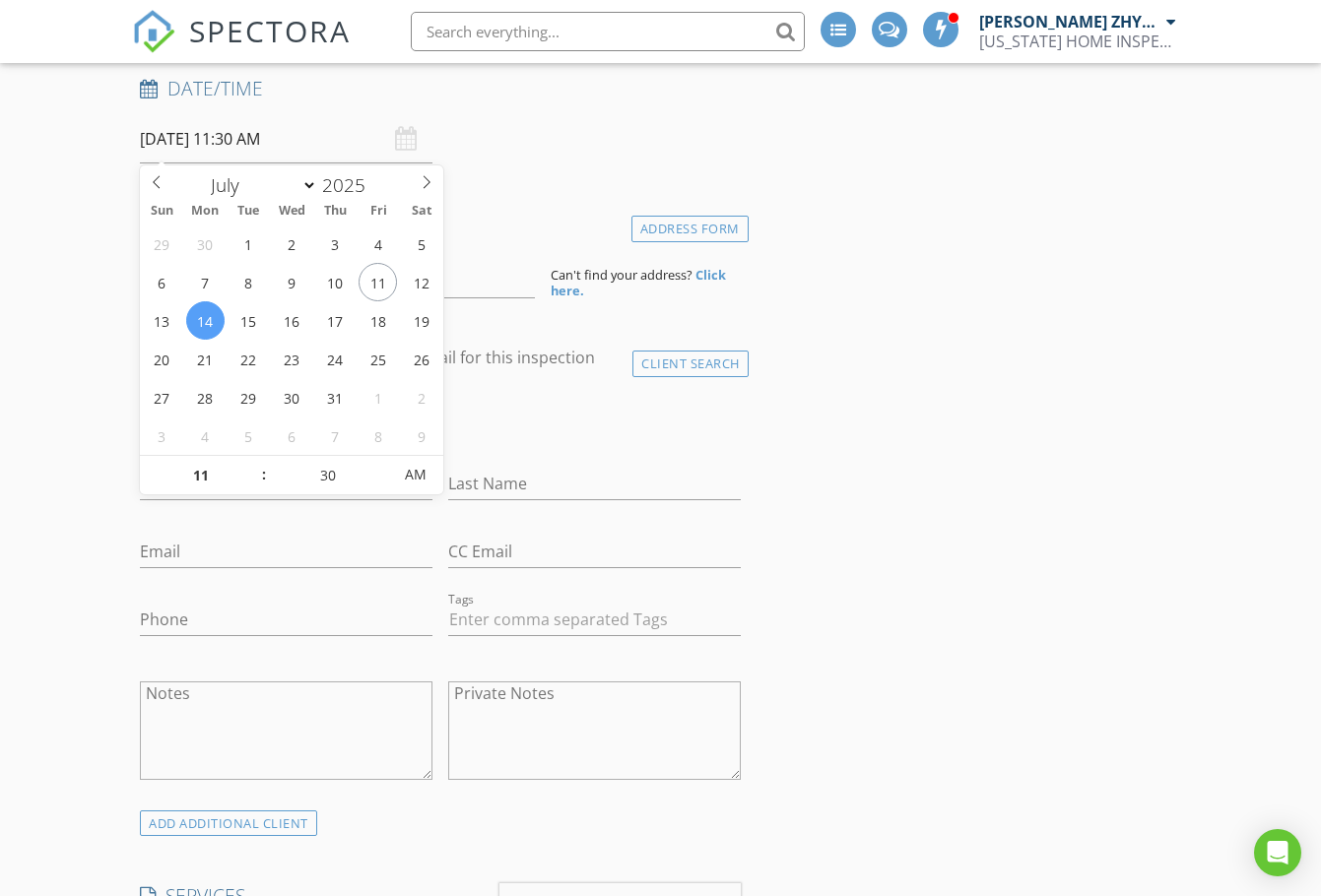 click on "INSPECTOR(S)
check_box   Dimitry ZHYGIR   PRIMARY   check_box_outline_blank   Akon Zhen     check_box_outline_blank   Hud Malik     Dimitry ZHYGIR arrow_drop_down   check_box_outline_blank Dimitry ZHYGIR specifically requested
Date/Time
07/14/2025 11:30 AM
Location
Address Form       Can't find your address?   Click here.
client
check_box Enable Client CC email for this inspection   Client Search     check_box_outline_blank Client is a Company/Organization     First Name   Last Name   Email   CC Email   Phone         Tags         Notes   Private Notes
ADD ADDITIONAL client
SERVICES
check_box_outline_blank   Apartment Inspection   check_box_outline_blank   1 Family House Inspection   check_box_outline_blank   2 Family House Inspection    check_box_outline_blank" at bounding box center (440, 1377) 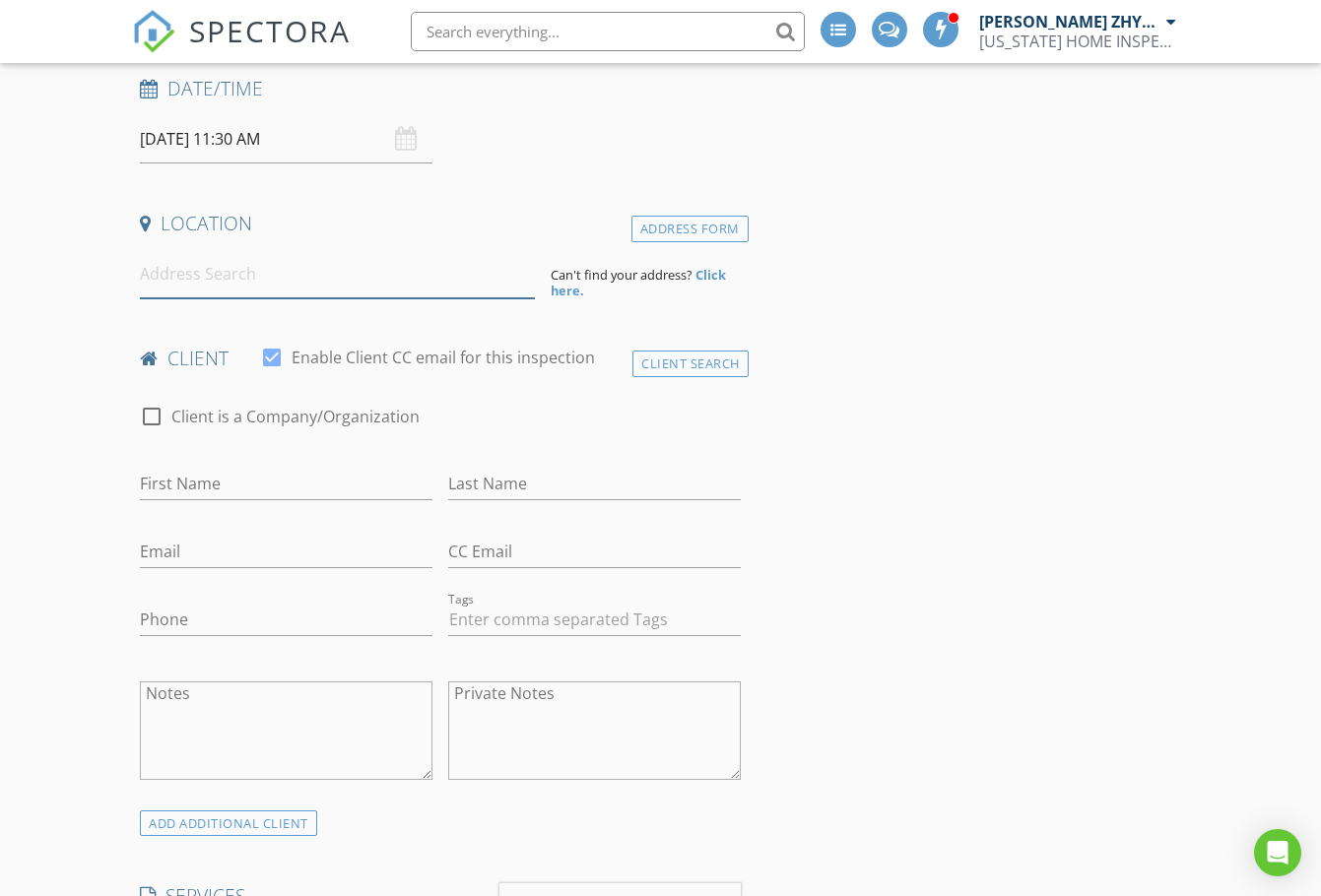 click at bounding box center (337, 274) 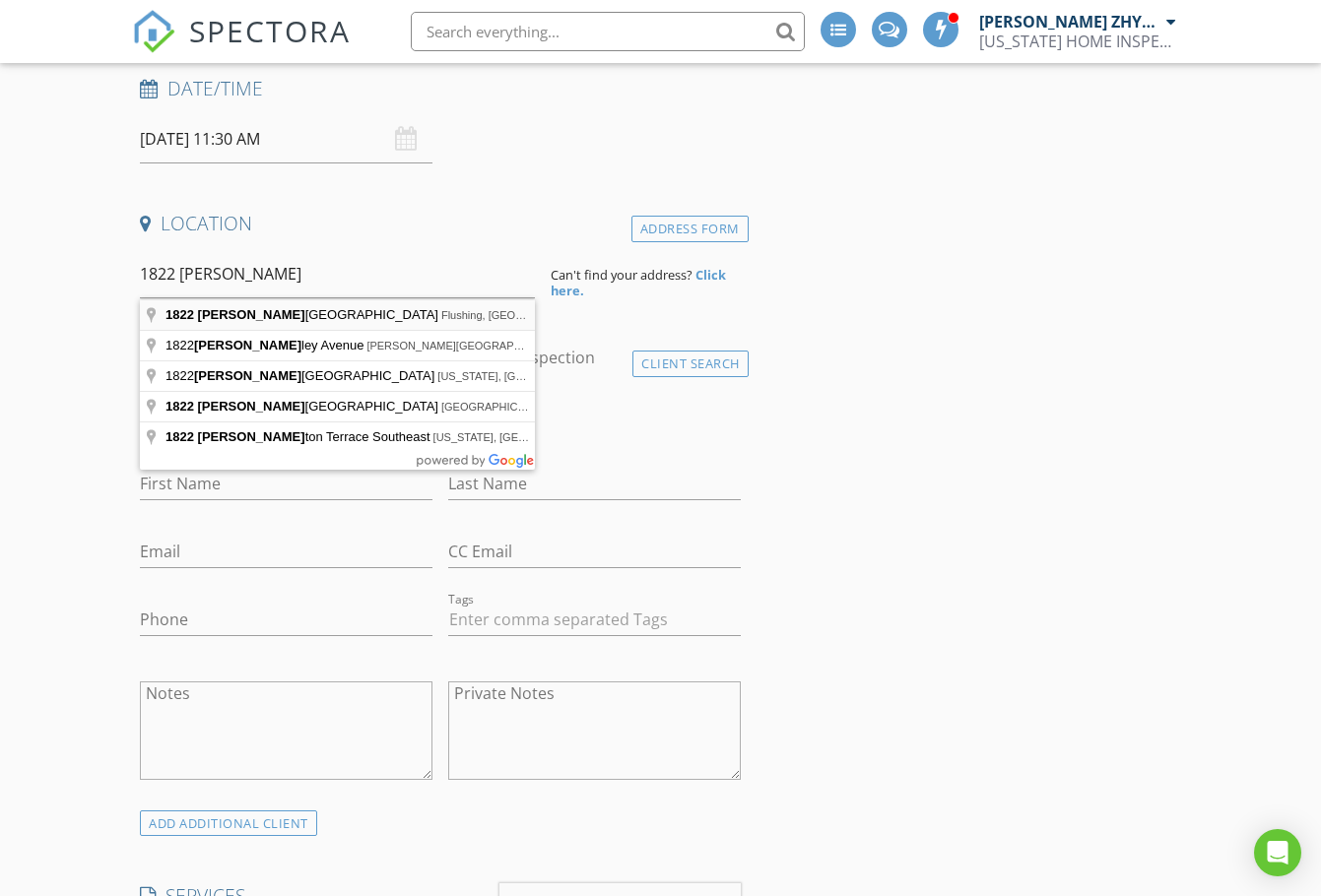 type on "1822 Stanhope Street, Flushing, NY, USA" 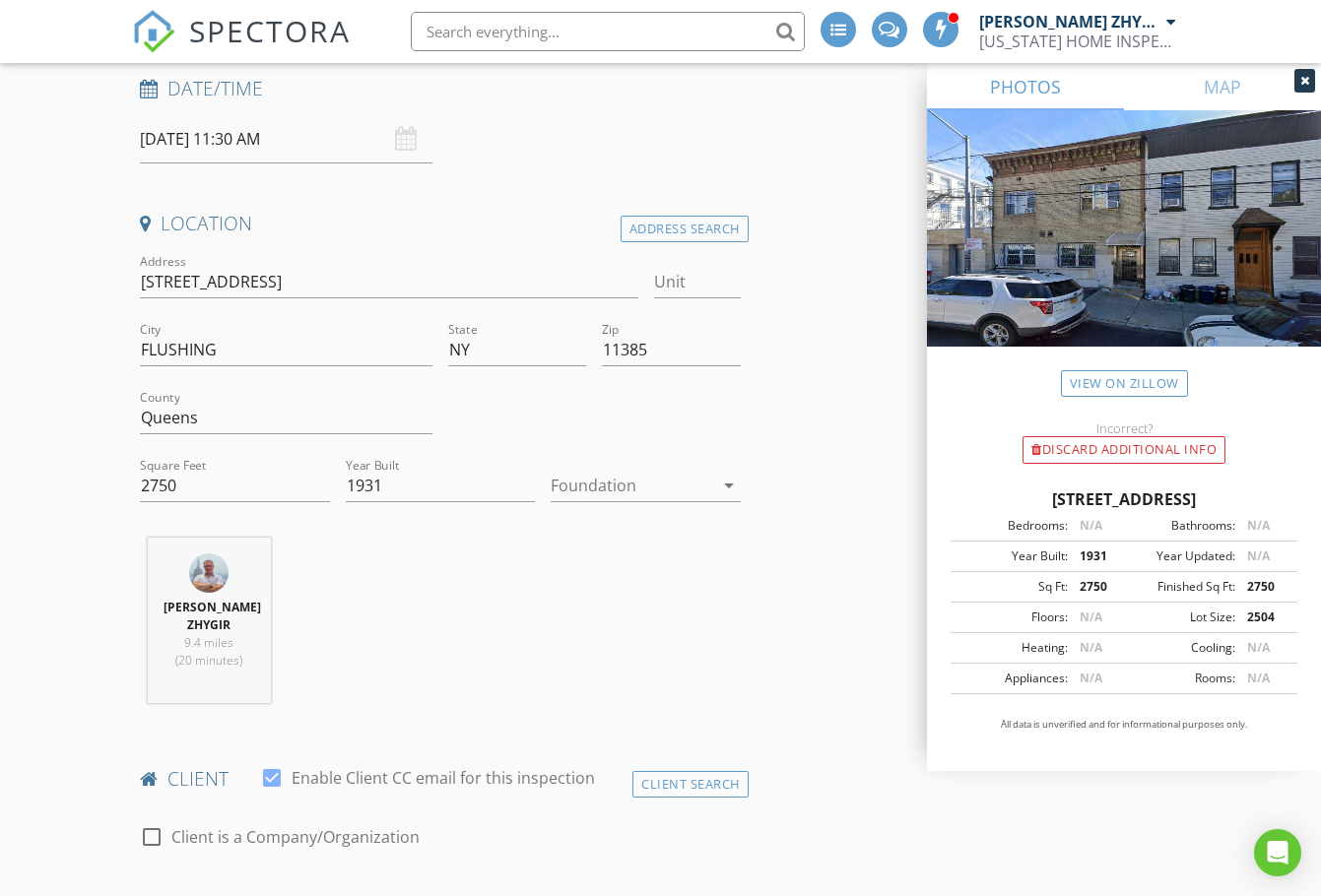 click on "INSPECTOR(S)
check_box   Dimitry ZHYGIR   PRIMARY   check_box_outline_blank   Akon Zhen     check_box_outline_blank   Hud Malik     Dimitry ZHYGIR arrow_drop_down   check_box_outline_blank Dimitry ZHYGIR specifically requested
Date/Time
07/14/2025 11:30 AM
Location
Address Search       Address 18-22 Stanhope St   Unit   City FLUSHING   State NY   Zip 11385   County Queens     Square Feet 2750   Year Built 1931   Foundation arrow_drop_down     Dimitry ZHYGIR     9.4 miles     (20 minutes)
client
check_box Enable Client CC email for this inspection   Client Search     check_box_outline_blank Client is a Company/Organization     First Name   Last Name   Email   CC Email   Phone         Tags         Notes   Private Notes
ADD ADDITIONAL client
SERVICES
check_box_outline_blank" at bounding box center [660, 1645] 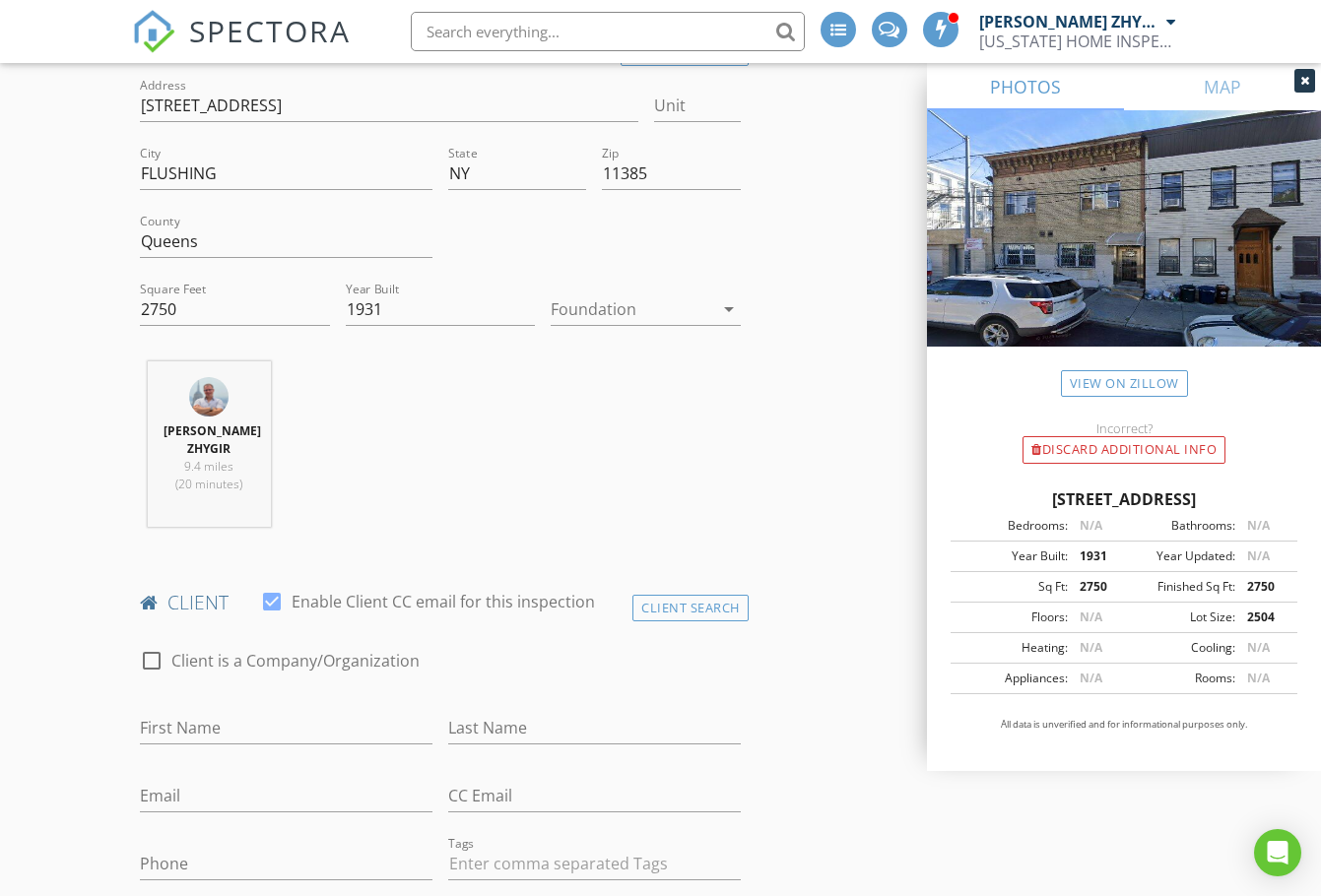 scroll, scrollTop: 657, scrollLeft: 0, axis: vertical 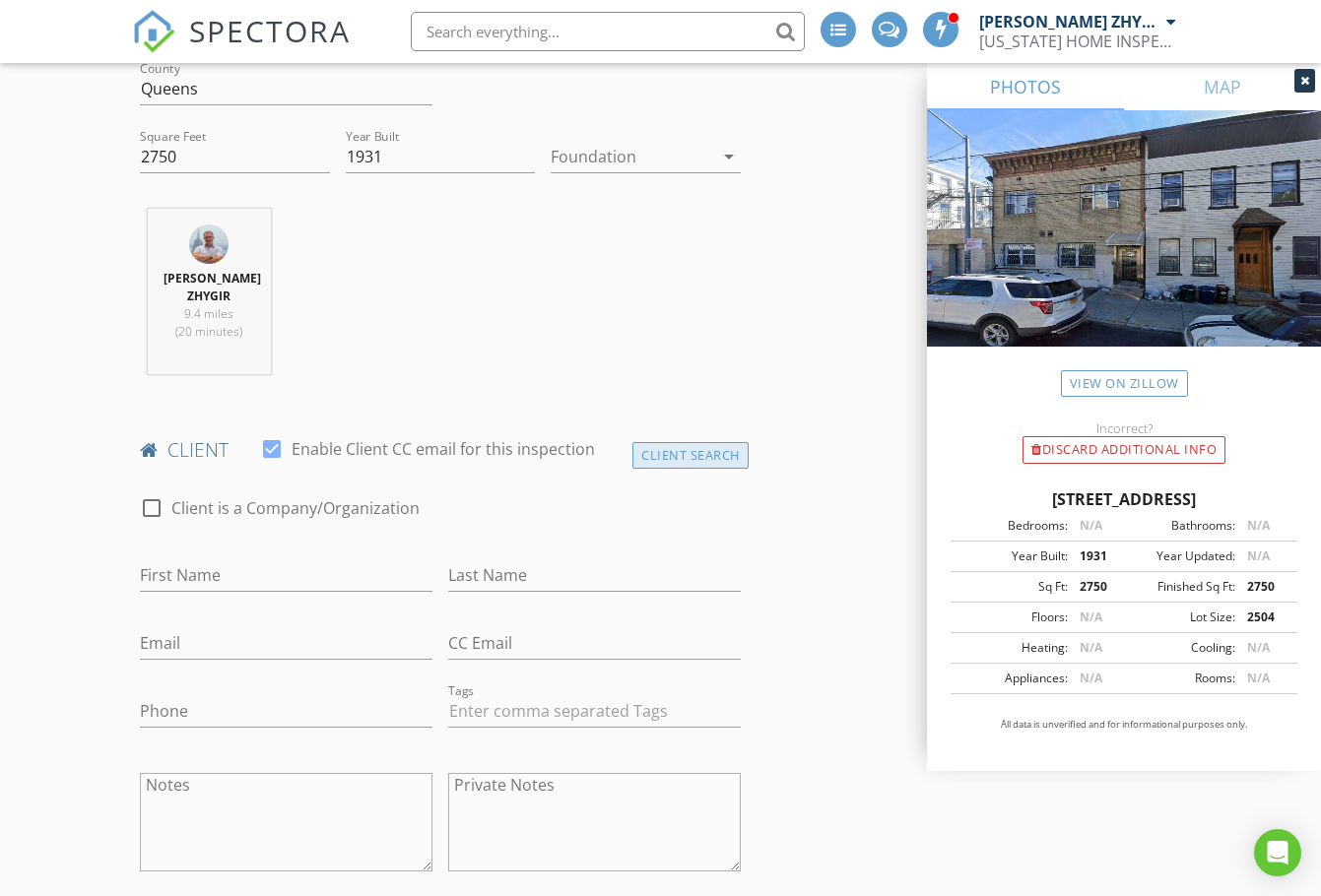 click on "Client Search" at bounding box center (691, 455) 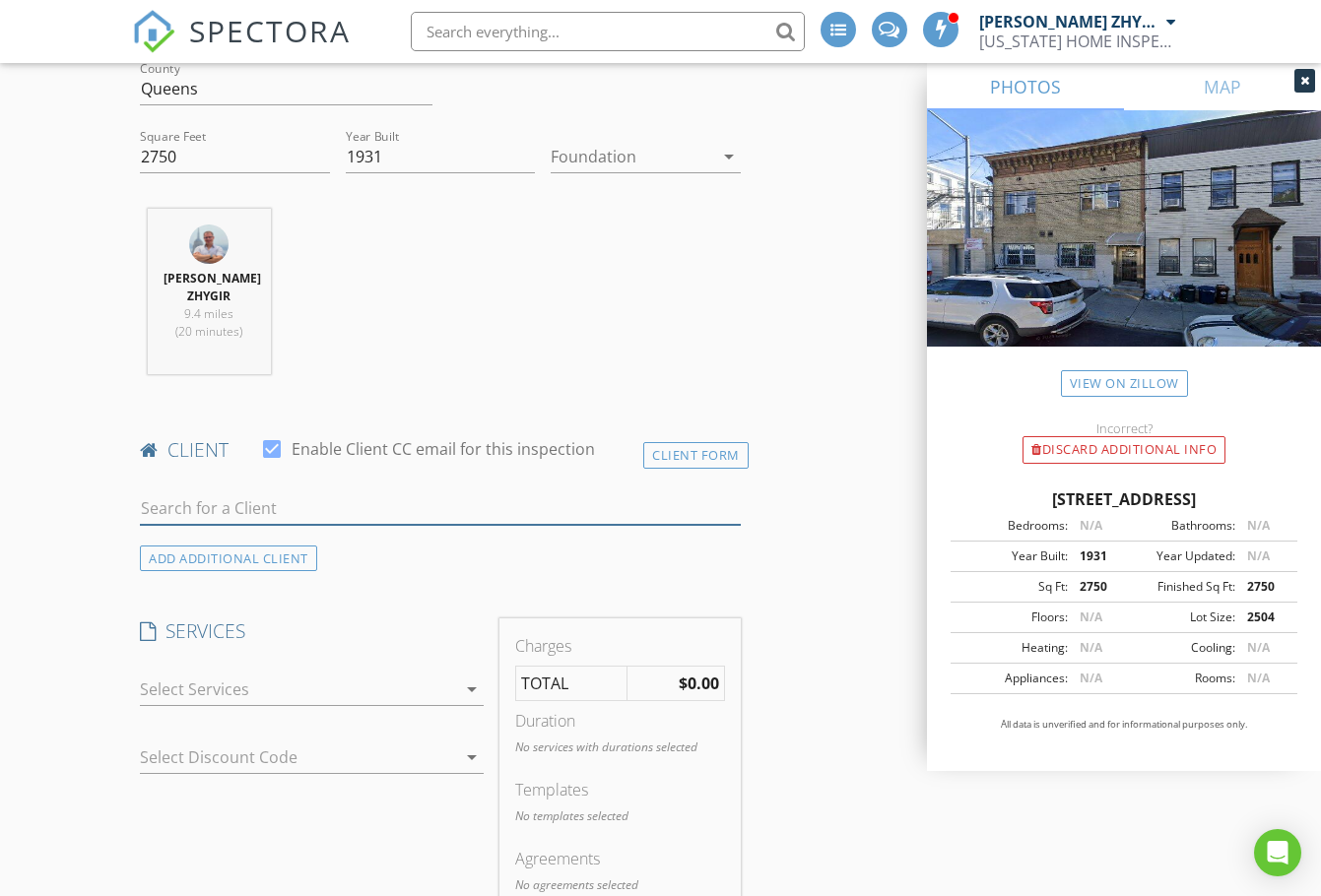 click at bounding box center [440, 508] 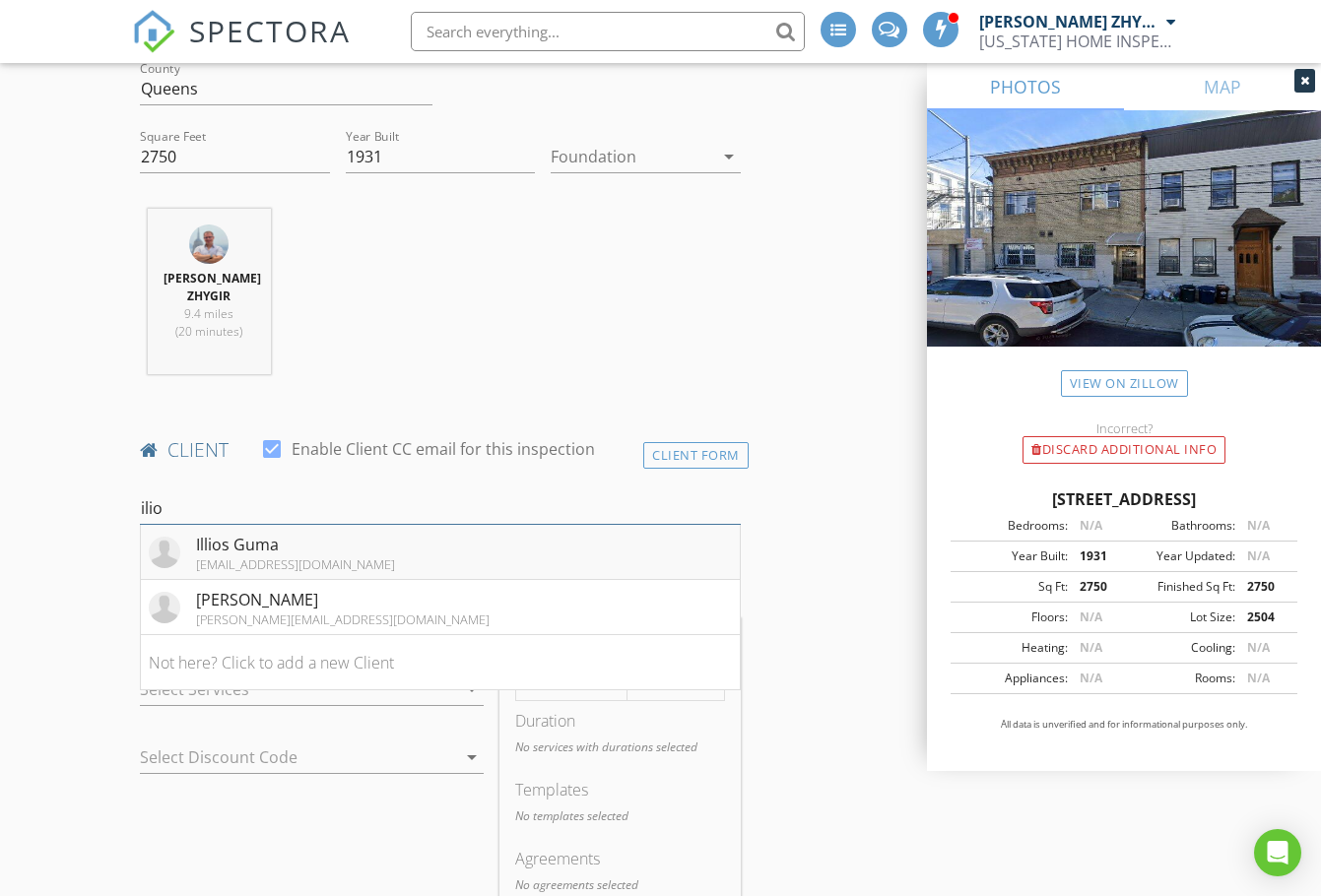 type on "ilio" 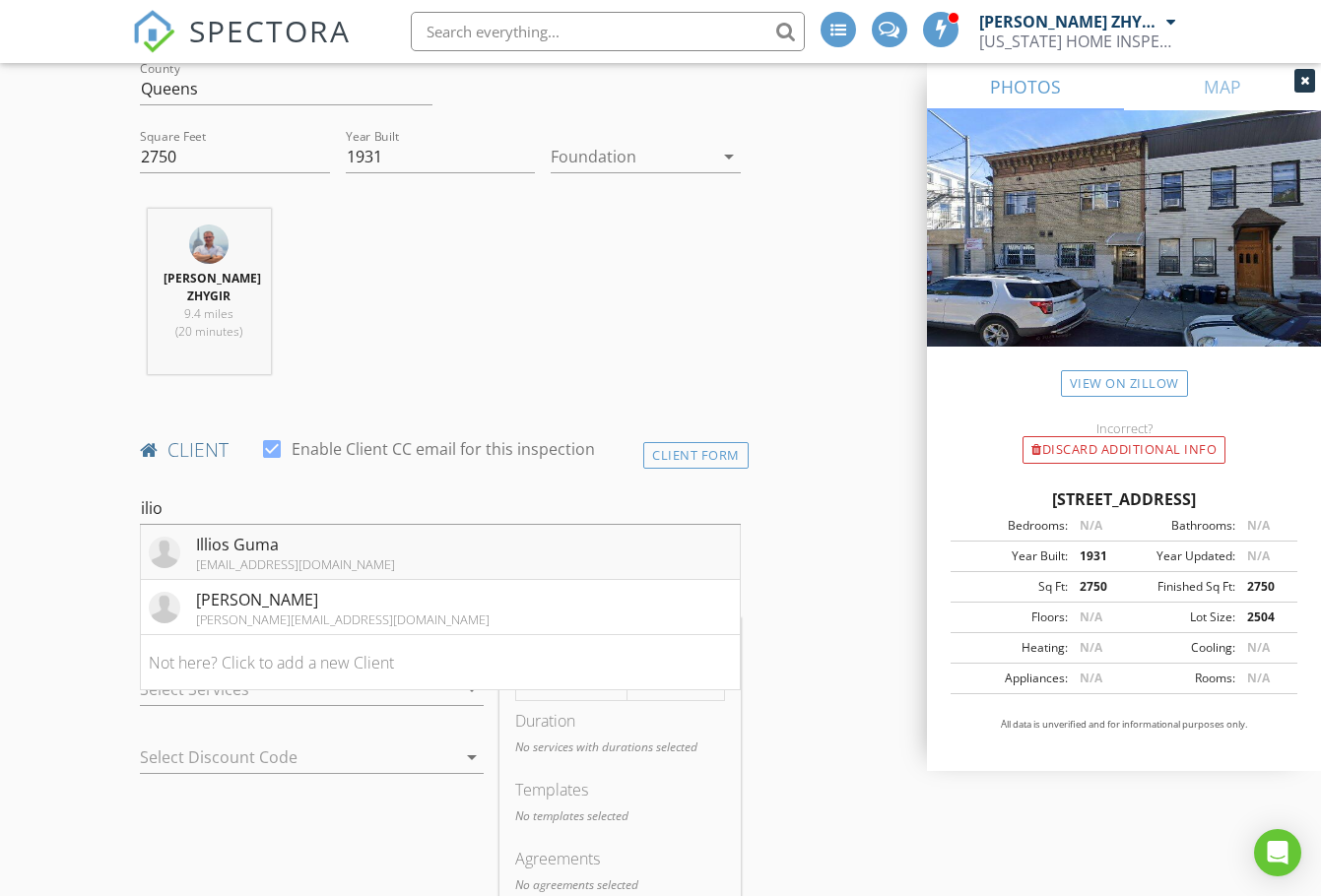 click on "Illios Guma
iliosguma@gmail.com" at bounding box center [440, 552] 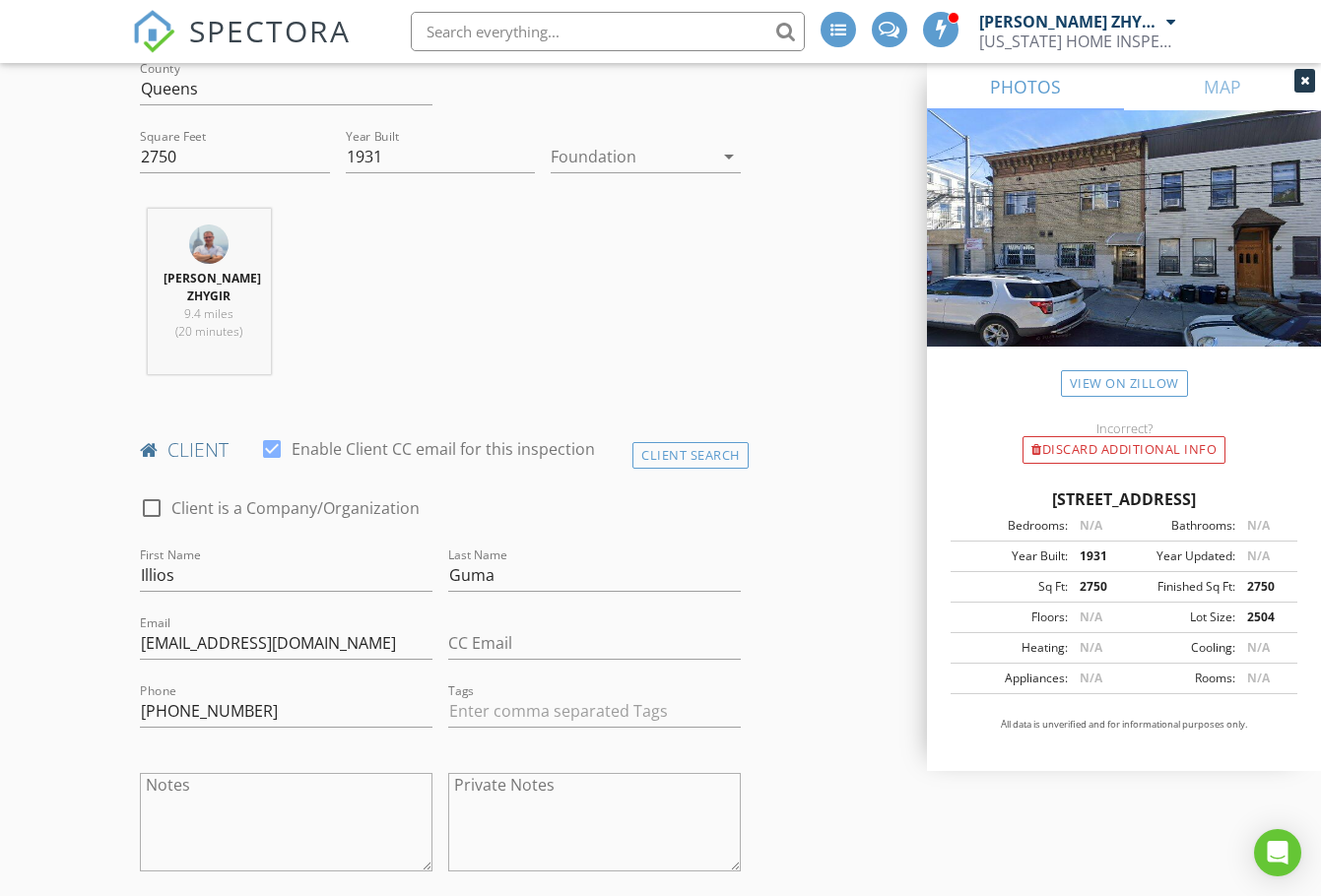 click on "INSPECTOR(S)
check_box   Dimitry ZHYGIR   PRIMARY   check_box_outline_blank   Akon Zhen     check_box_outline_blank   Hud Malik     Dimitry ZHYGIR arrow_drop_down   check_box_outline_blank Dimitry ZHYGIR specifically requested
Date/Time
07/14/2025 11:30 AM
Location
Address Search       Address 18-22 Stanhope St   Unit   City FLUSHING   State NY   Zip 11385   County Queens     Square Feet 2750   Year Built 1931   Foundation arrow_drop_down     Dimitry ZHYGIR     9.4 miles     (20 minutes)
client
check_box Enable Client CC email for this inspection   Client Search     check_box_outline_blank Client is a Company/Organization     First Name Illios   Last Name Guma   Email iliosguma@gmail.com   CC Email   Phone 347-459-2661         Tags         Notes   Private Notes
ADD ADDITIONAL client
check_box_outline_blank" at bounding box center (660, 1316) 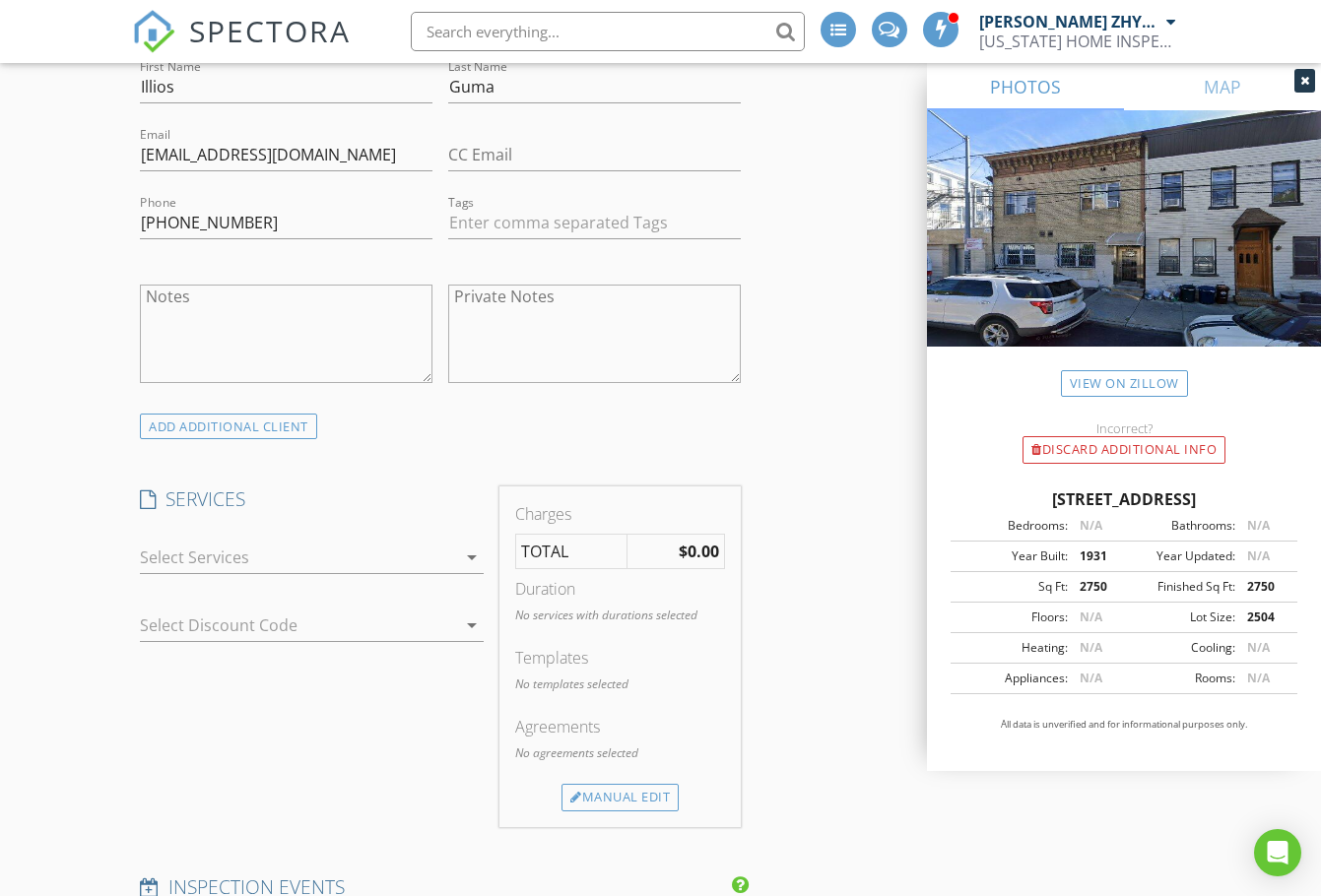 scroll, scrollTop: 1149, scrollLeft: 0, axis: vertical 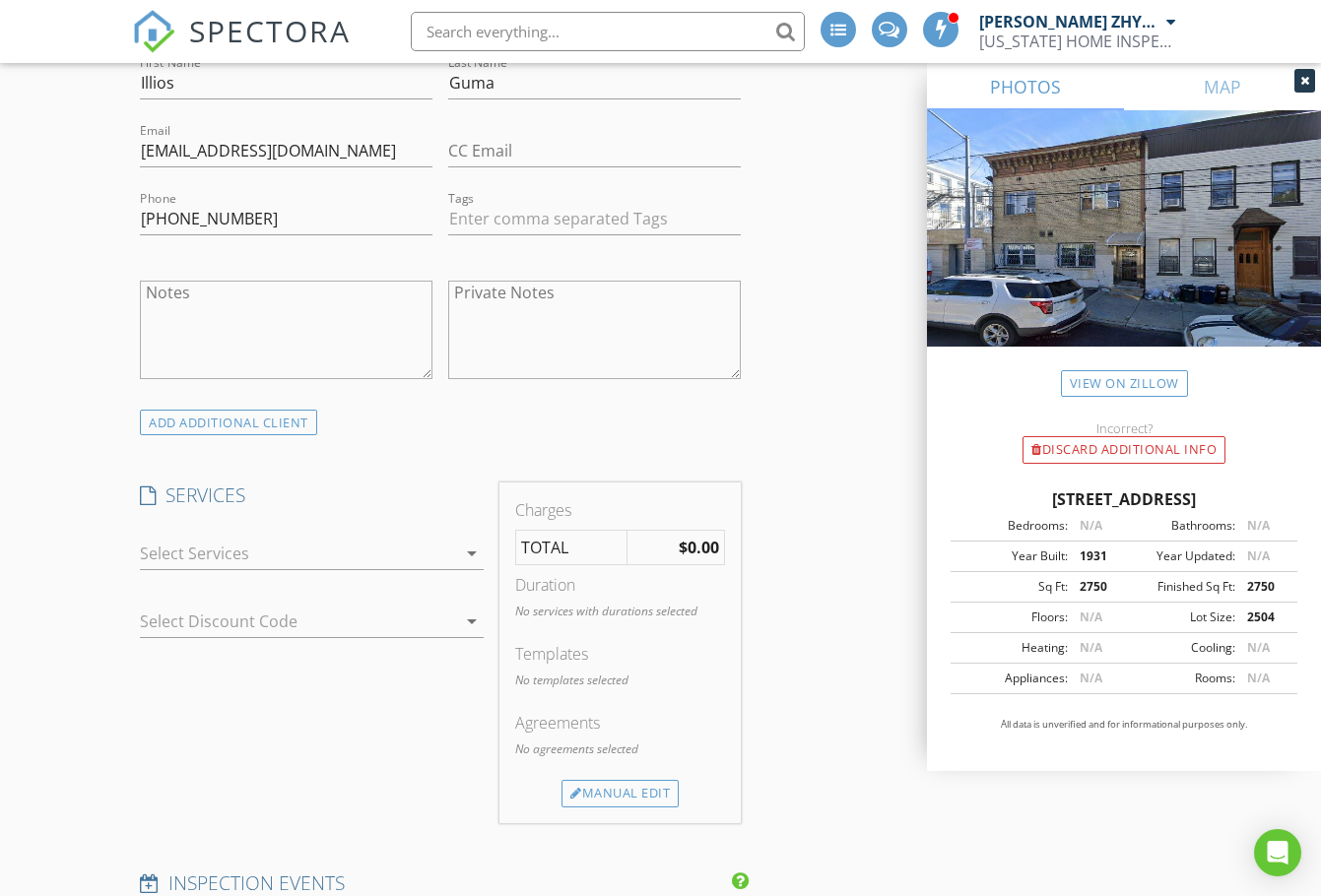 click on "arrow_drop_down" at bounding box center (472, 553) 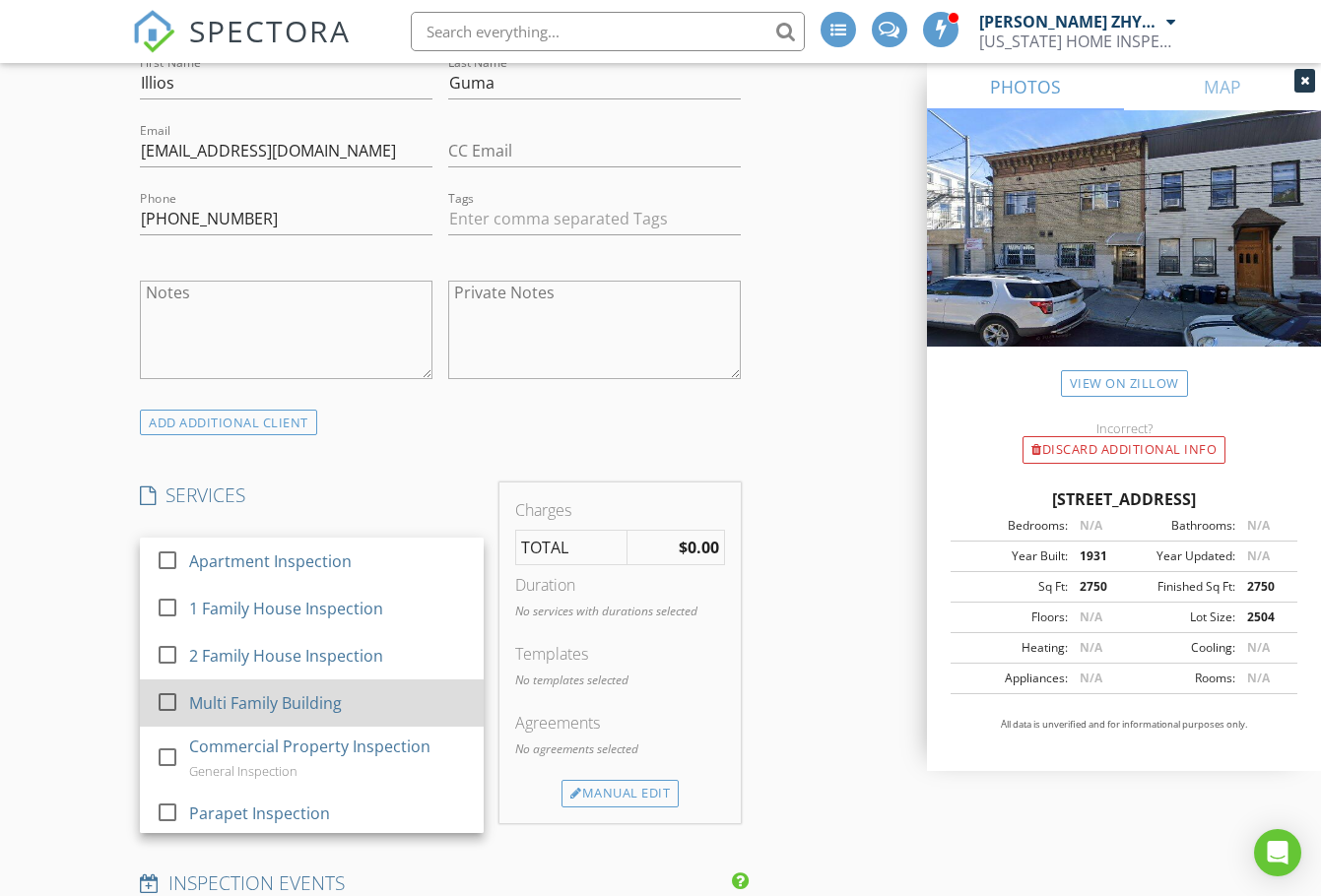 click at bounding box center (167, 702) 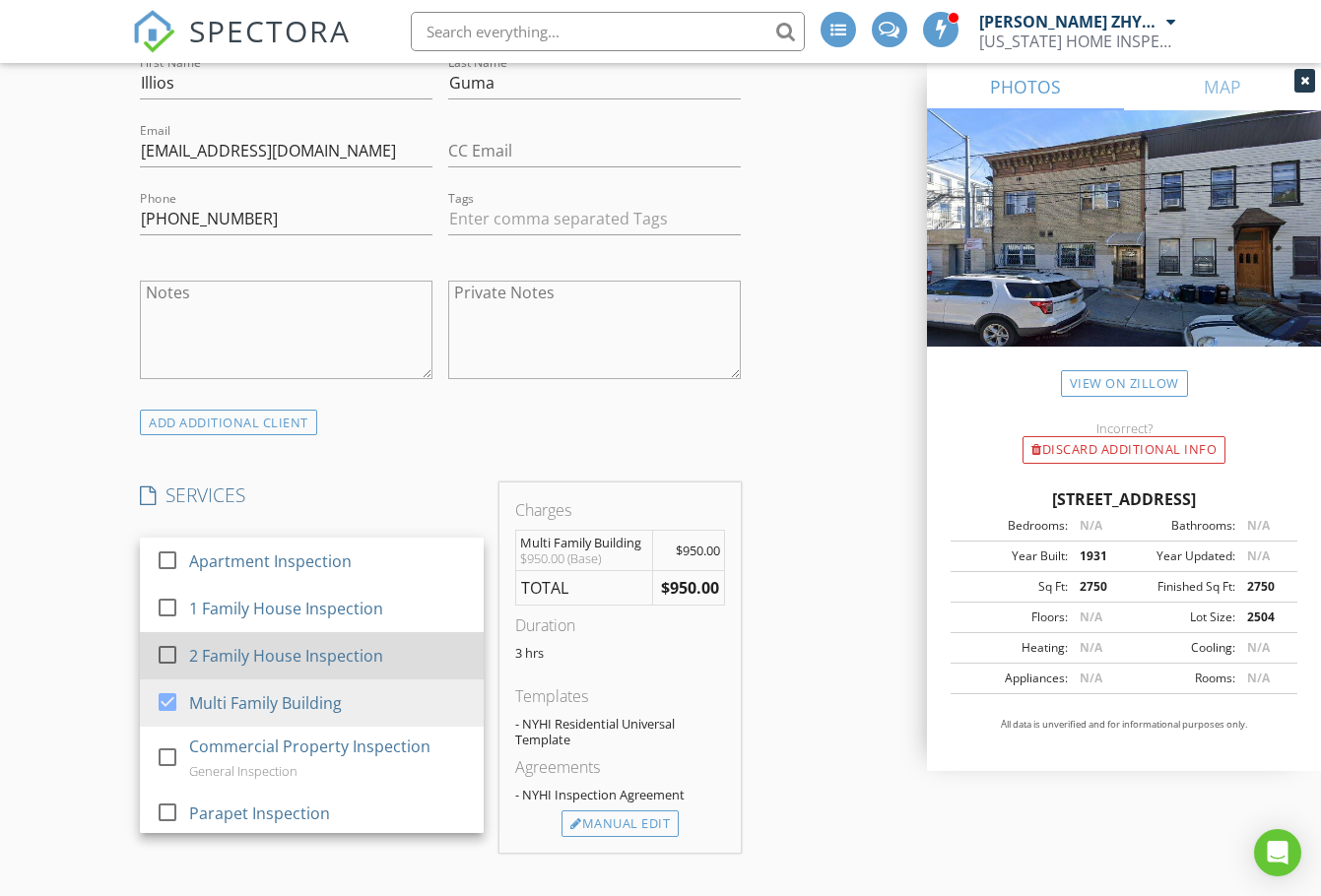 click at bounding box center [167, 655] 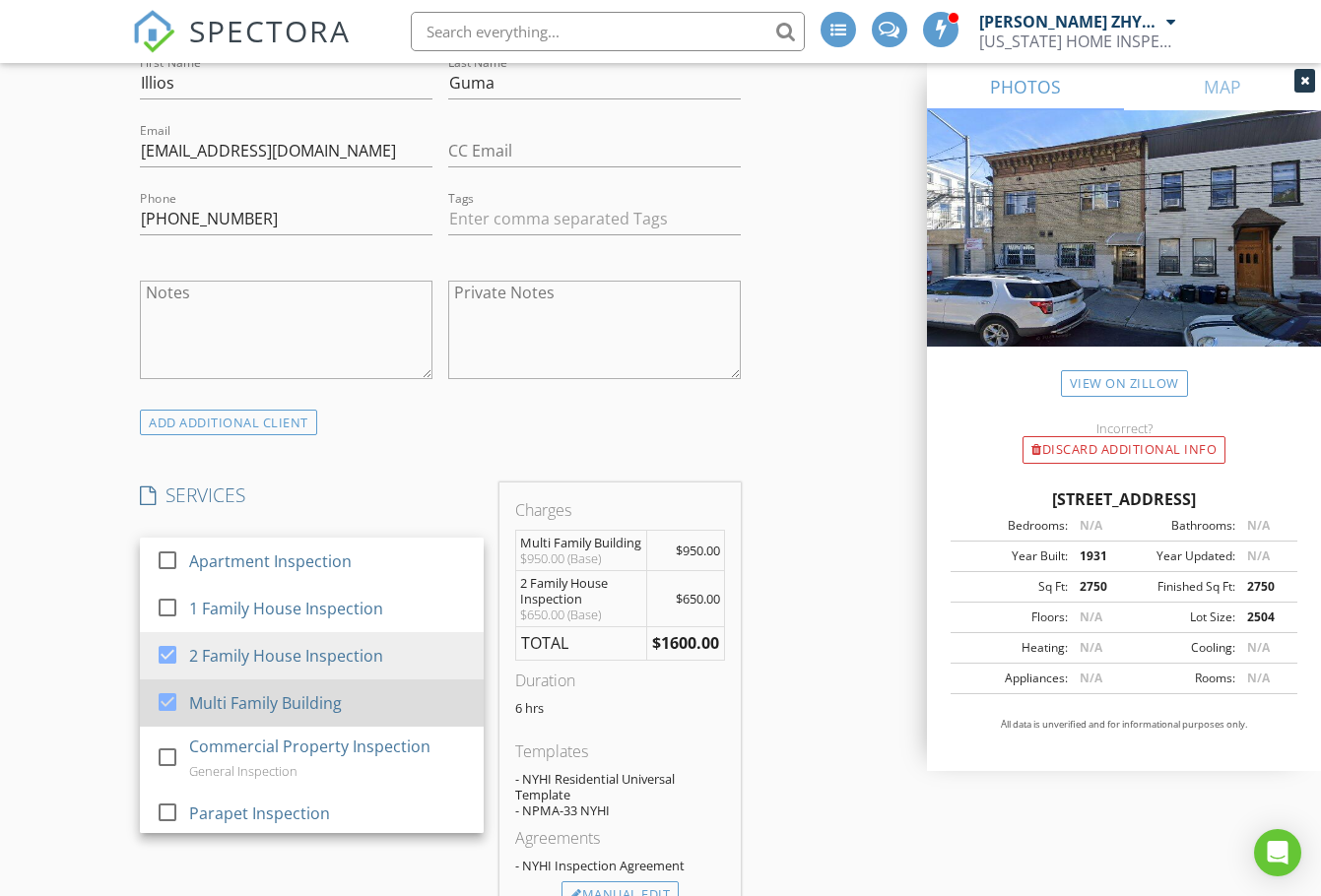 click at bounding box center [167, 702] 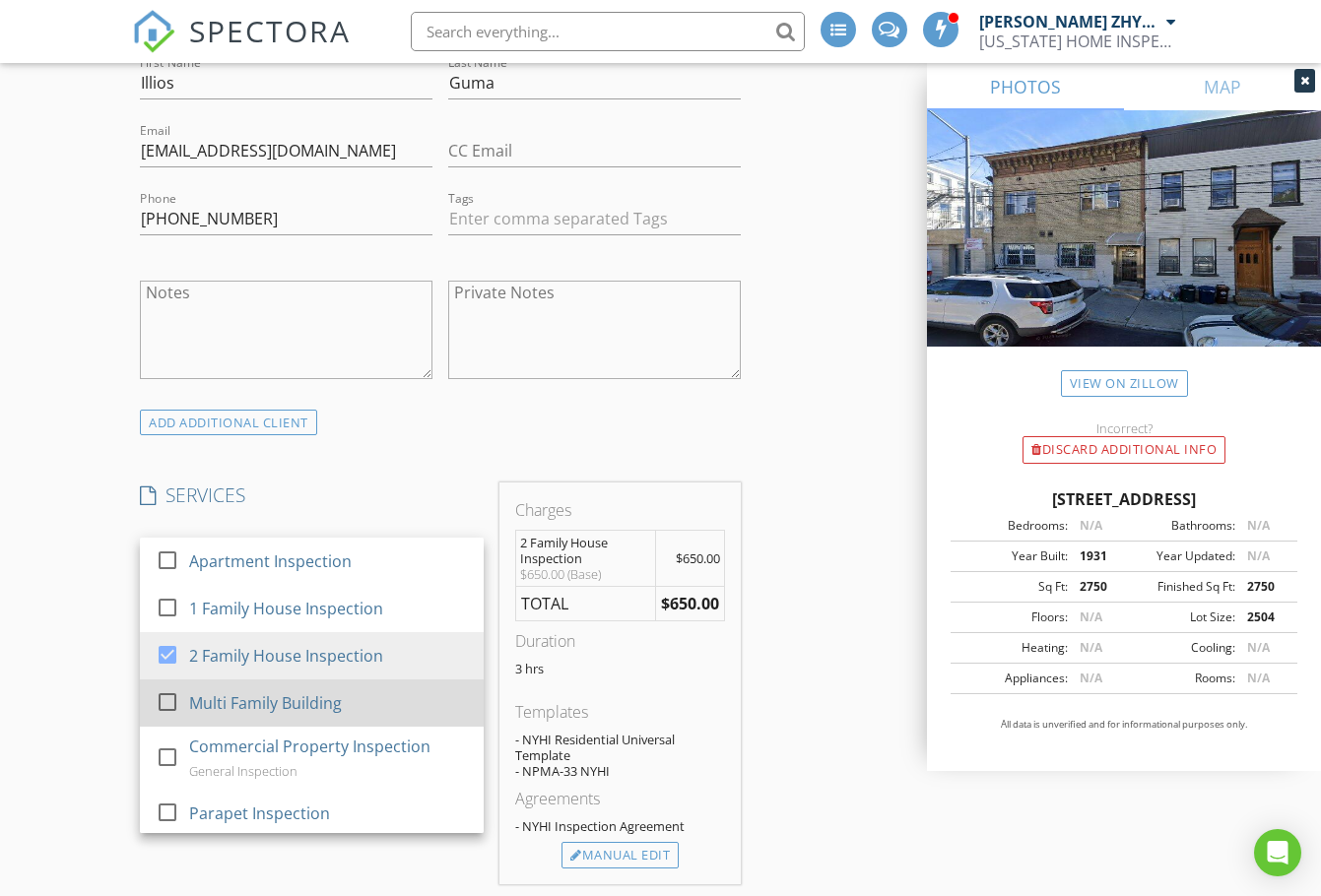 click at bounding box center [167, 702] 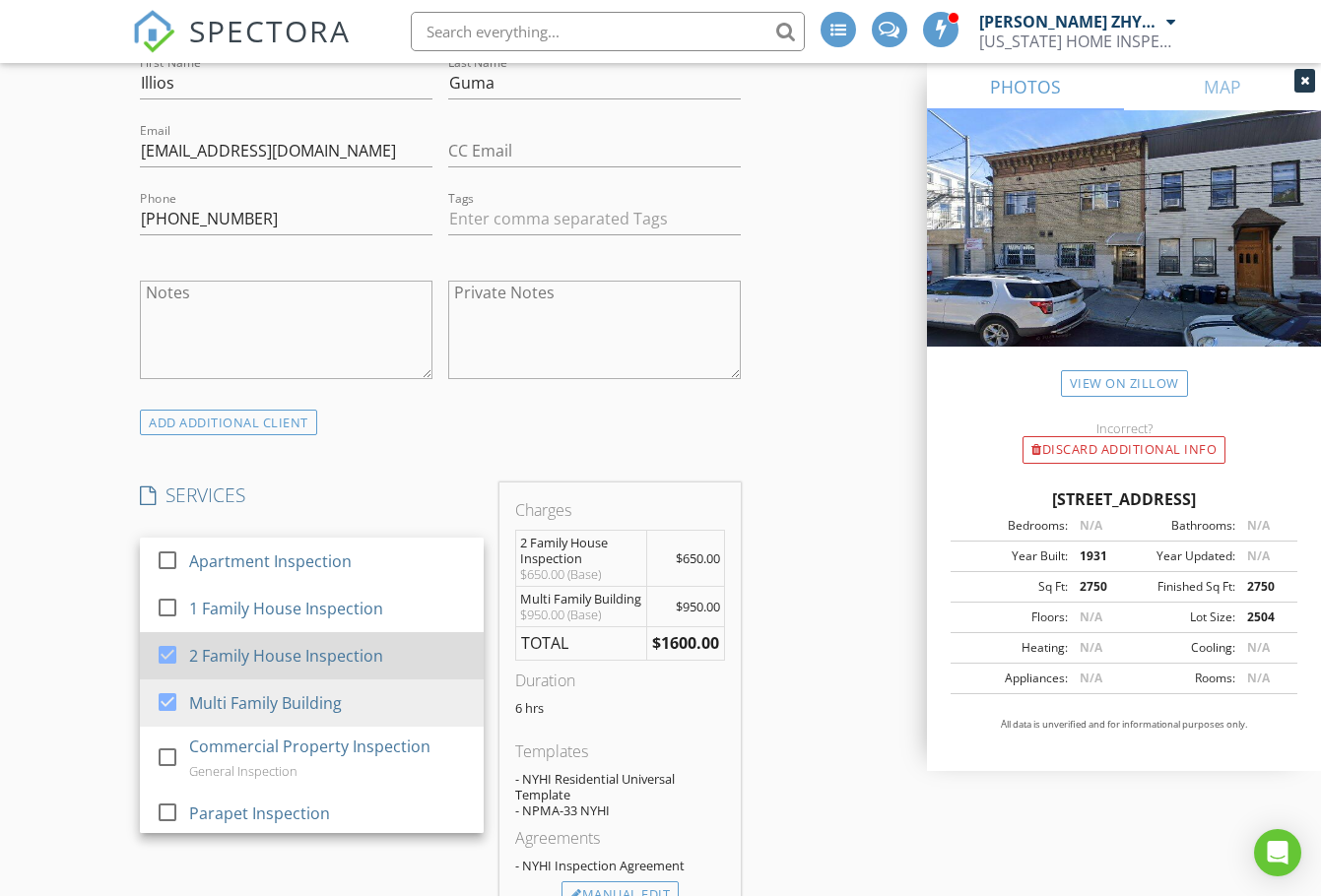 click at bounding box center (167, 655) 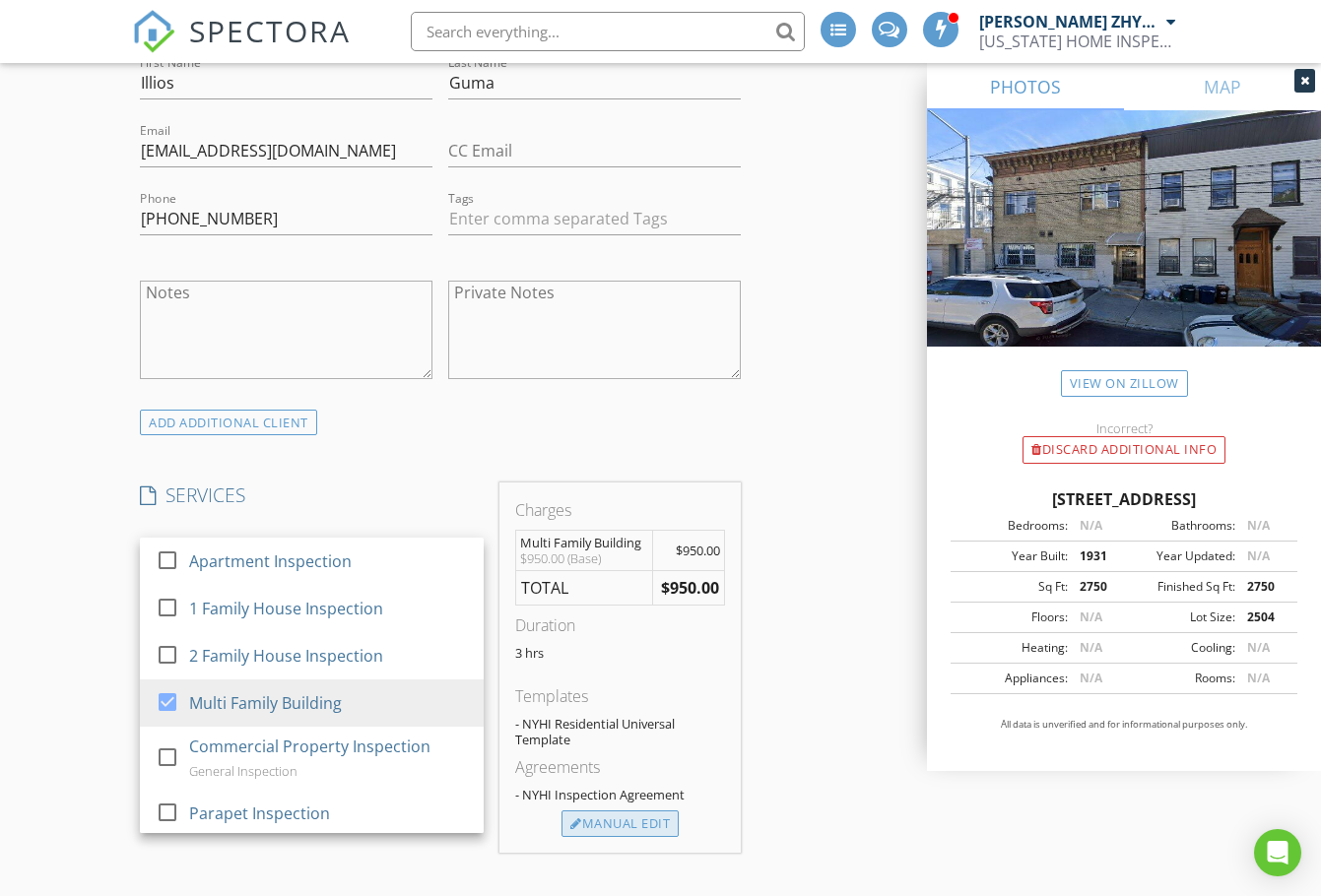 click on "Manual Edit" at bounding box center (620, 824) 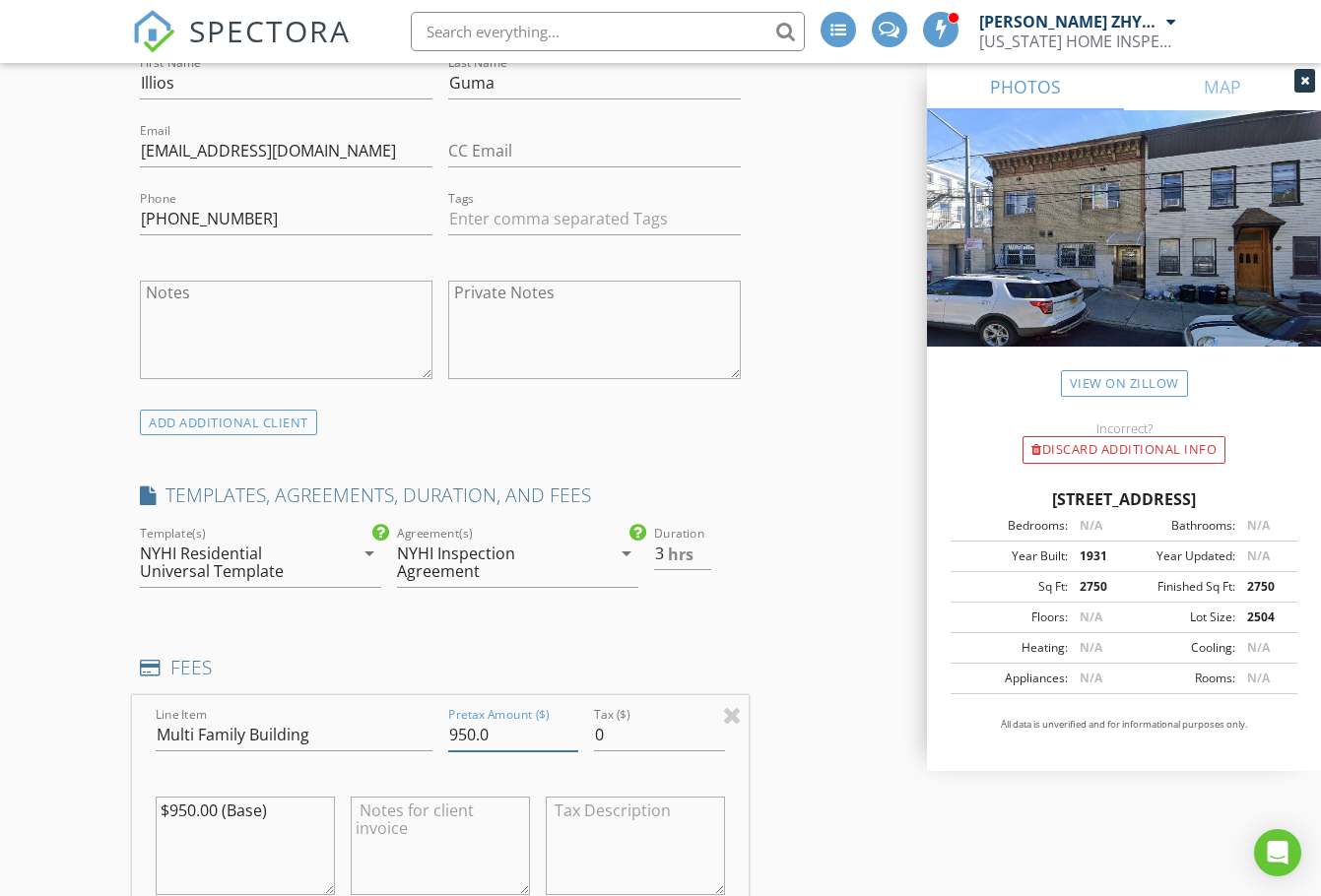 drag, startPoint x: 465, startPoint y: 732, endPoint x: 419, endPoint y: 735, distance: 46.097722 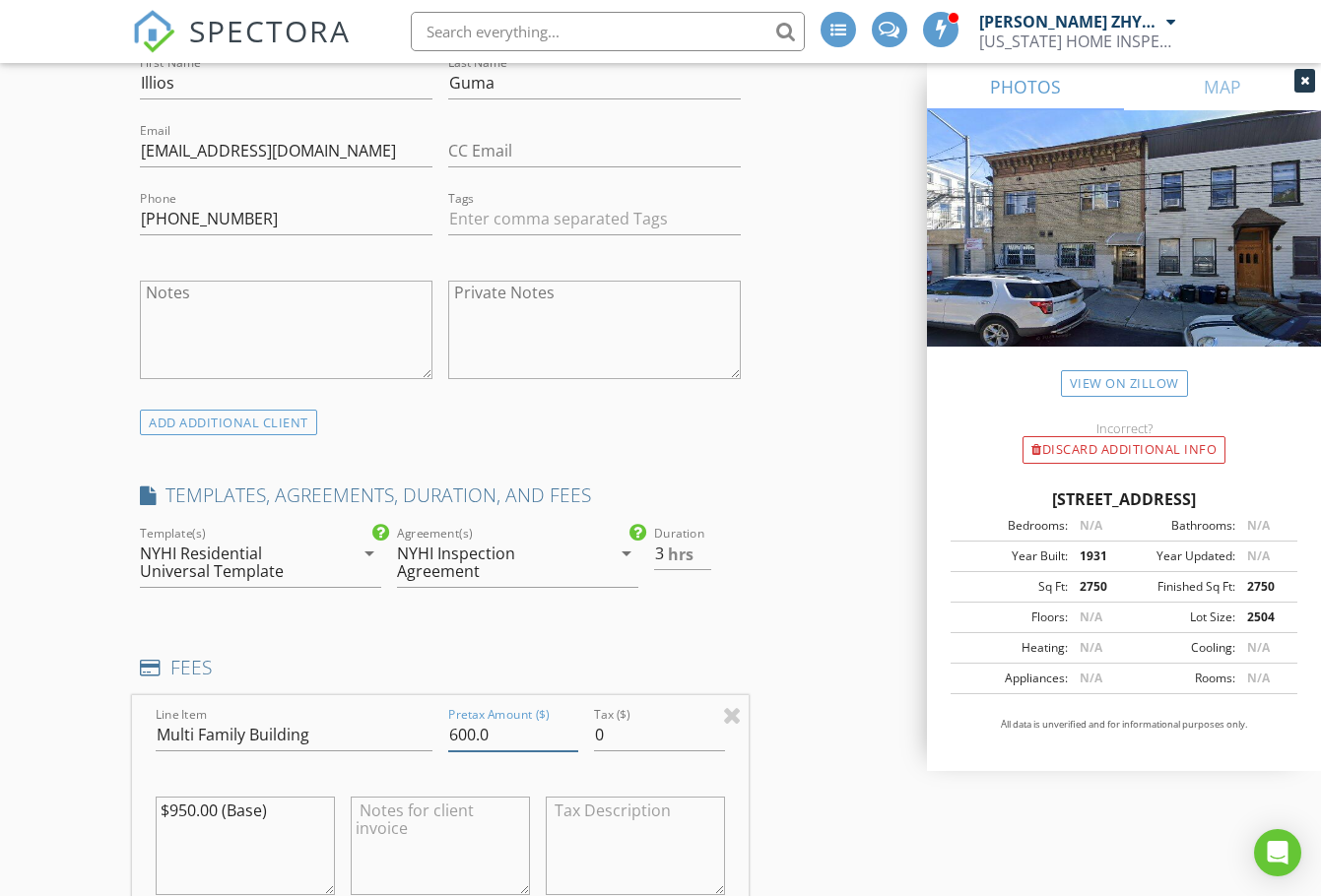 type on "600.0" 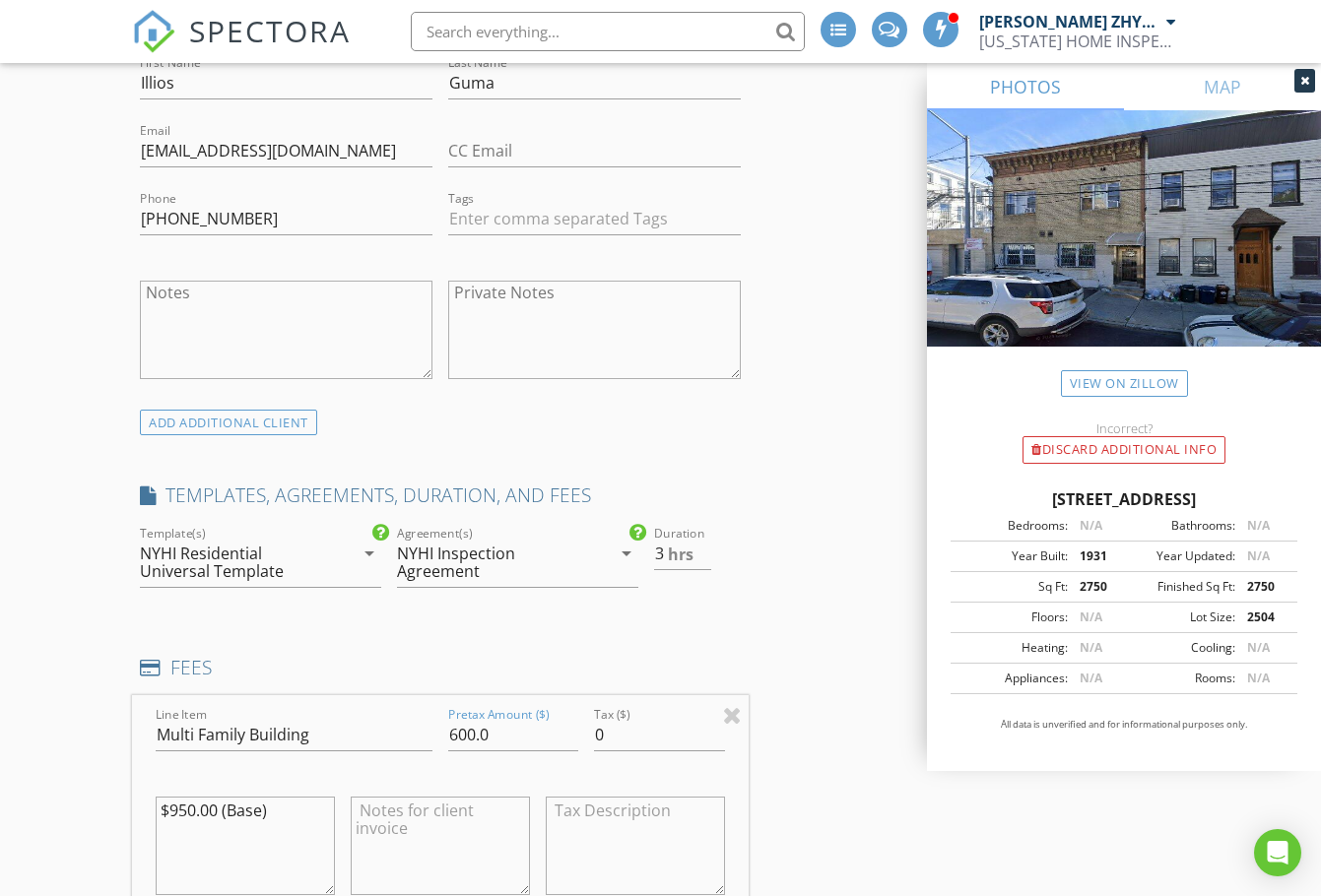 click on "INSPECTOR(S)
check_box   Dimitry ZHYGIR   PRIMARY   check_box_outline_blank   Akon Zhen     check_box_outline_blank   Hud Malik     Dimitry ZHYGIR arrow_drop_down   check_box_outline_blank Dimitry ZHYGIR specifically requested
Date/Time
07/14/2025 11:30 AM
Location
Address Search       Address 18-22 Stanhope St   Unit   City FLUSHING   State NY   Zip 11385   County Queens     Square Feet 2750   Year Built 1931   Foundation arrow_drop_down     Dimitry ZHYGIR     9.4 miles     (20 minutes)
client
check_box Enable Client CC email for this inspection   Client Search     check_box_outline_blank Client is a Company/Organization     First Name Illios   Last Name Guma   Email iliosguma@gmail.com   CC Email   Phone 347-459-2661         Tags         Notes   Private Notes
ADD ADDITIONAL client
check_box_outline_blank" at bounding box center [660, 941] 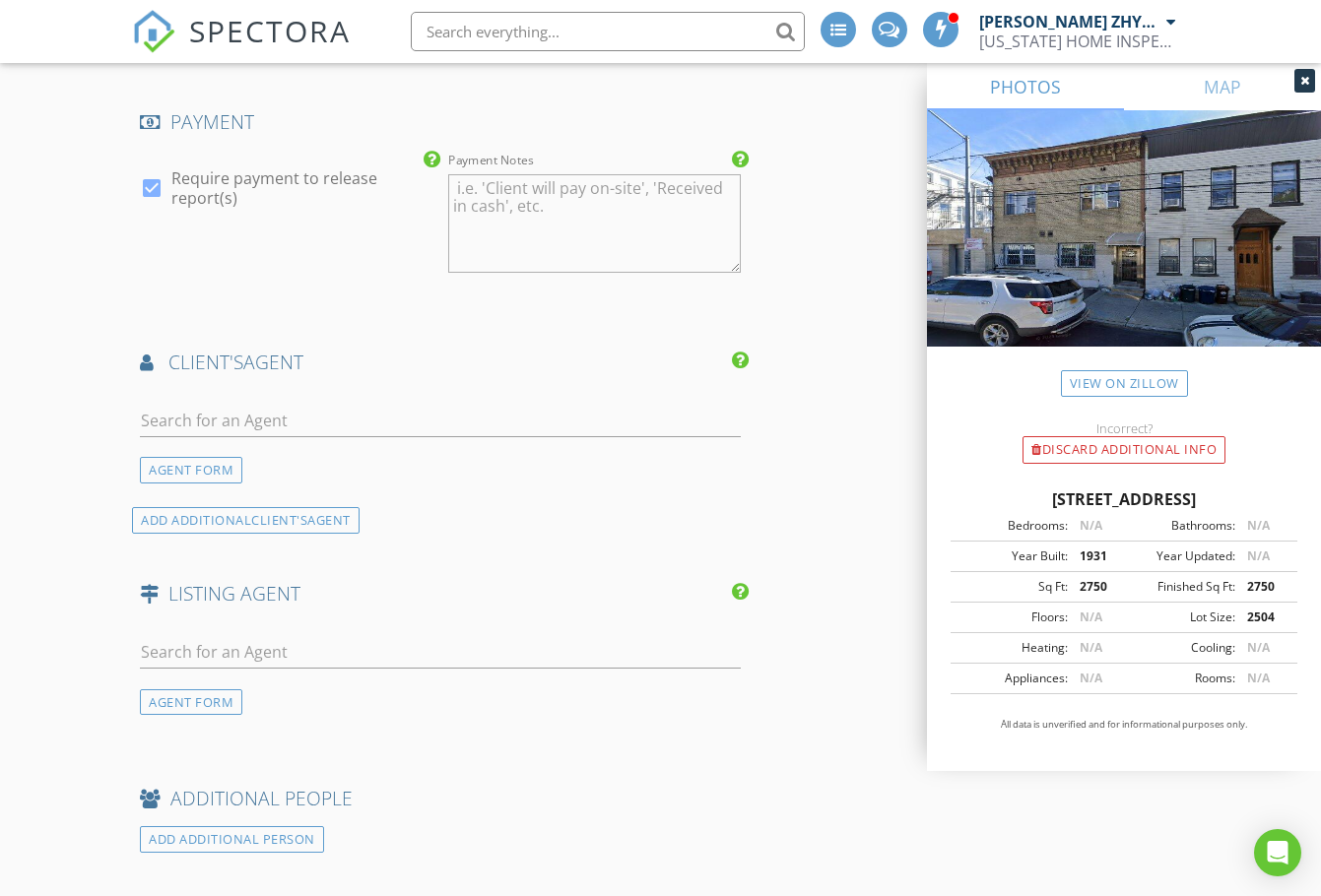 scroll, scrollTop: 2462, scrollLeft: 0, axis: vertical 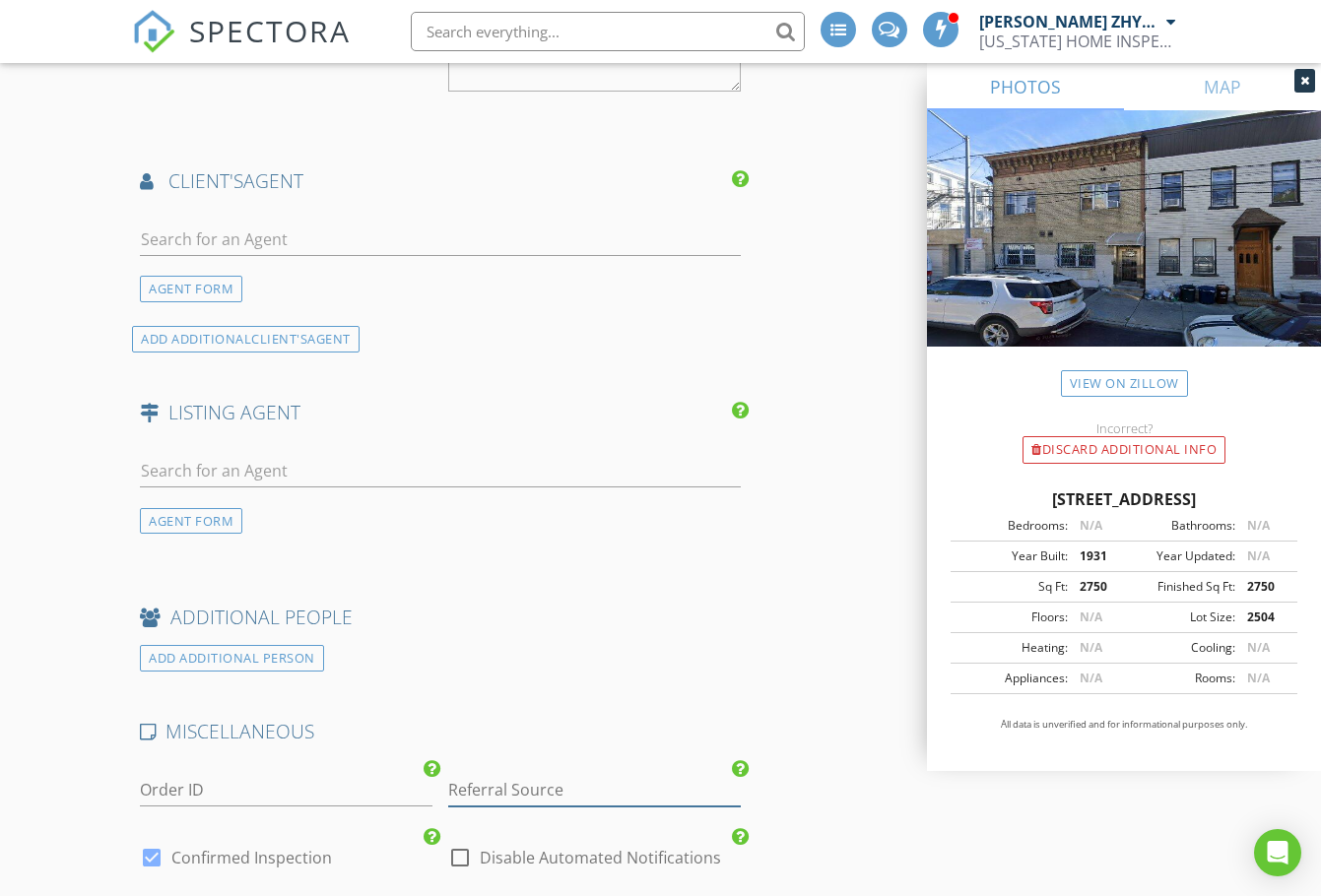 click at bounding box center (594, 790) 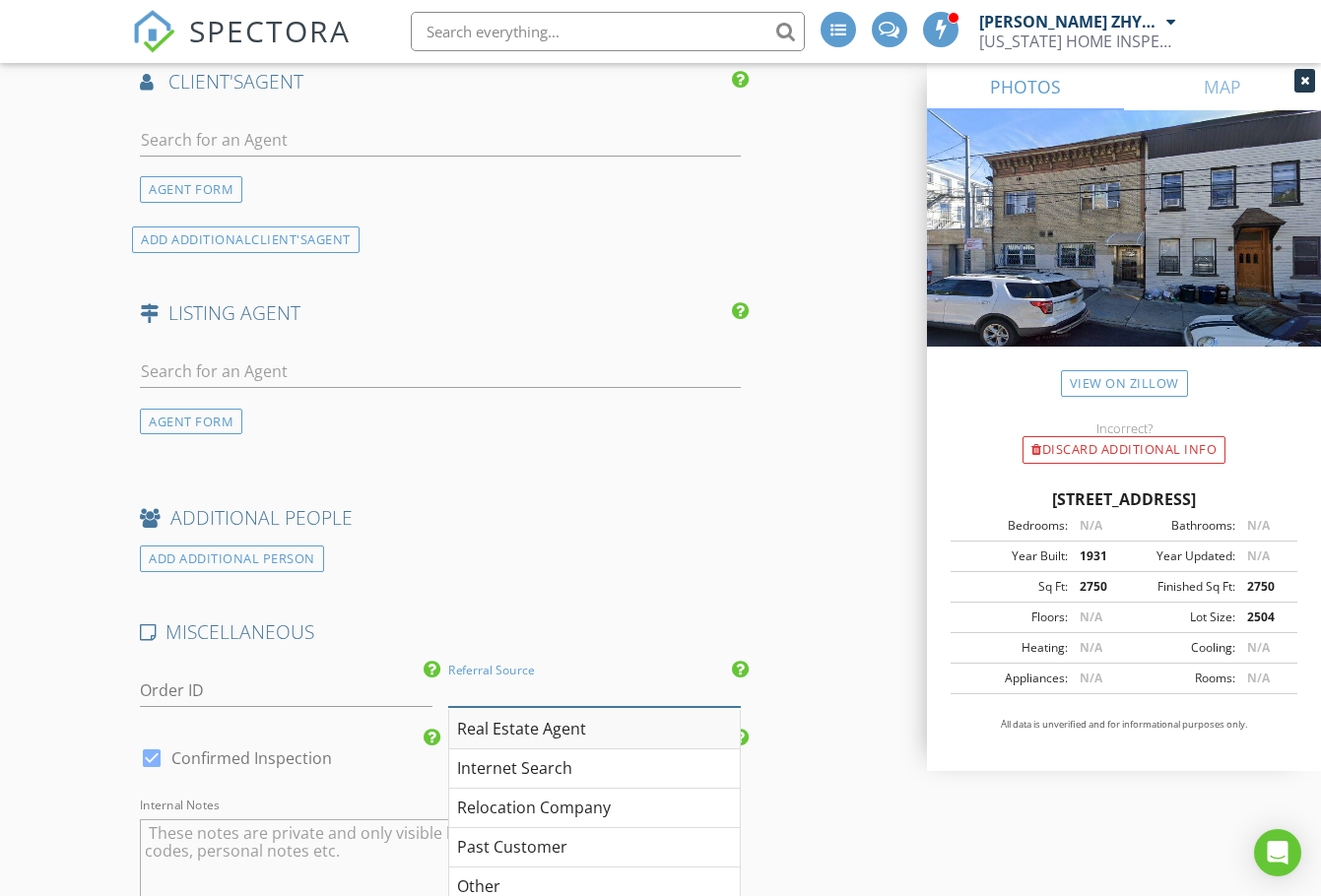 scroll, scrollTop: 2626, scrollLeft: 0, axis: vertical 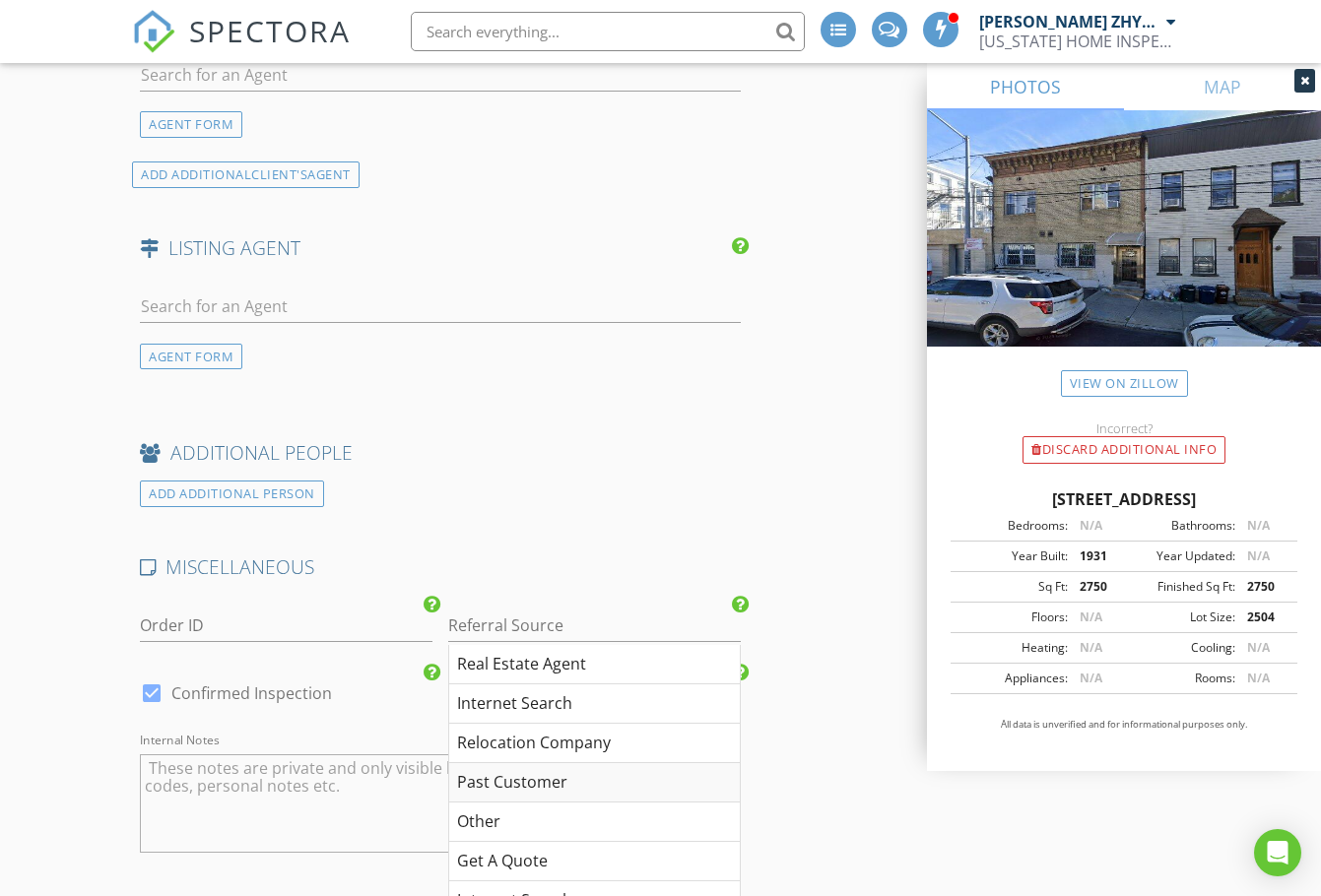 click on "Past Customer" at bounding box center (594, 783) 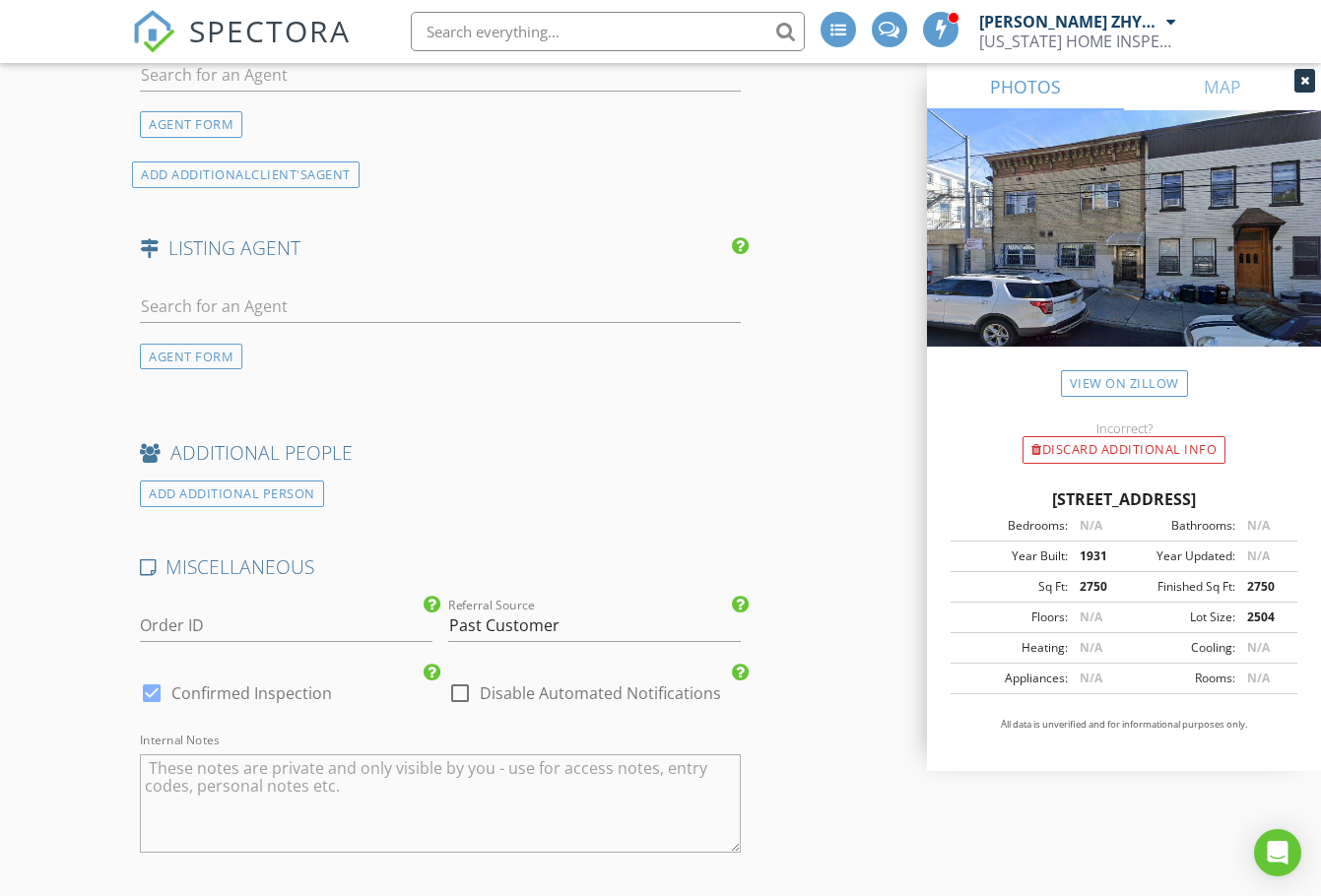 click on "INSPECTOR(S)
check_box   Dimitry ZHYGIR   PRIMARY   check_box_outline_blank   Akon Zhen     check_box_outline_blank   Hud Malik     Dimitry ZHYGIR arrow_drop_down   check_box_outline_blank Dimitry ZHYGIR specifically requested
Date/Time
07/14/2025 11:30 AM
Location
Address Search       Address 18-22 Stanhope St   Unit   City FLUSHING   State NY   Zip 11385   County Queens     Square Feet 2750   Year Built 1931   Foundation arrow_drop_down     Dimitry ZHYGIR     9.4 miles     (20 minutes)
client
check_box Enable Client CC email for this inspection   Client Search     check_box_outline_blank Client is a Company/Organization     First Name Illios   Last Name Guma   Email iliosguma@gmail.com   CC Email   Phone 347-459-2661         Tags         Notes   Private Notes
ADD ADDITIONAL client
check_box_outline_blank" at bounding box center [660, -536] 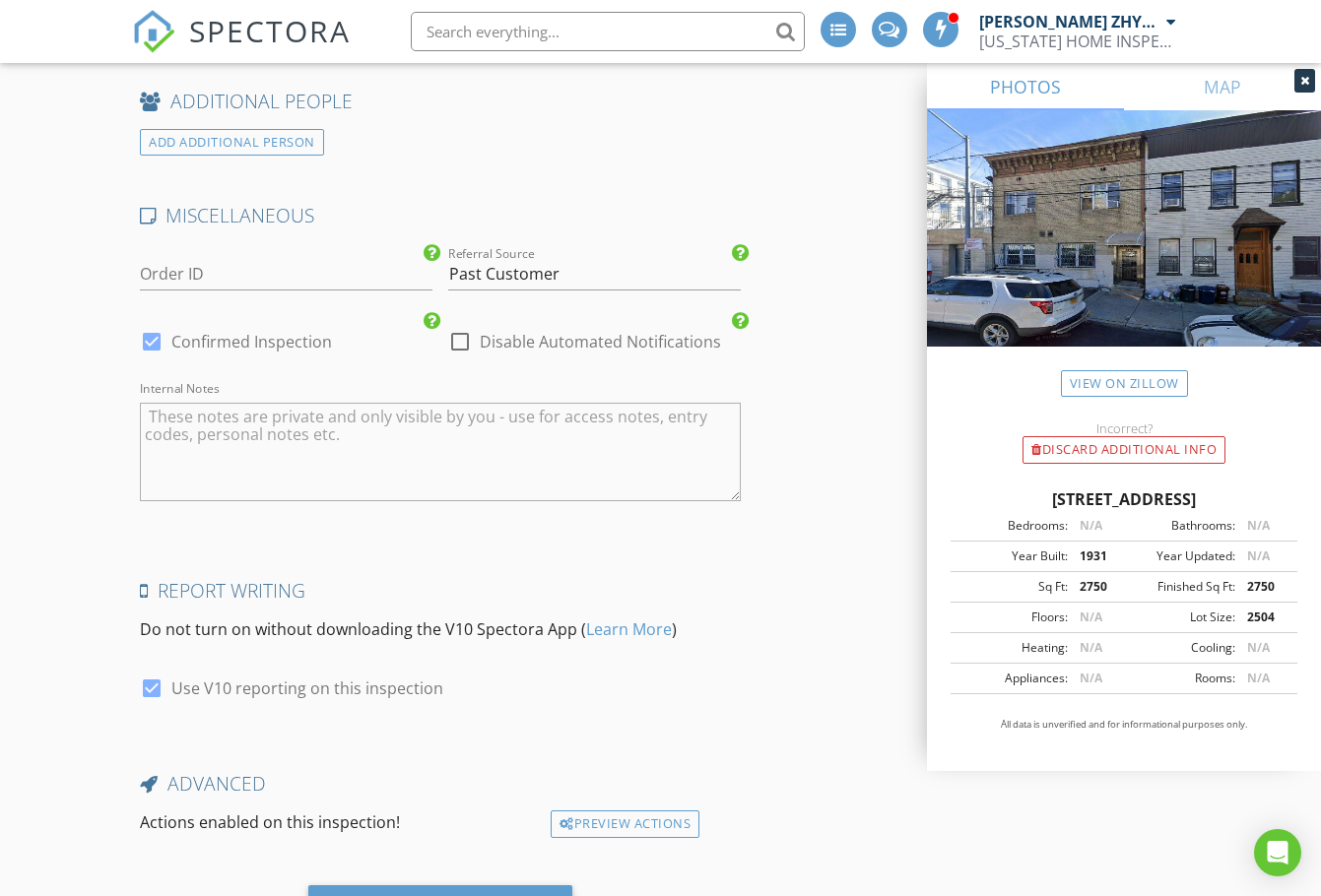 scroll, scrollTop: 3082, scrollLeft: 0, axis: vertical 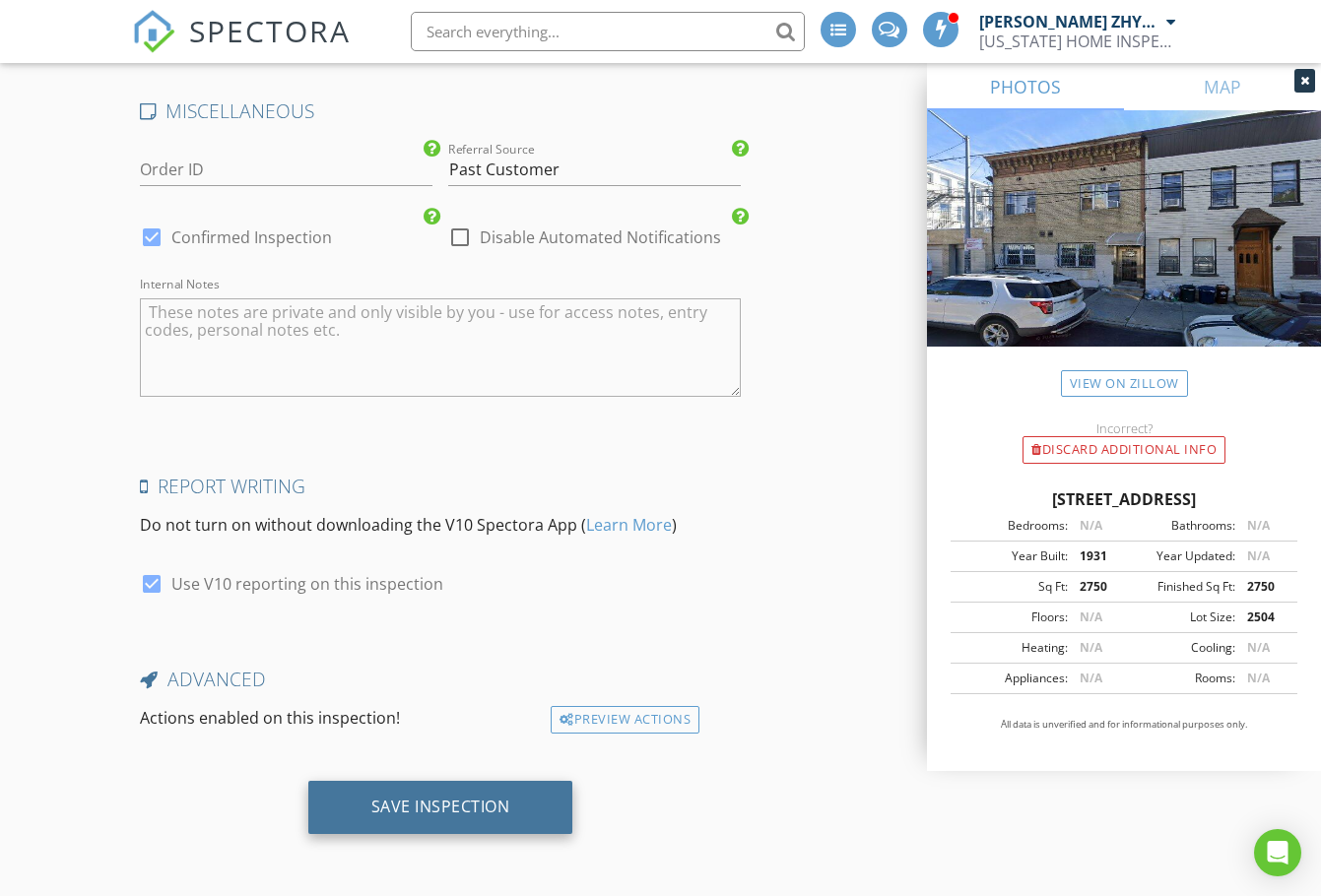 click on "Save Inspection" at bounding box center [440, 806] 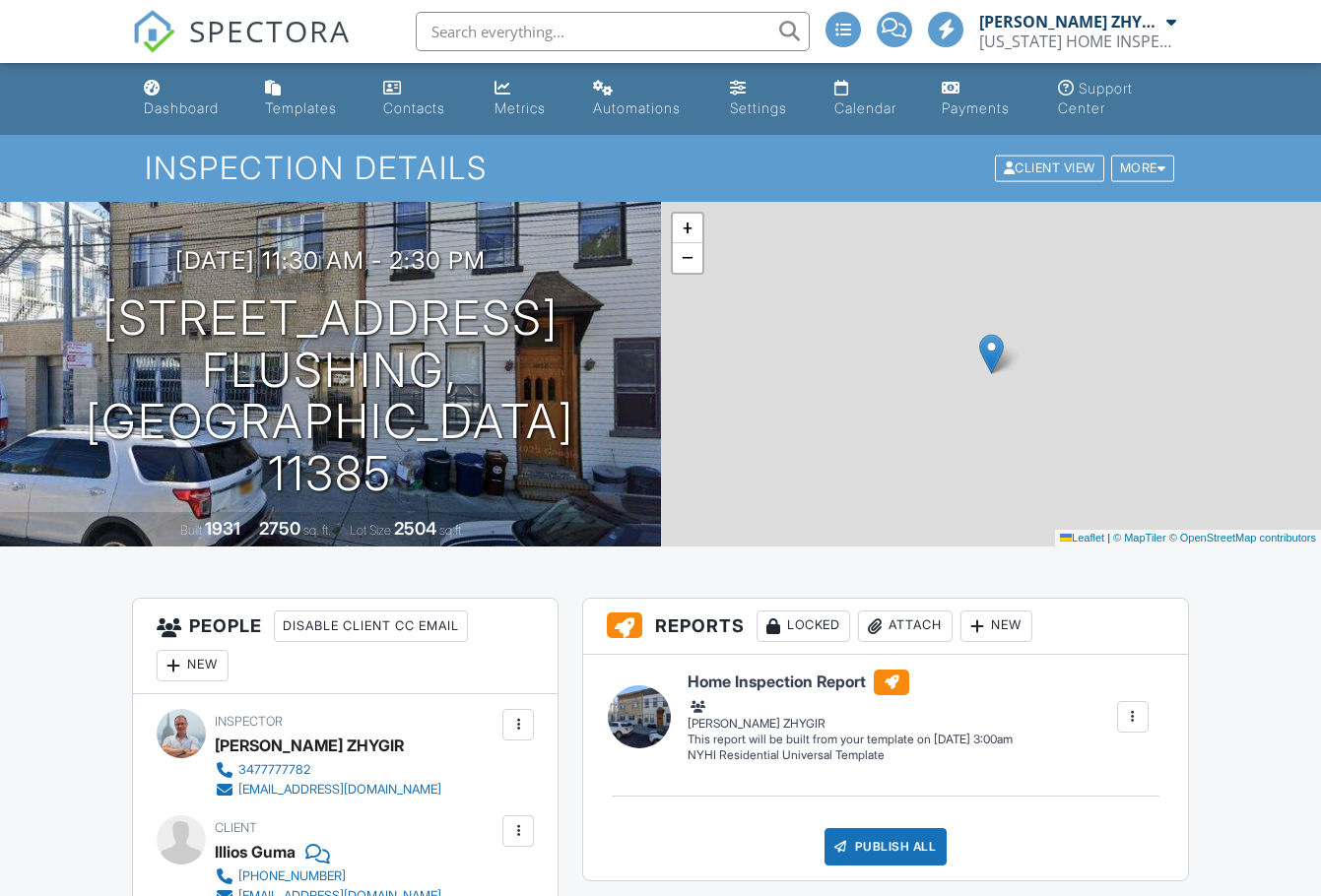 scroll, scrollTop: 0, scrollLeft: 0, axis: both 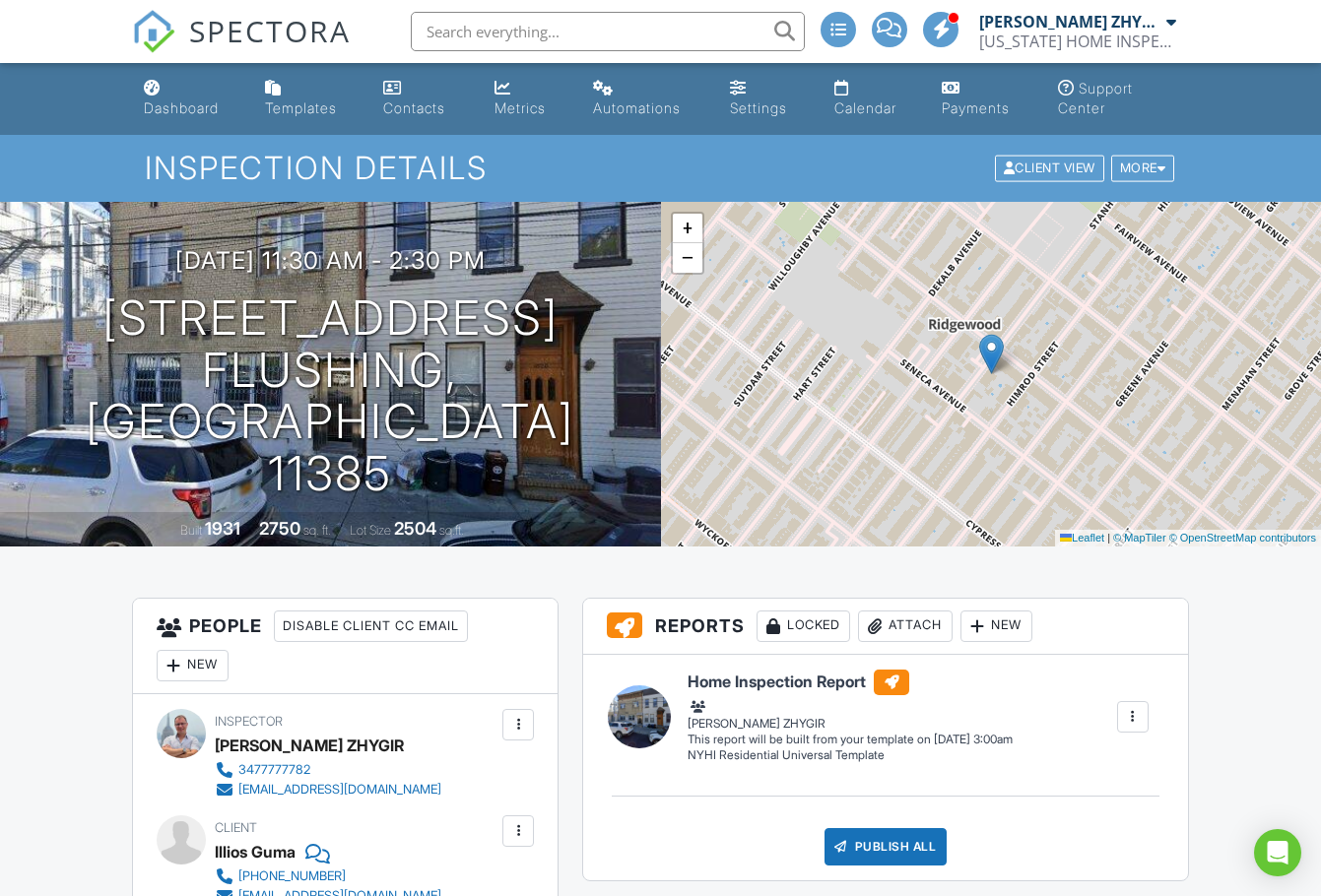 click on "Dashboard" at bounding box center [188, 98] 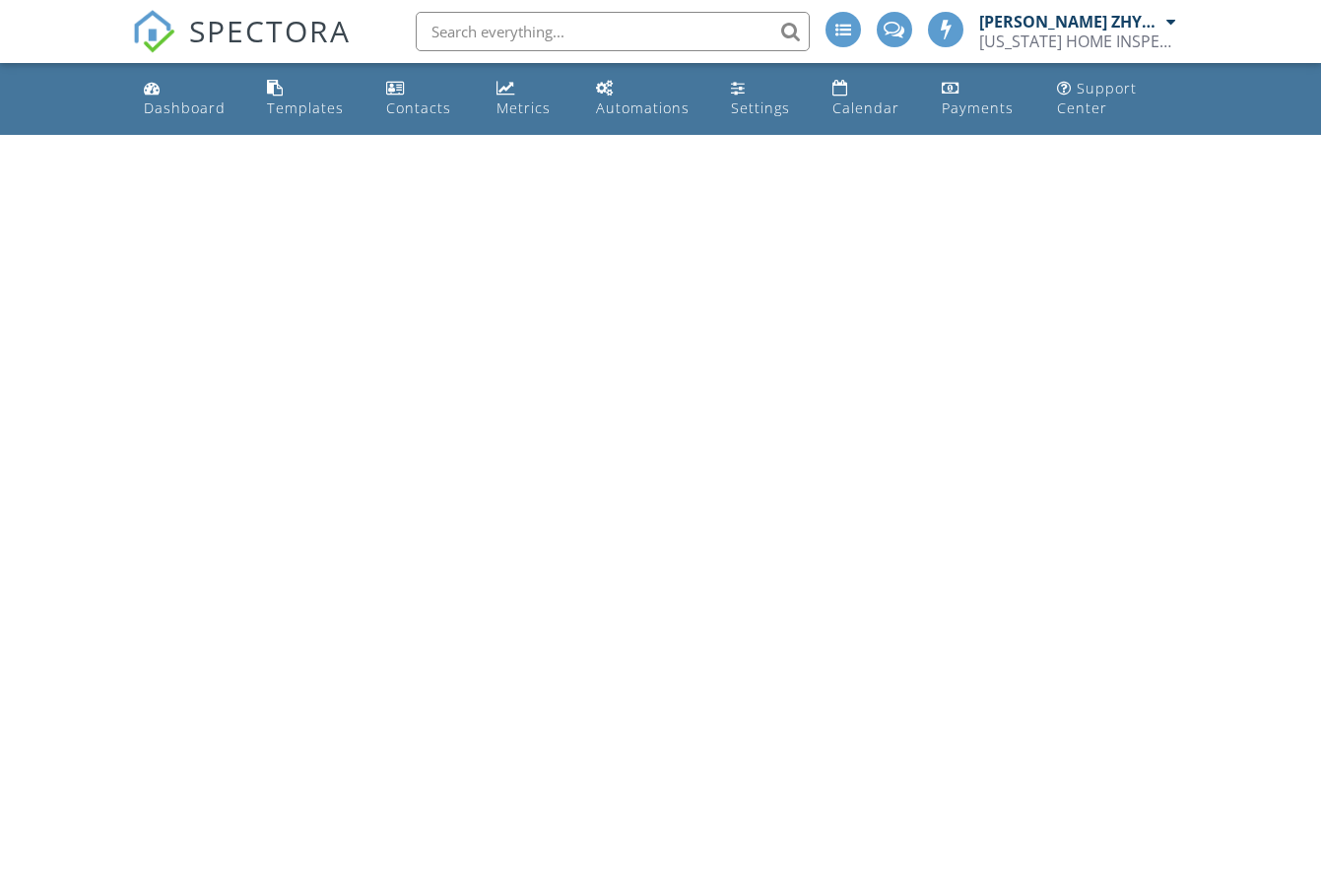 scroll, scrollTop: 0, scrollLeft: 0, axis: both 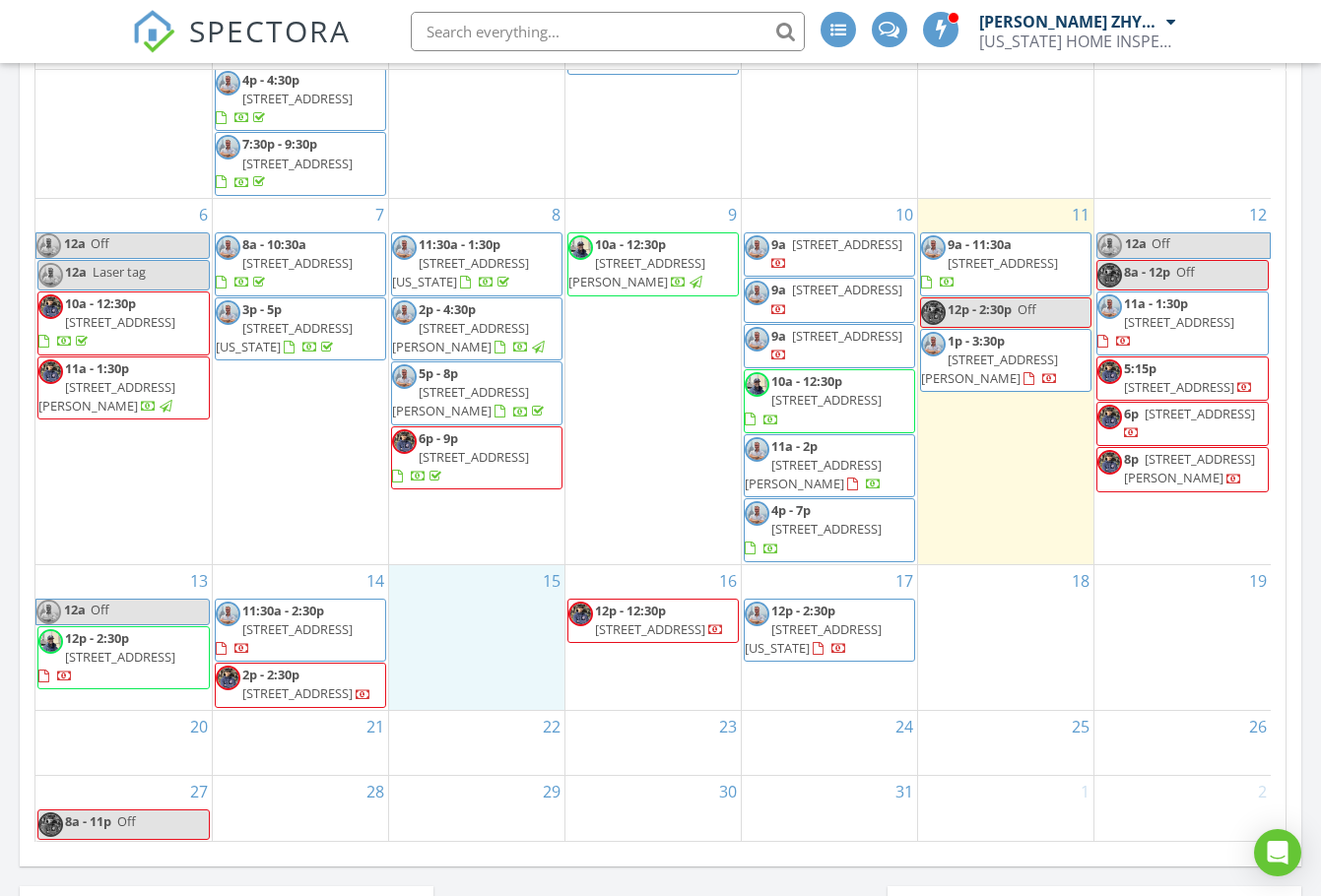 click on "15" at bounding box center (477, 637) 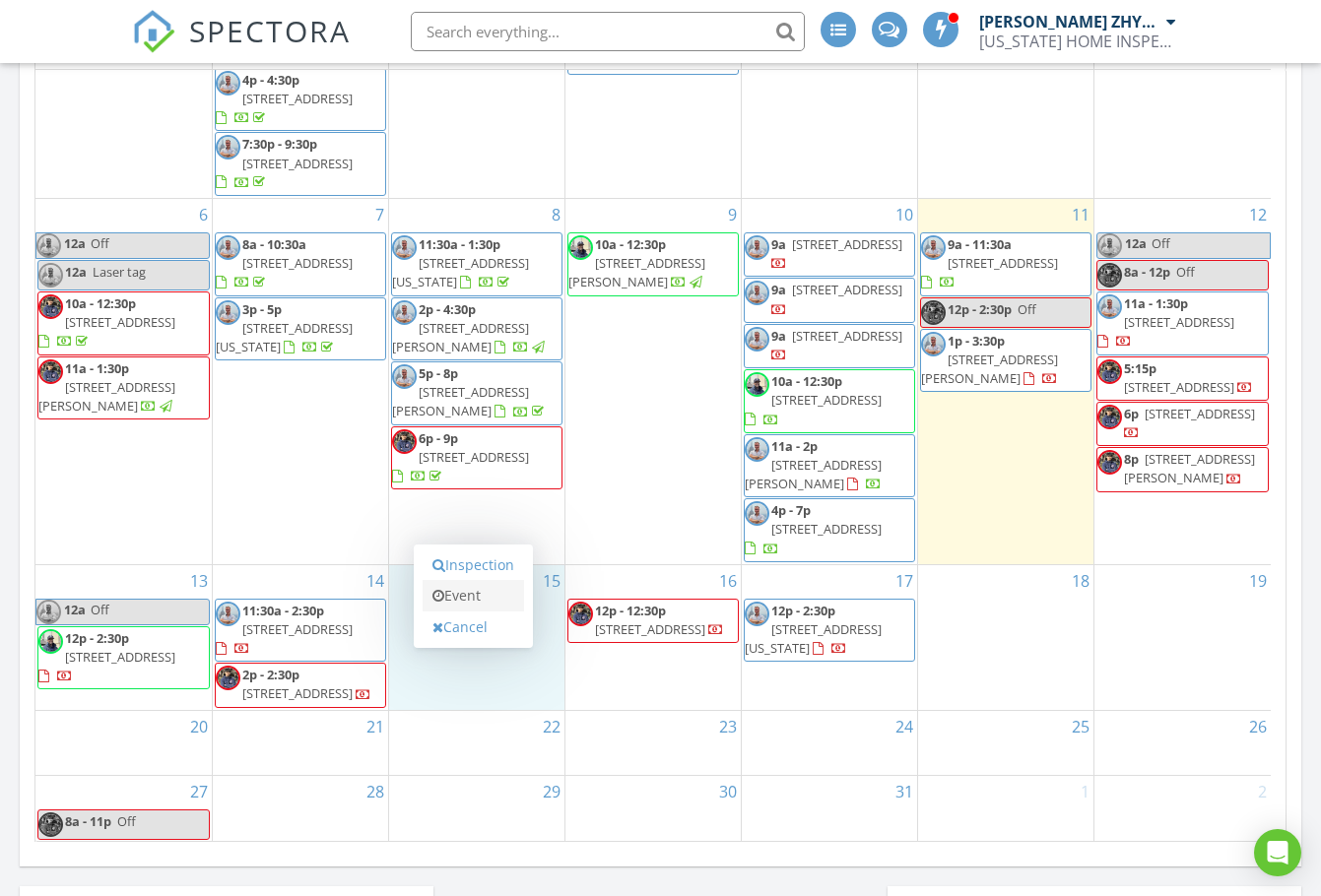 click on "Event" at bounding box center [473, 596] 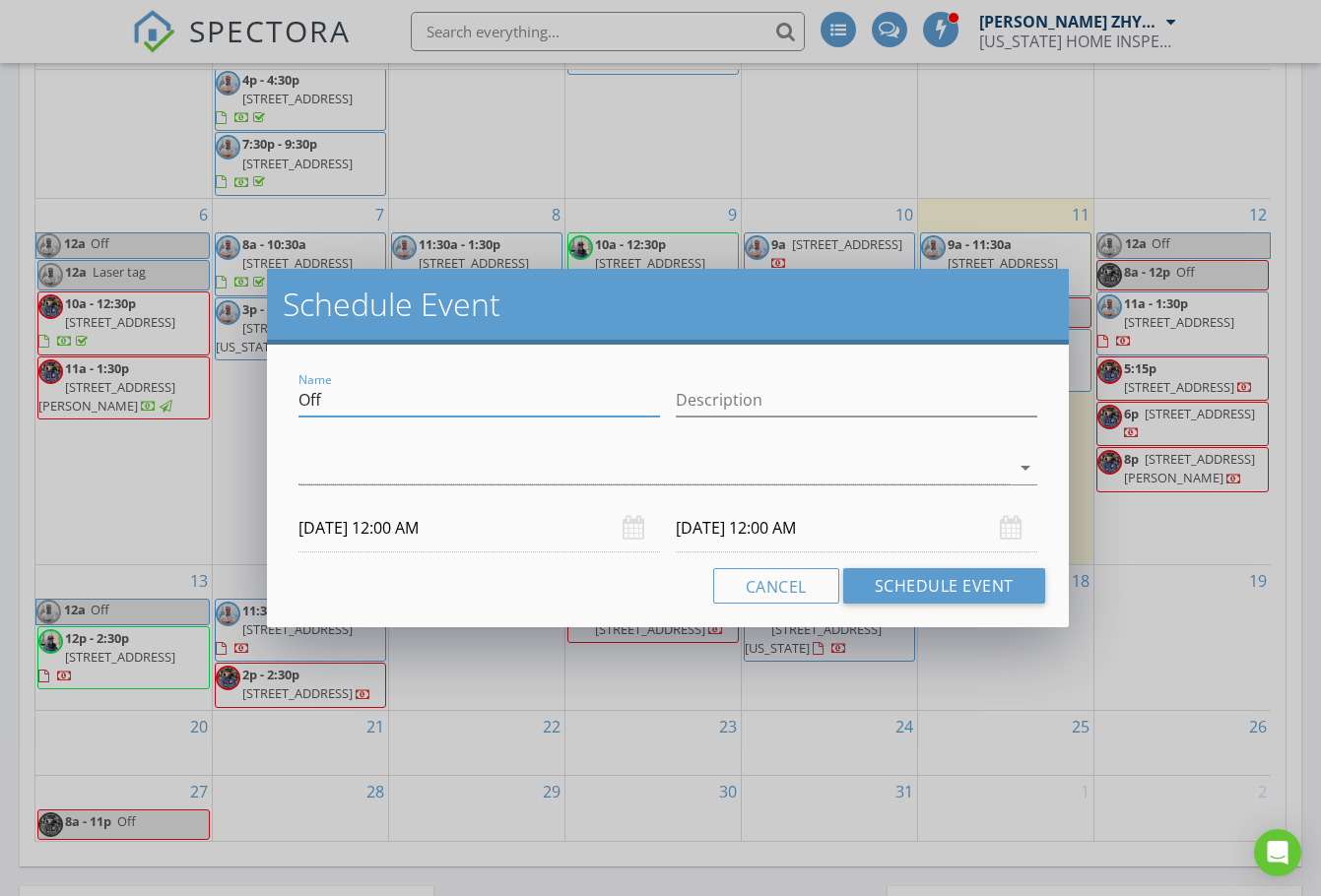 drag, startPoint x: 369, startPoint y: 396, endPoint x: 271, endPoint y: 399, distance: 98.04591 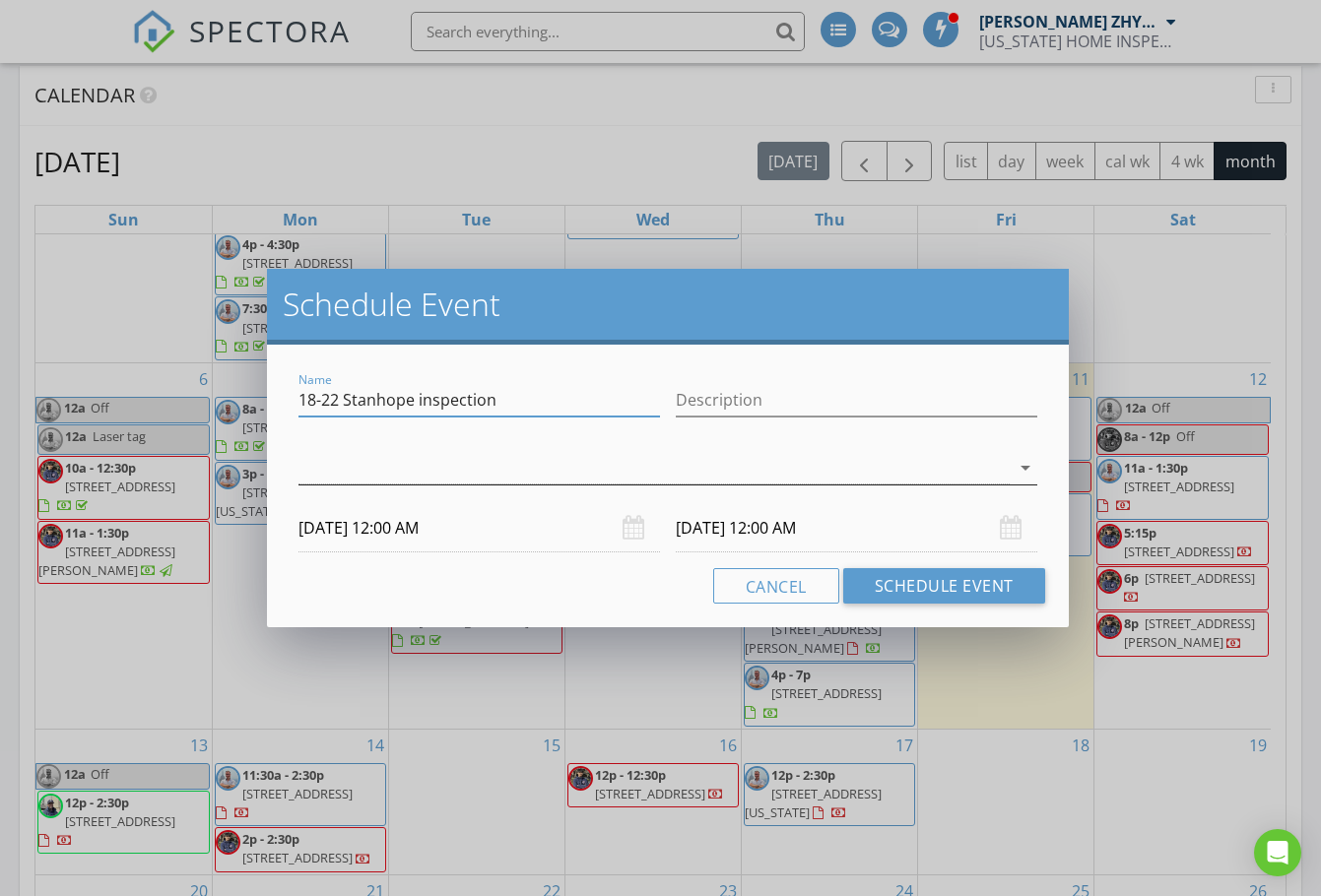 type on "18-22 Stanhope inspection" 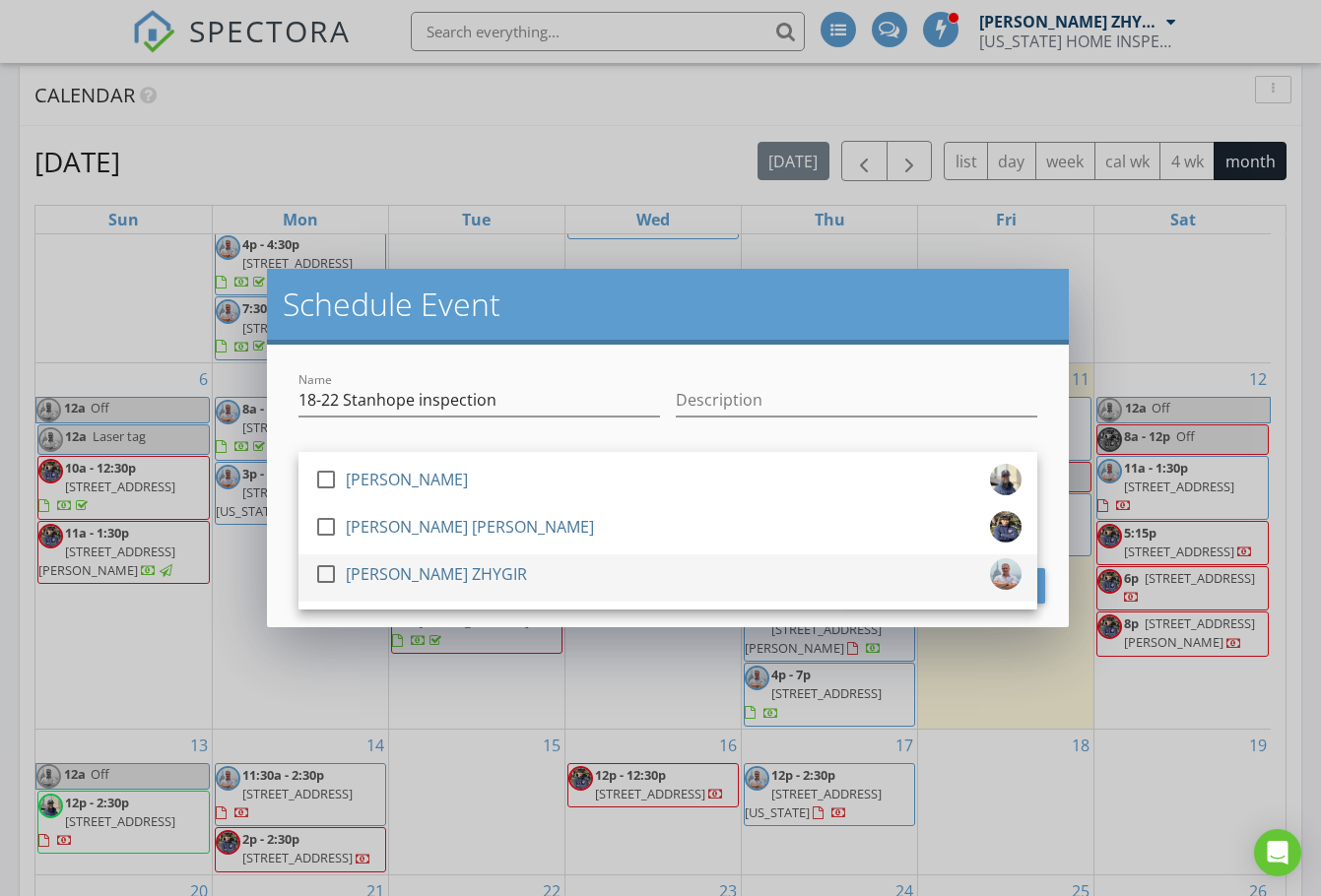 click at bounding box center [326, 574] 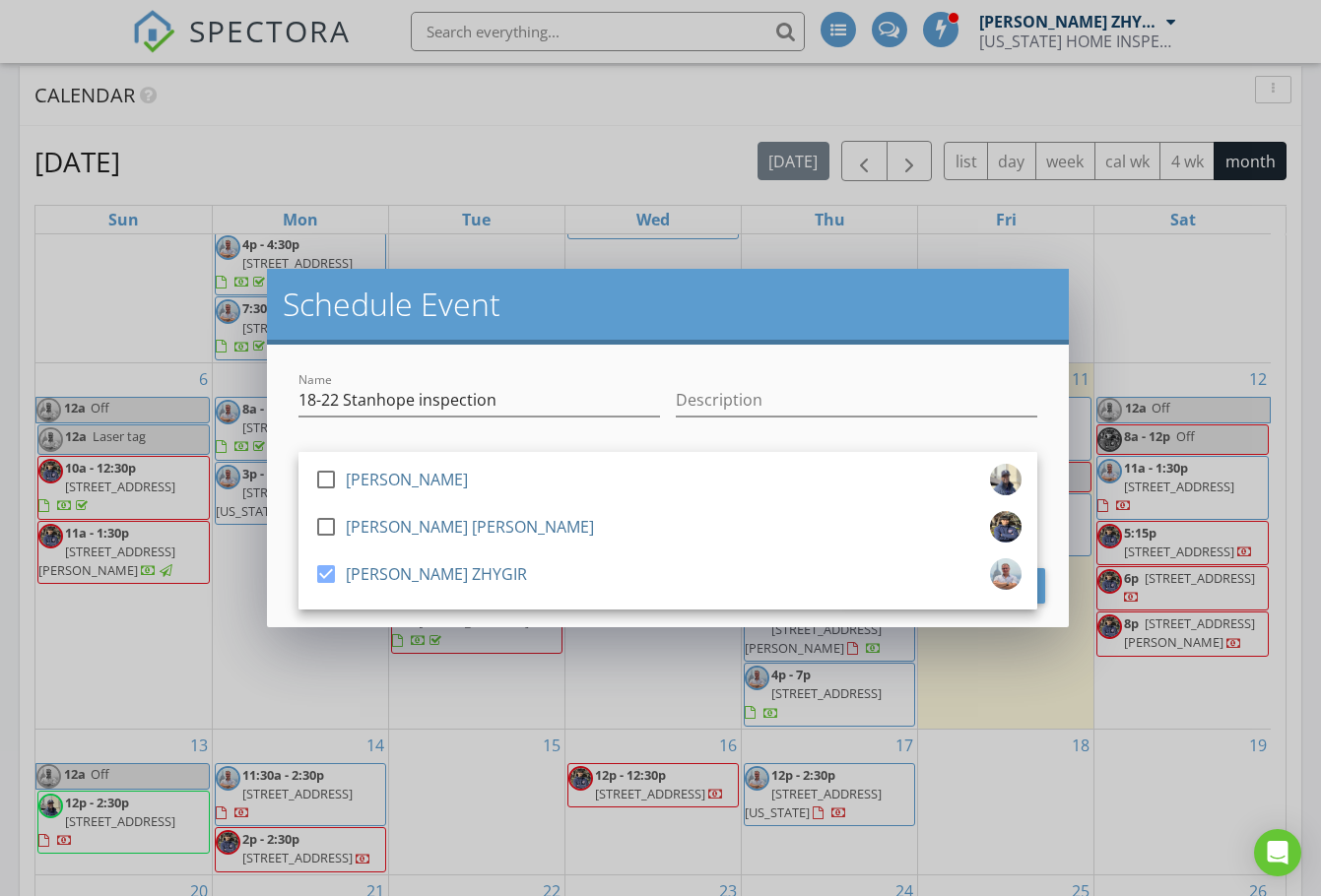 click on "Name 18-22 Stanhope inspection   Description     check_box_outline_blank   Hud Malik   check_box_outline_blank   Akon Zhen   check_box   Dimitry ZHYGIR   Dimitry ZHYGIR arrow_drop_down   07/15/2025 12:00 AM   07/16/2025 12:00 AM         Cancel   Schedule Event" at bounding box center (668, 485) 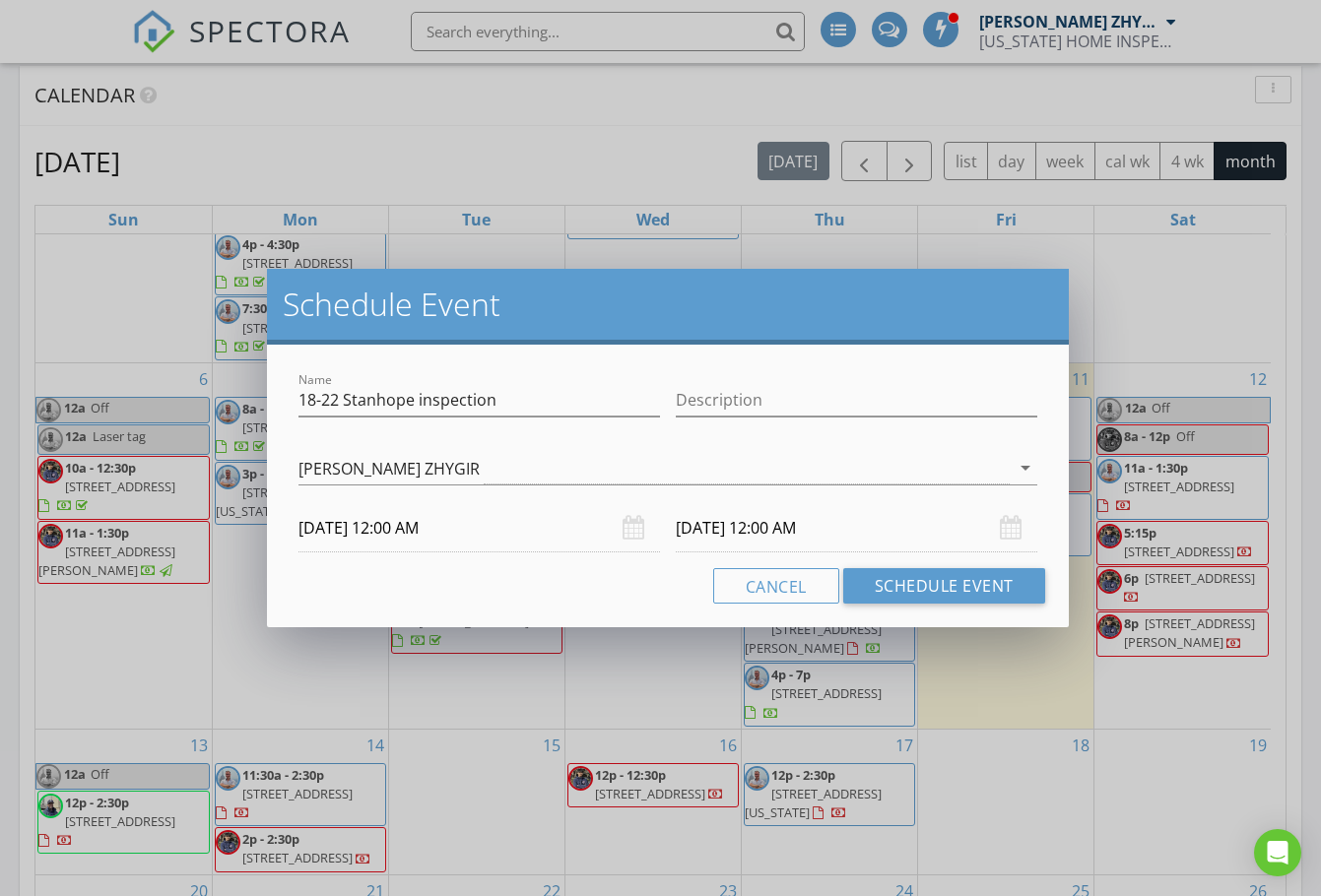 click on "07/15/2025 12:00 AM" at bounding box center [479, 528] 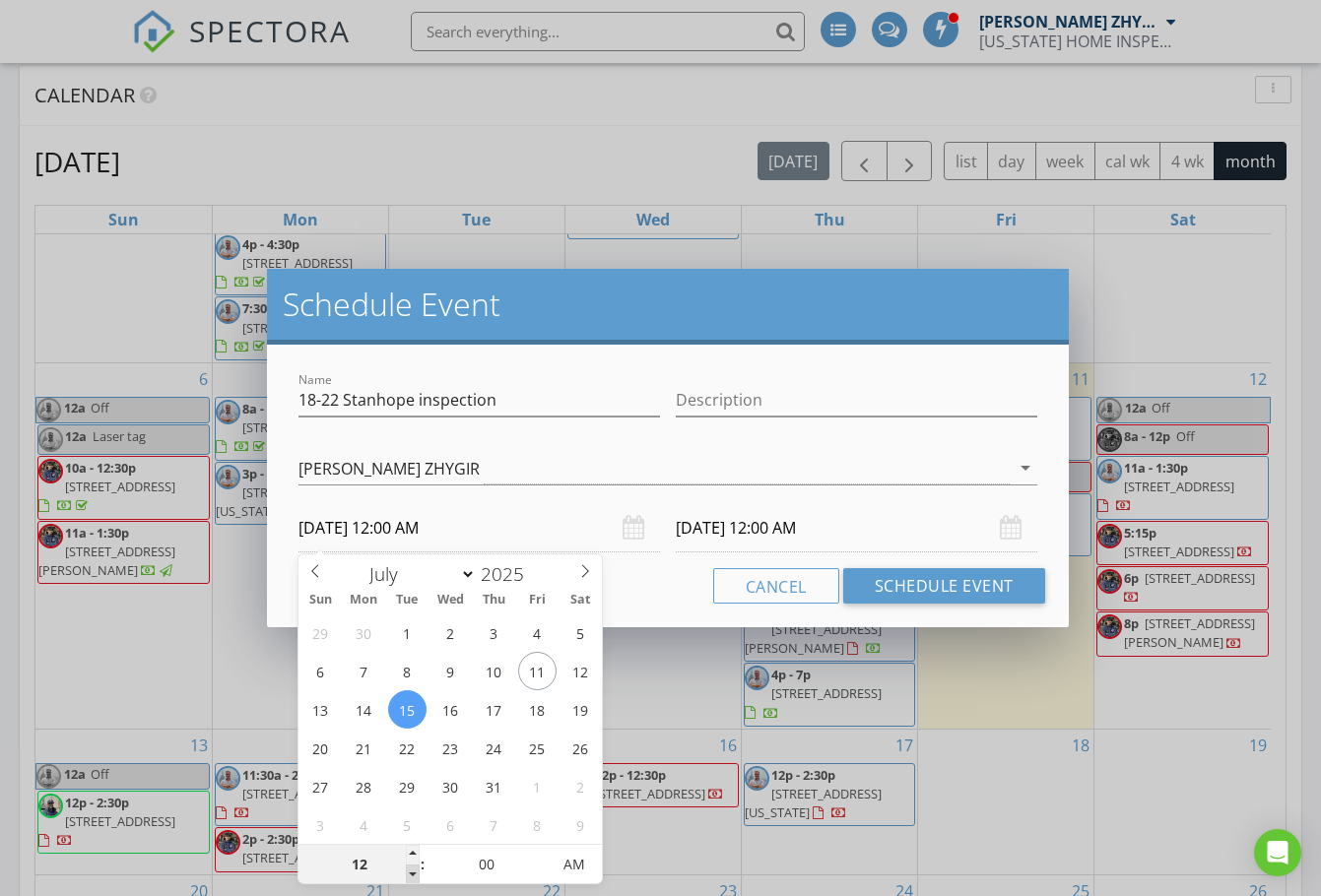 type on "11" 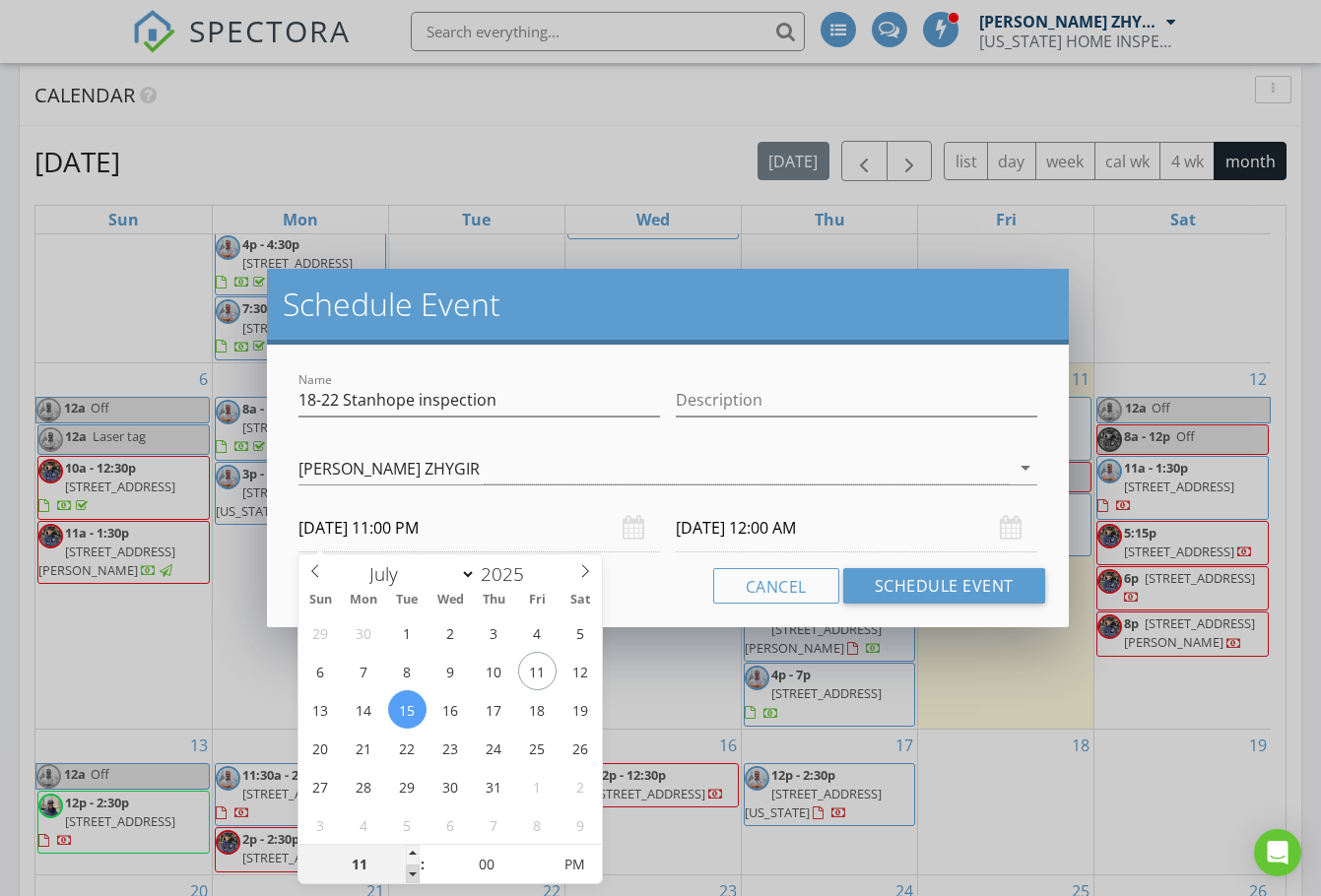 click at bounding box center (413, 874) 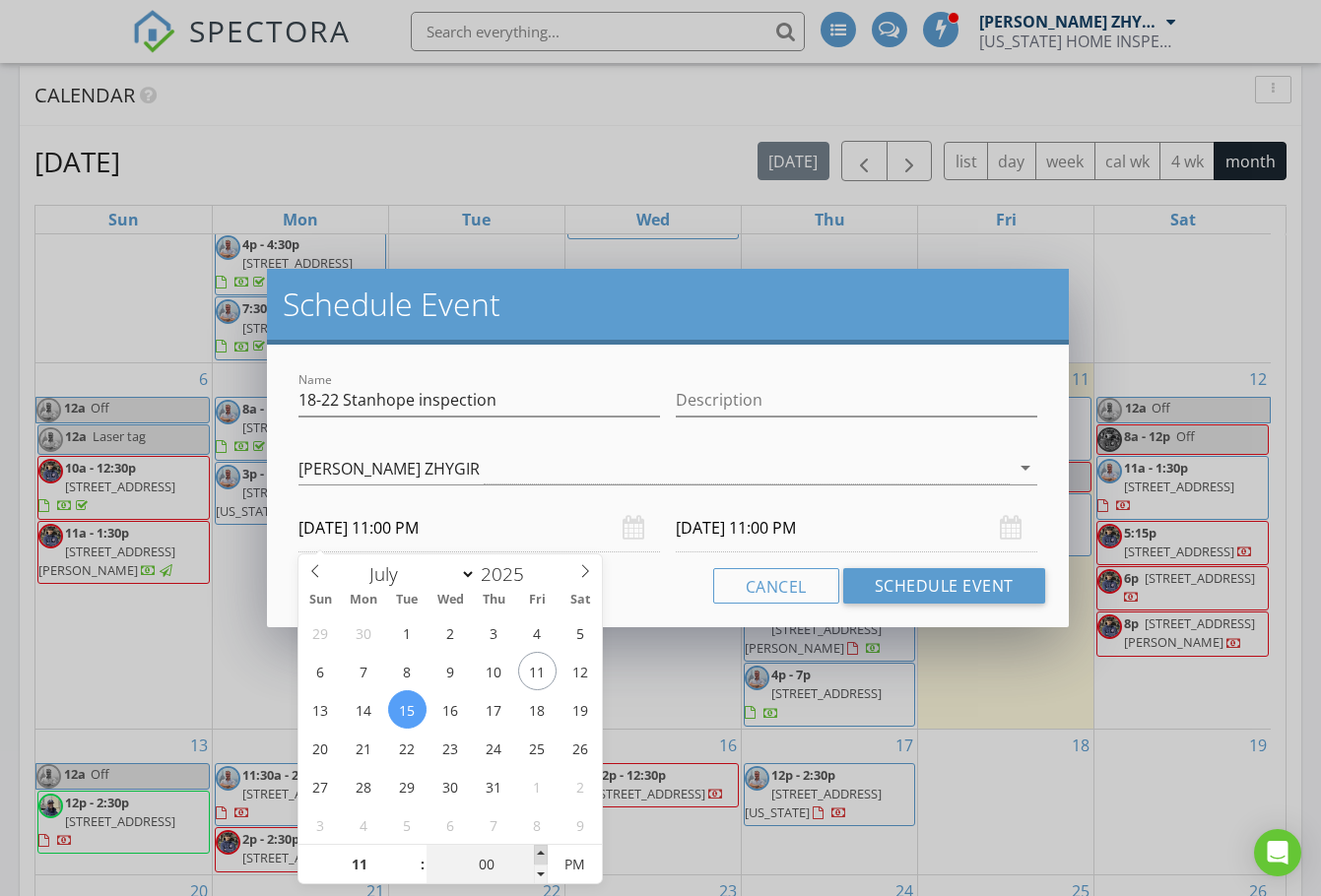 type on "05" 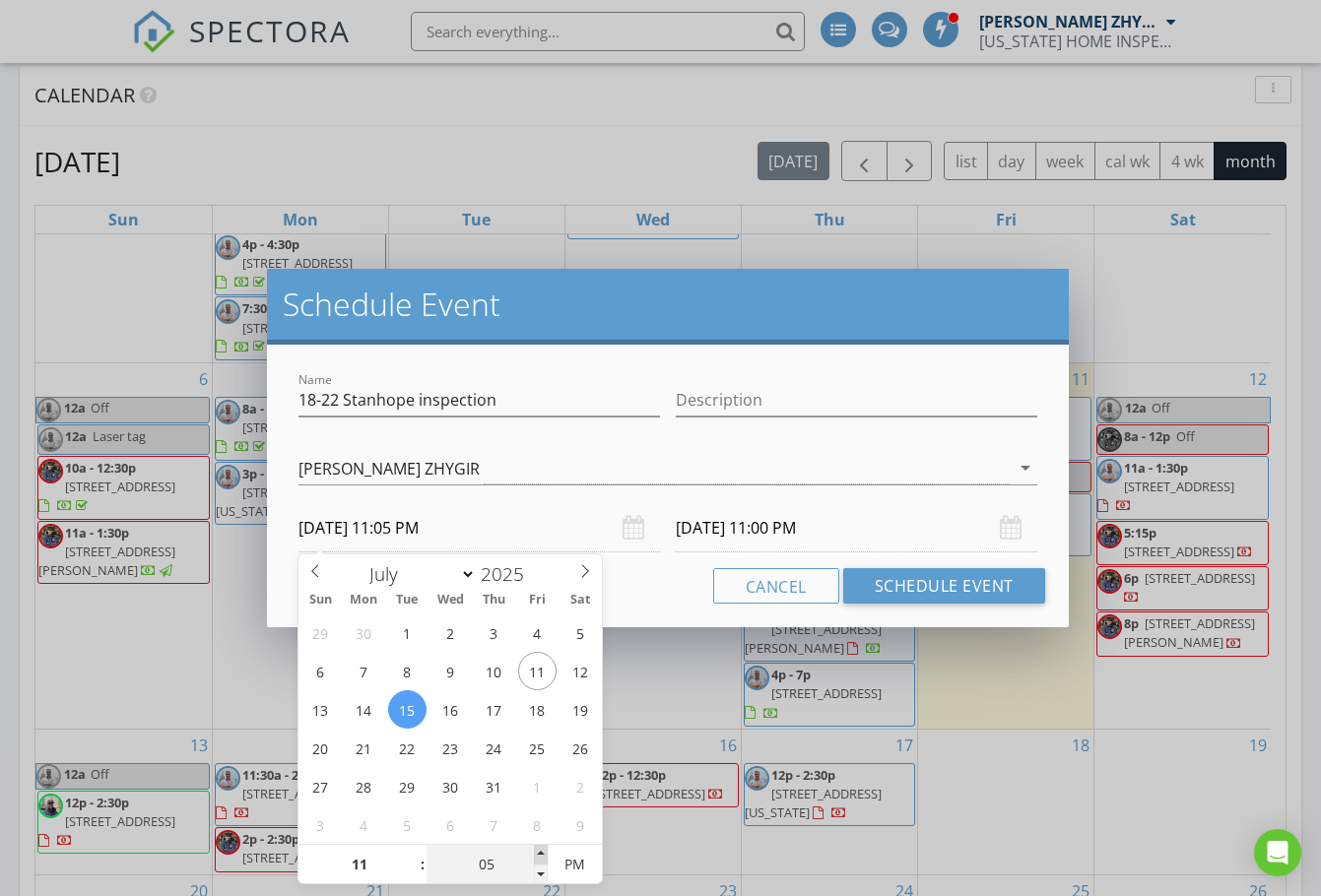 click at bounding box center [541, 855] 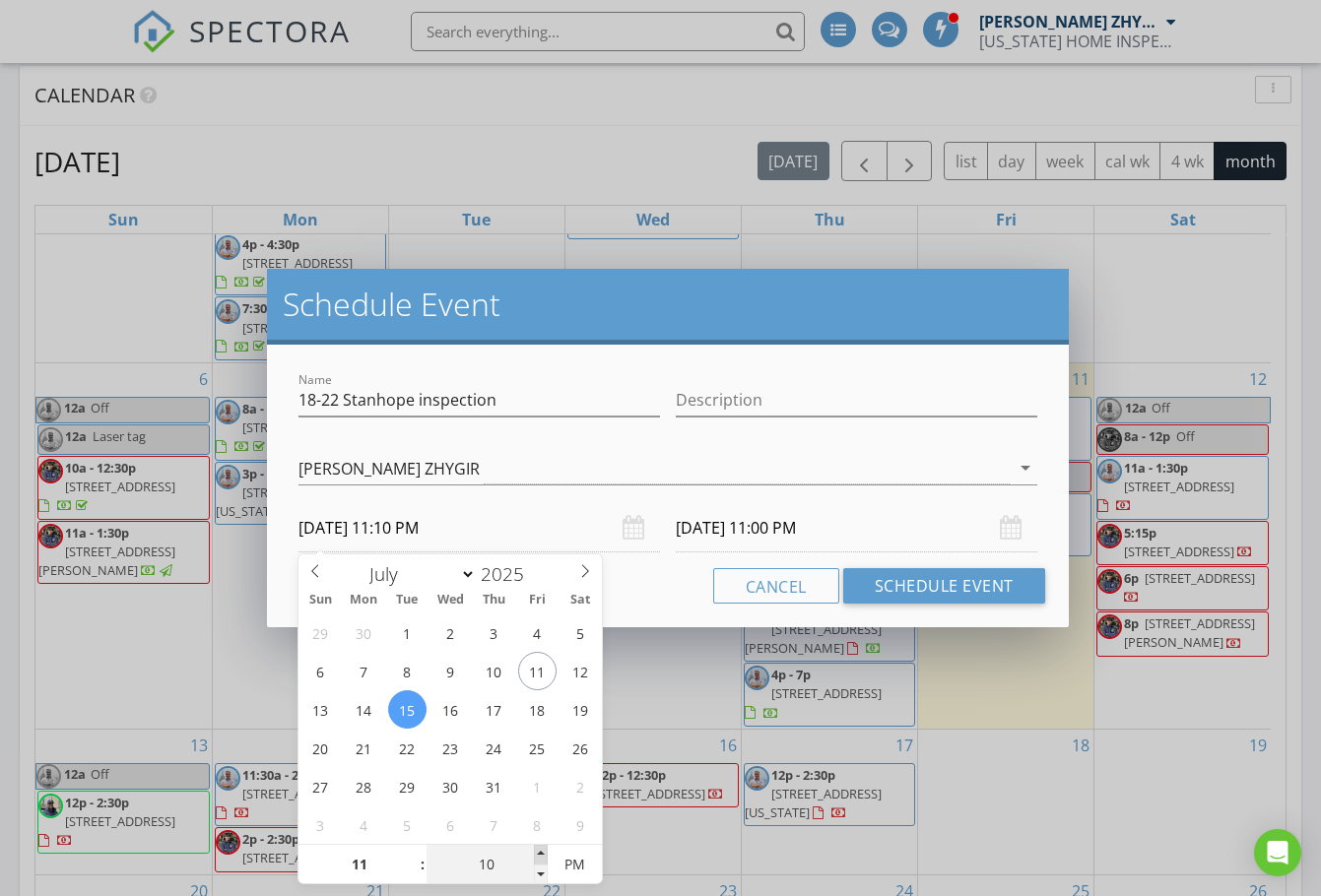 click at bounding box center [541, 855] 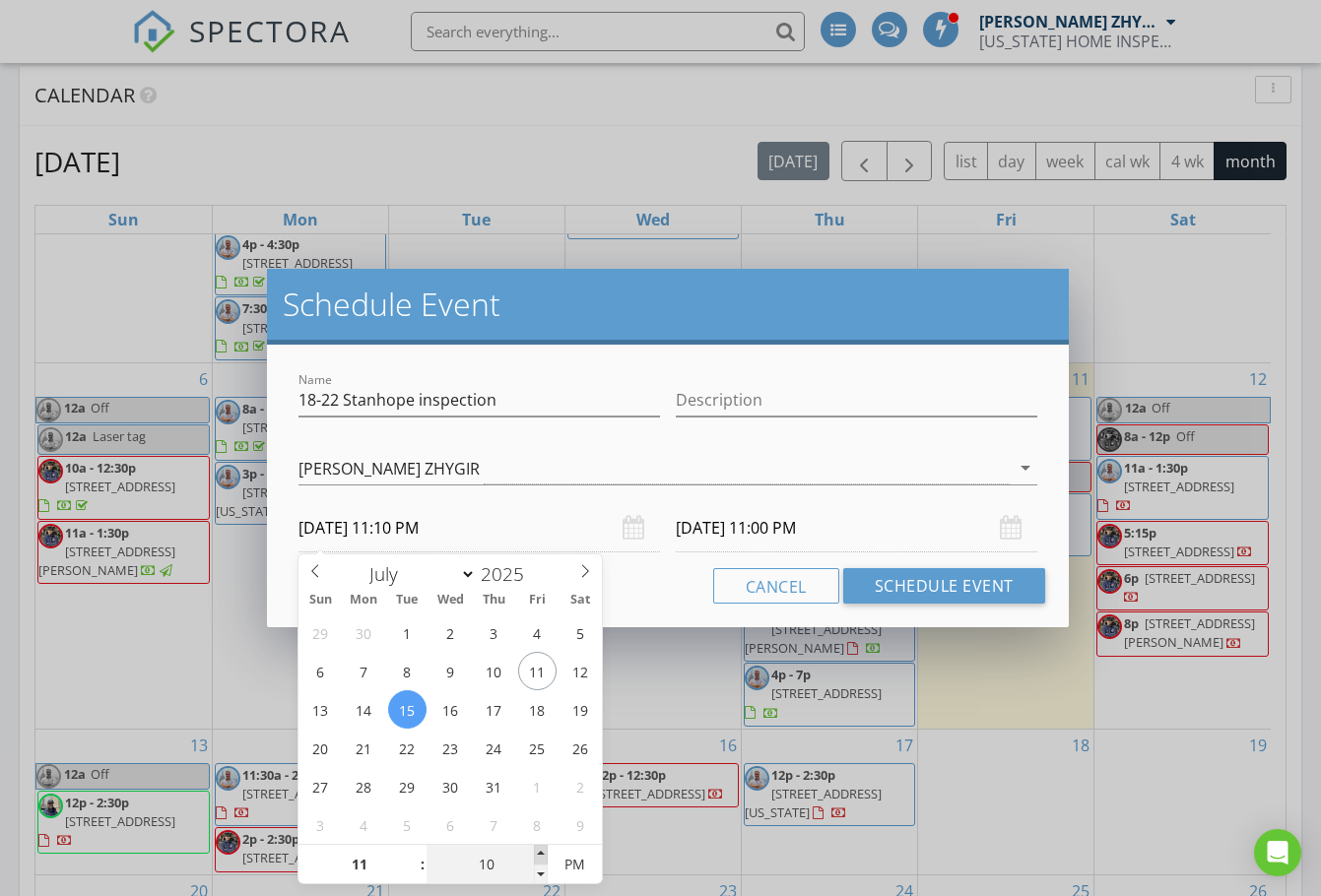 type on "15" 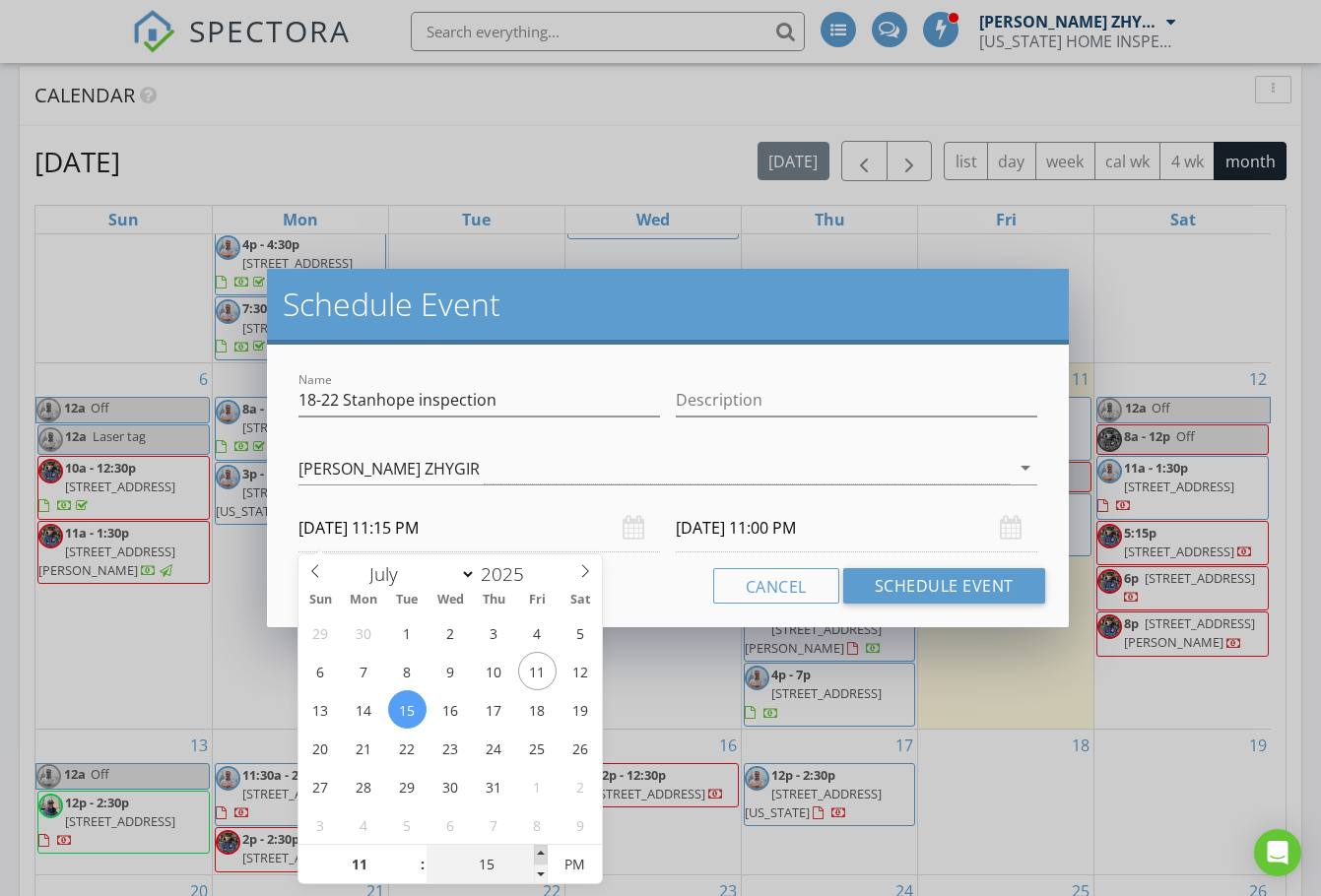 click at bounding box center [541, 855] 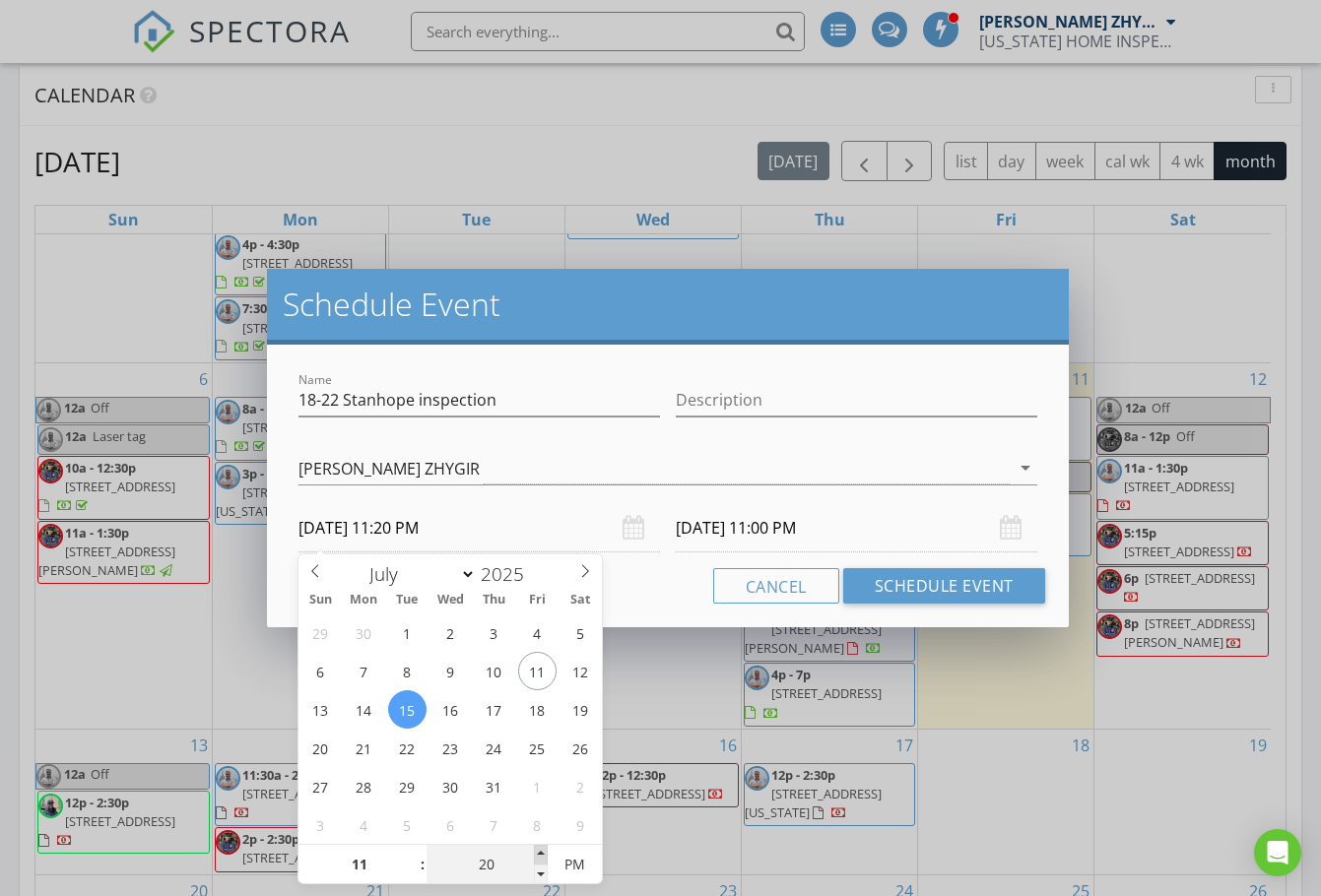click at bounding box center [541, 855] 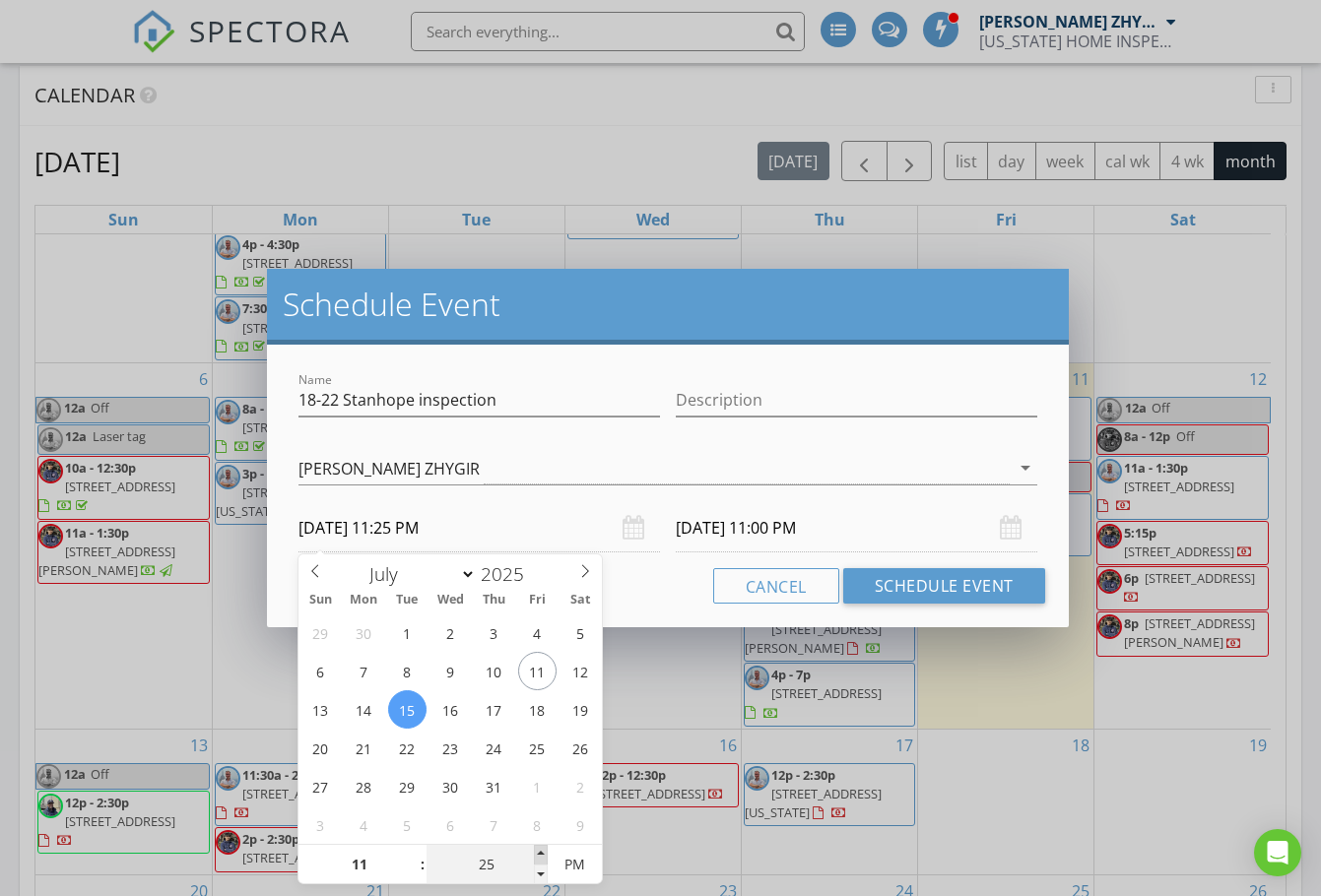 click at bounding box center (541, 855) 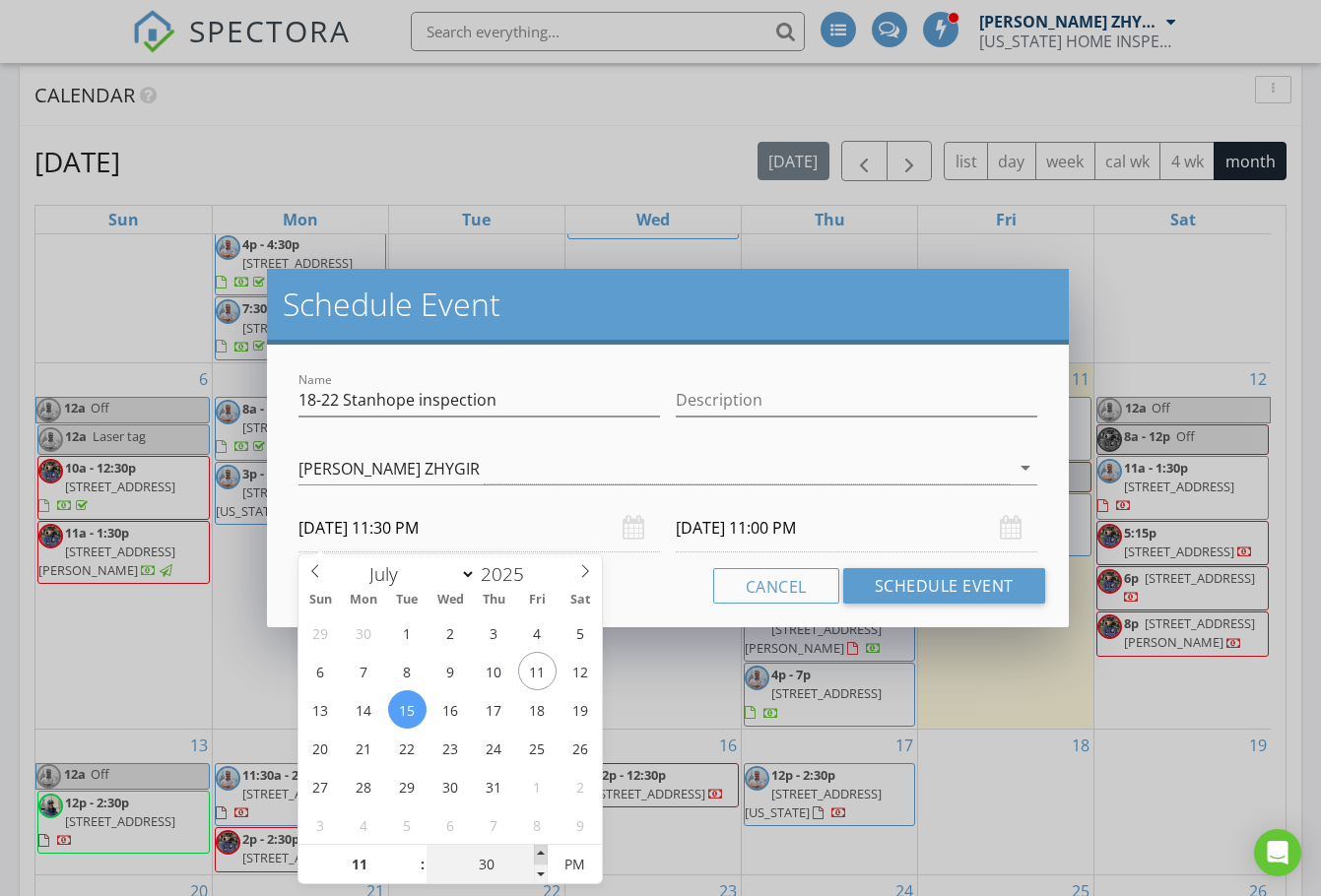 click at bounding box center [541, 855] 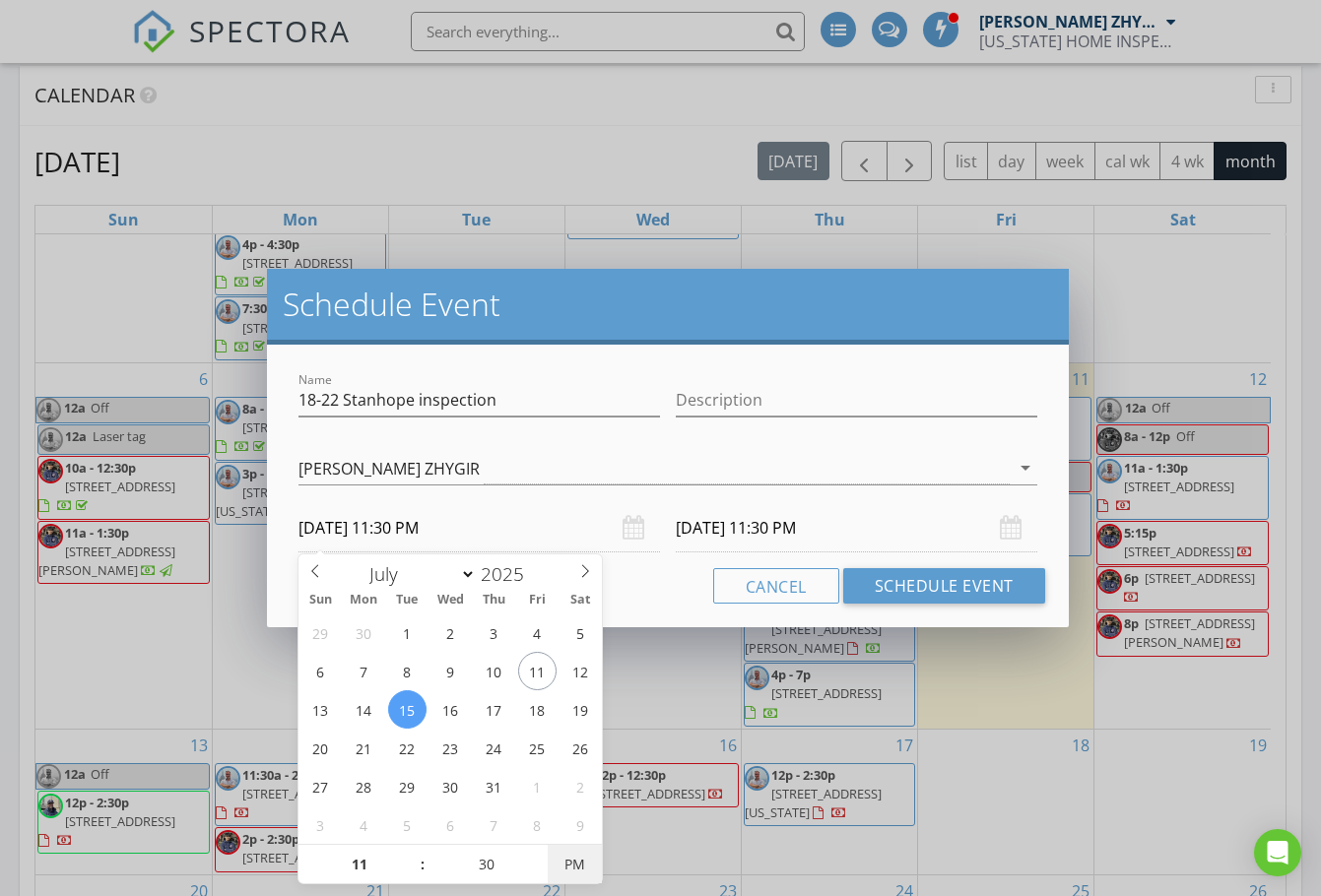 type on "07/15/2025 11:30 AM" 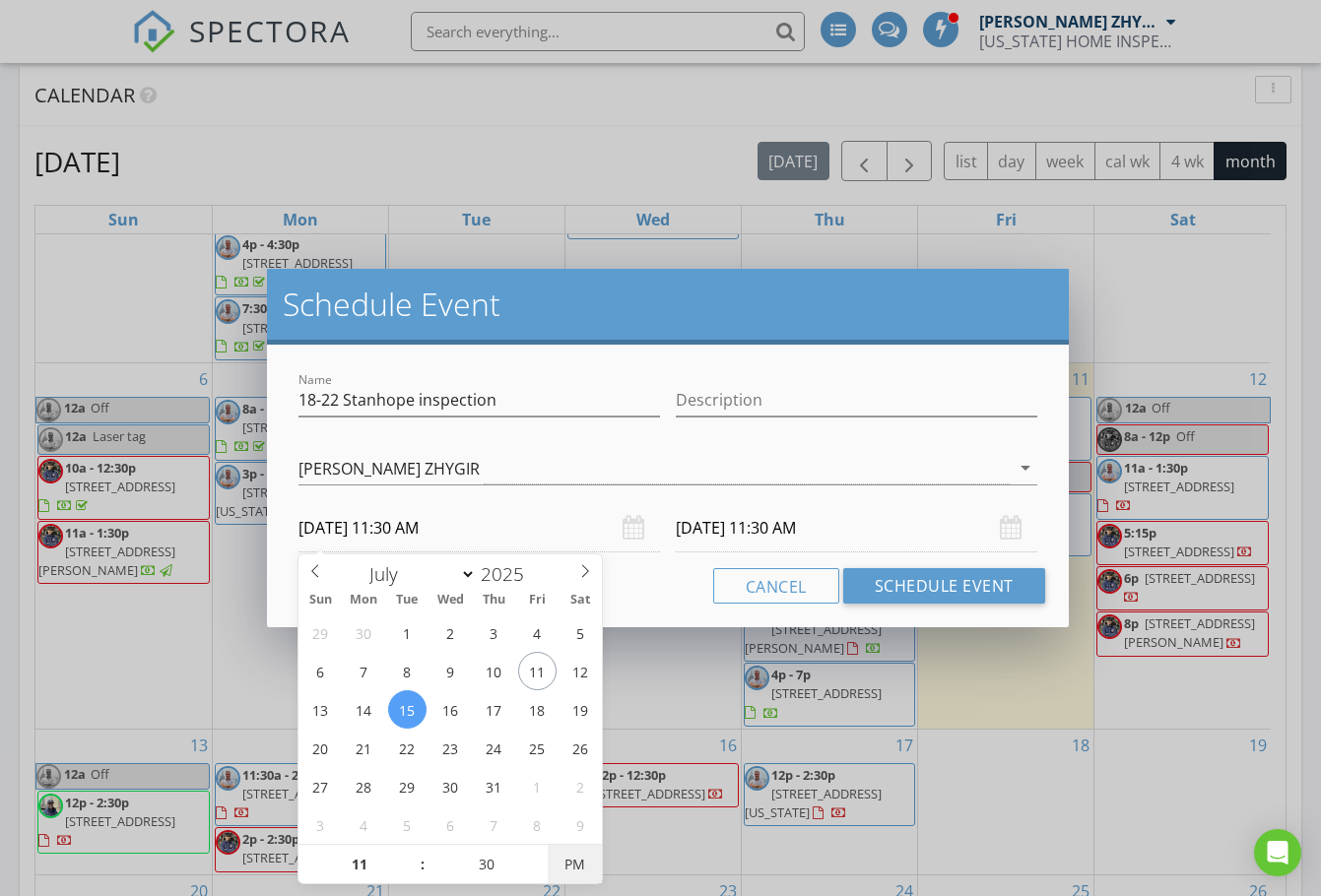 click on "PM" at bounding box center (574, 864) 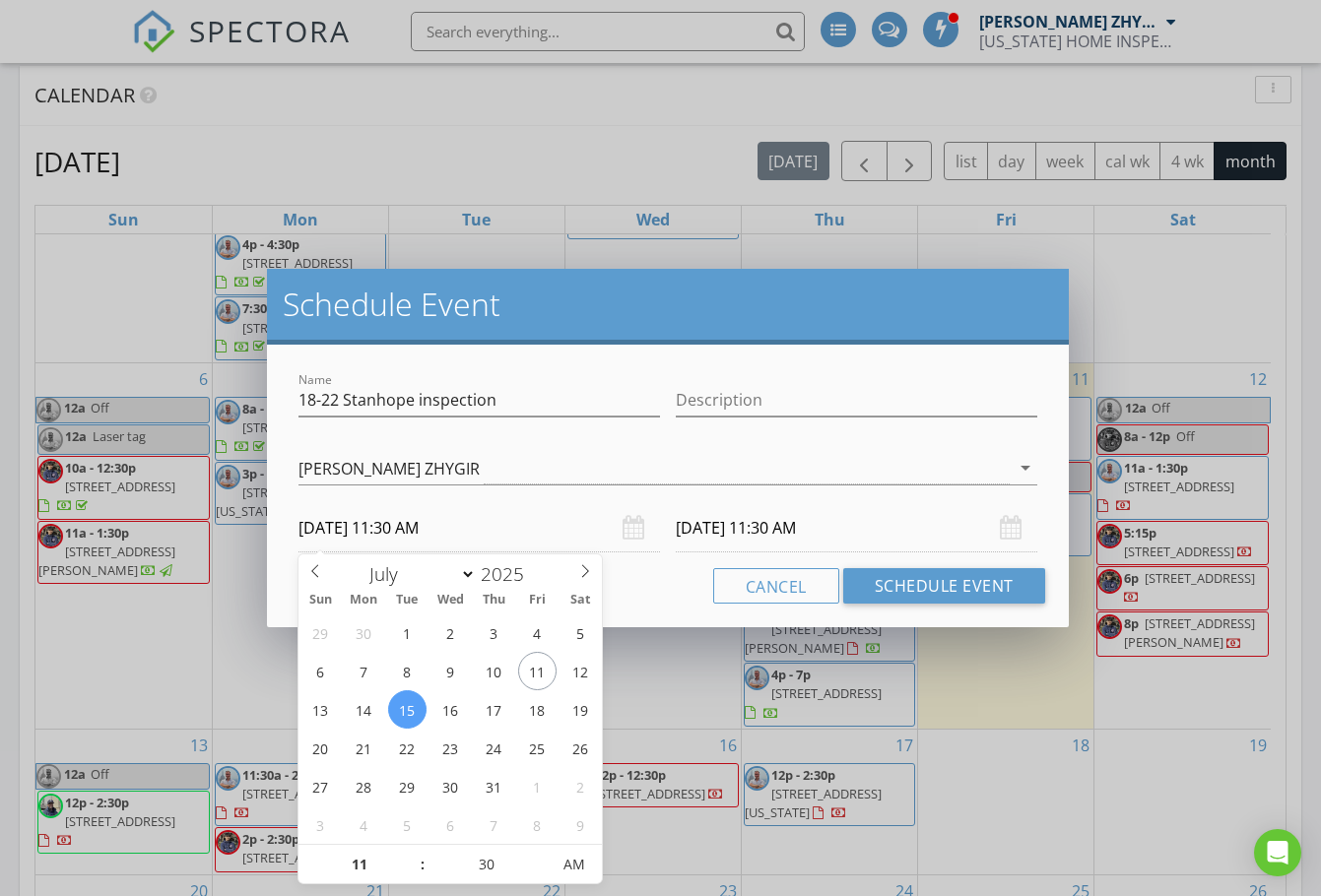 click on "07/16/2025 11:30 AM" at bounding box center (856, 528) 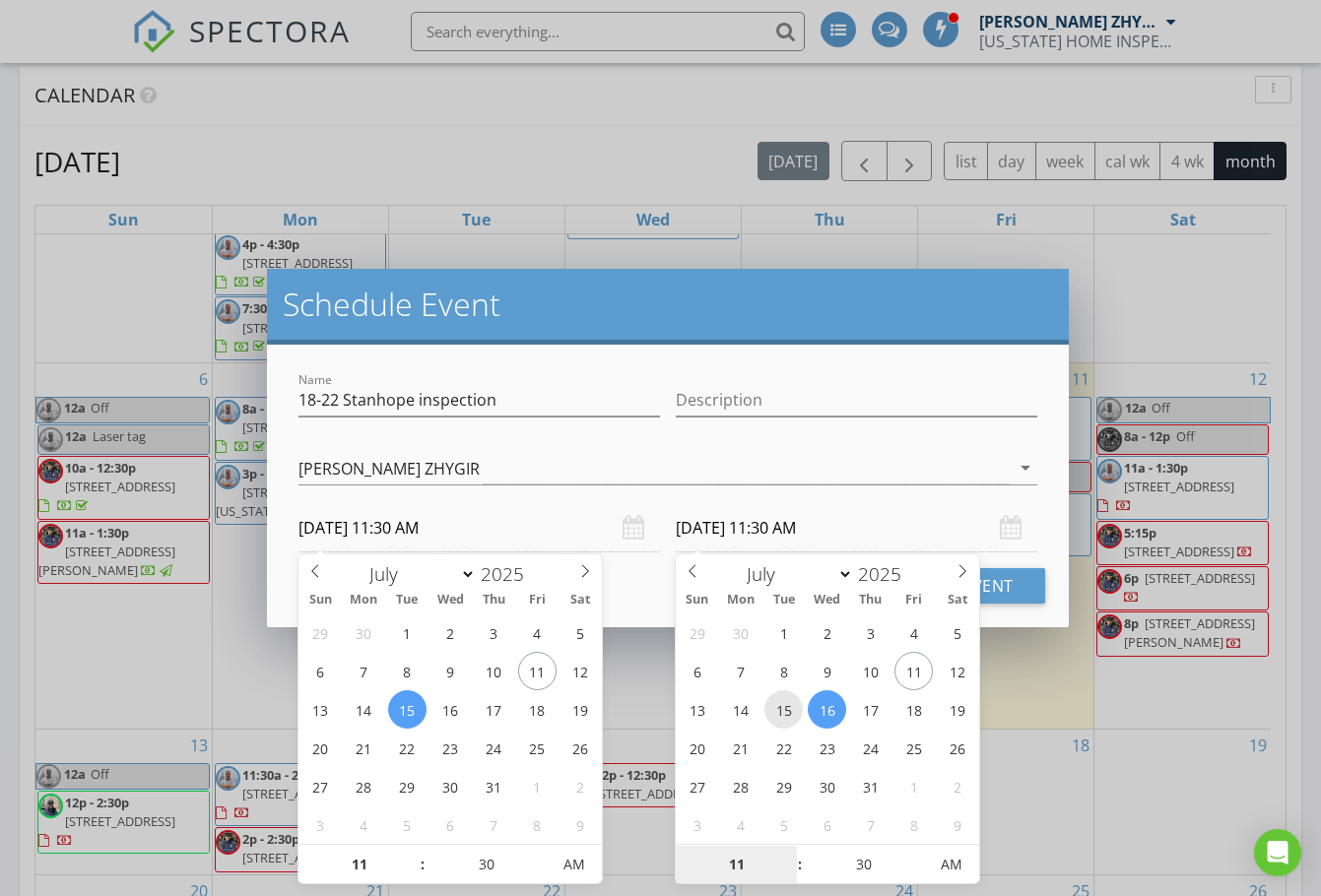 type on "07/15/2025 11:30 AM" 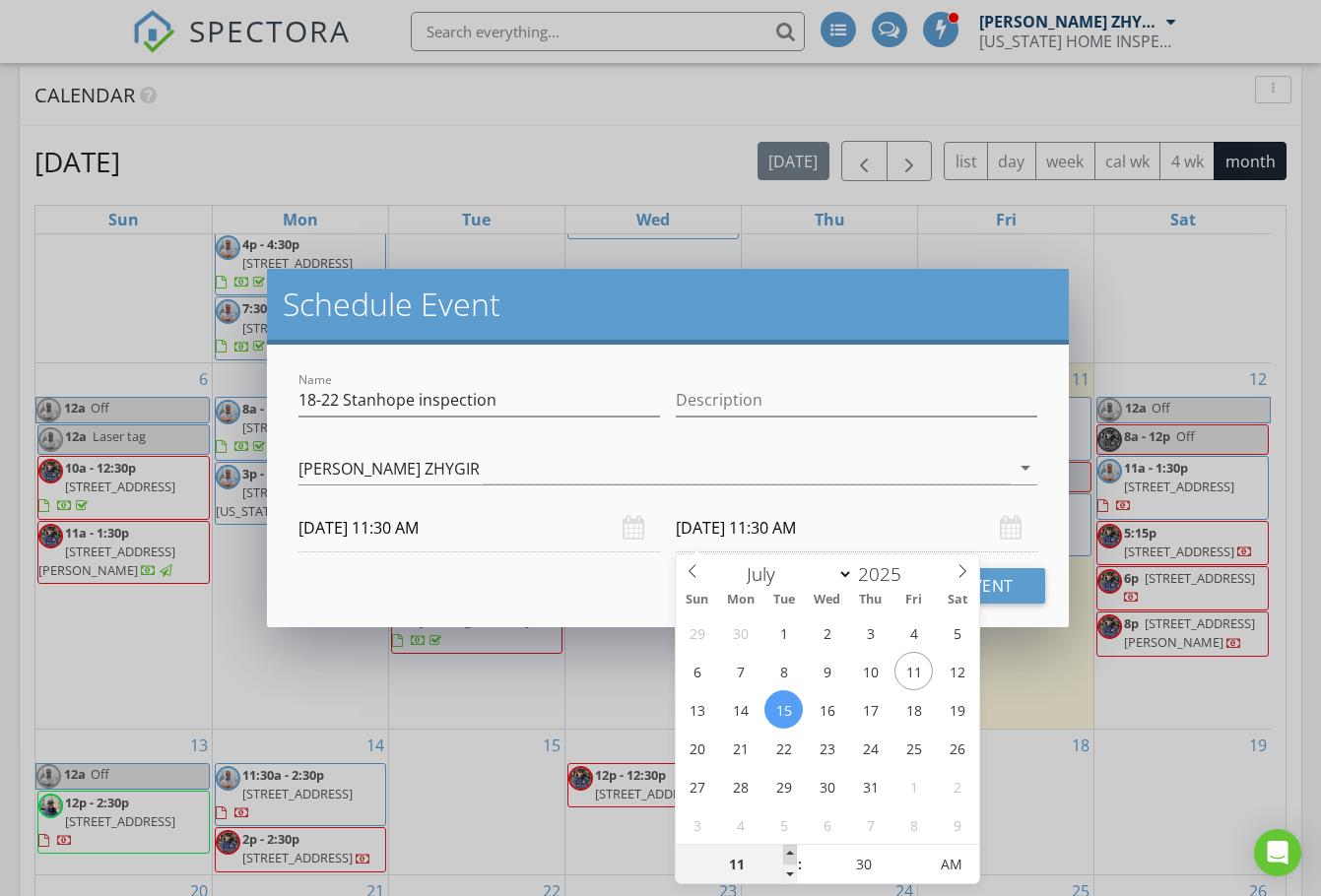 type on "12" 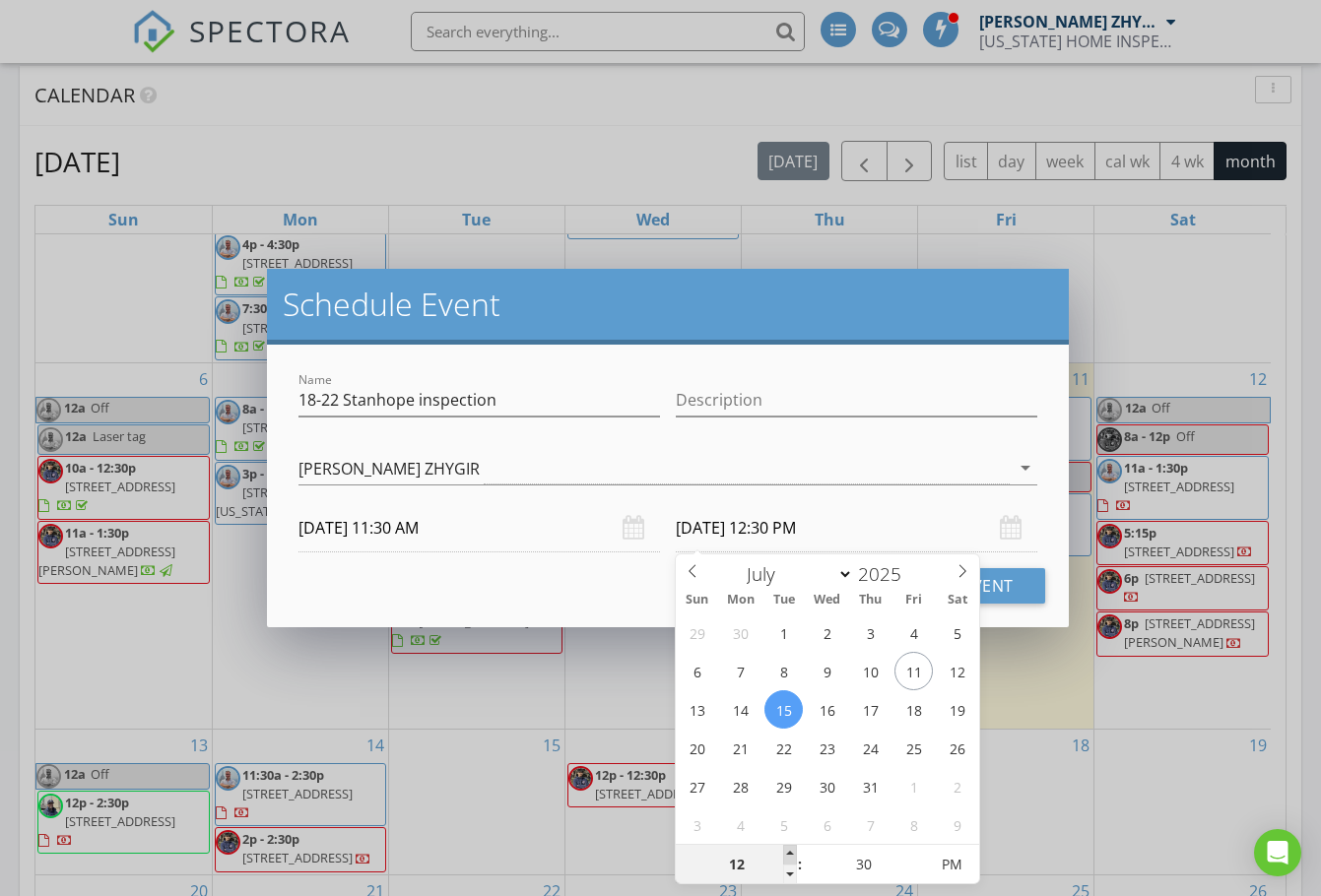 click at bounding box center (790, 855) 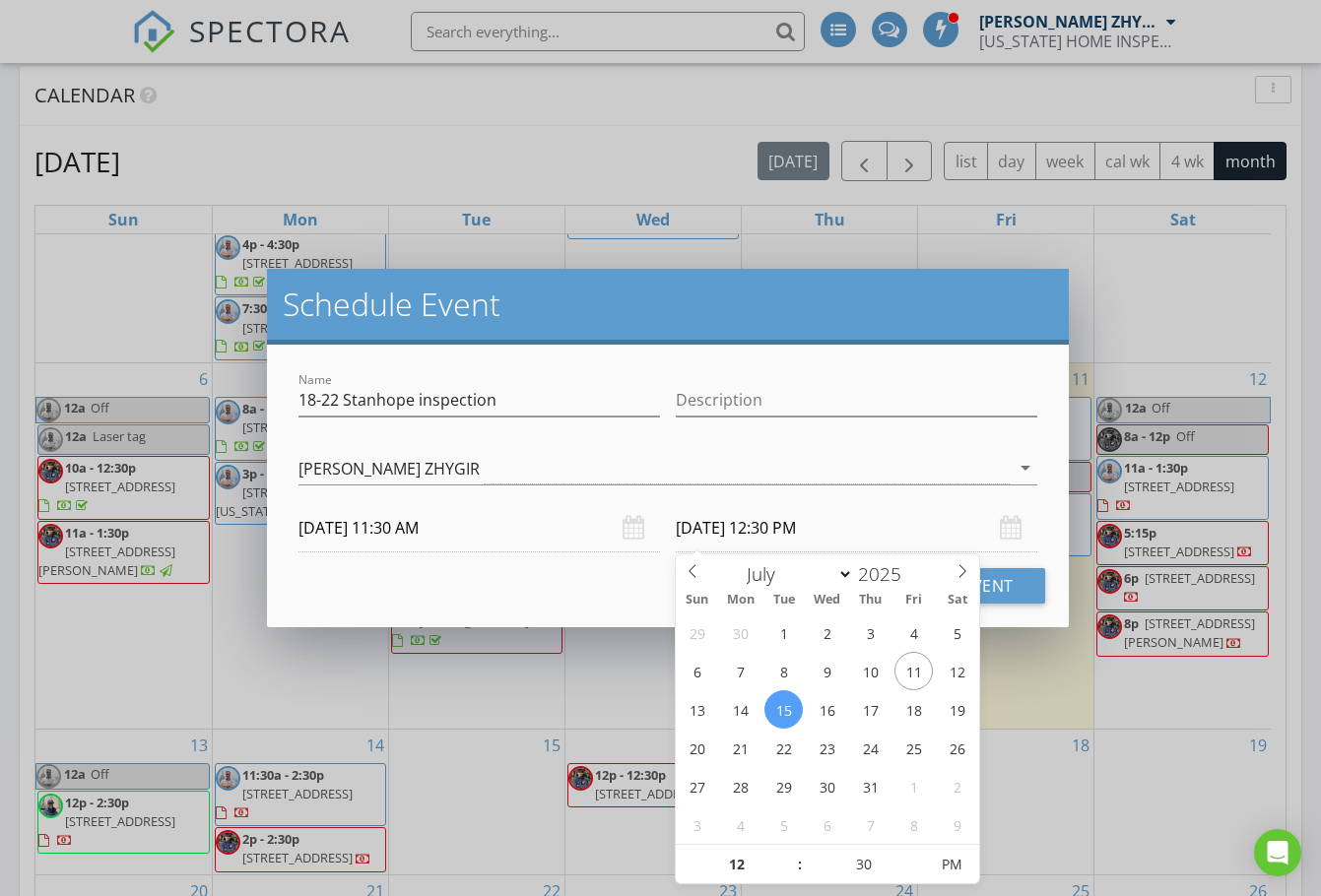 click on "Cancel   Schedule Event" at bounding box center [668, 586] 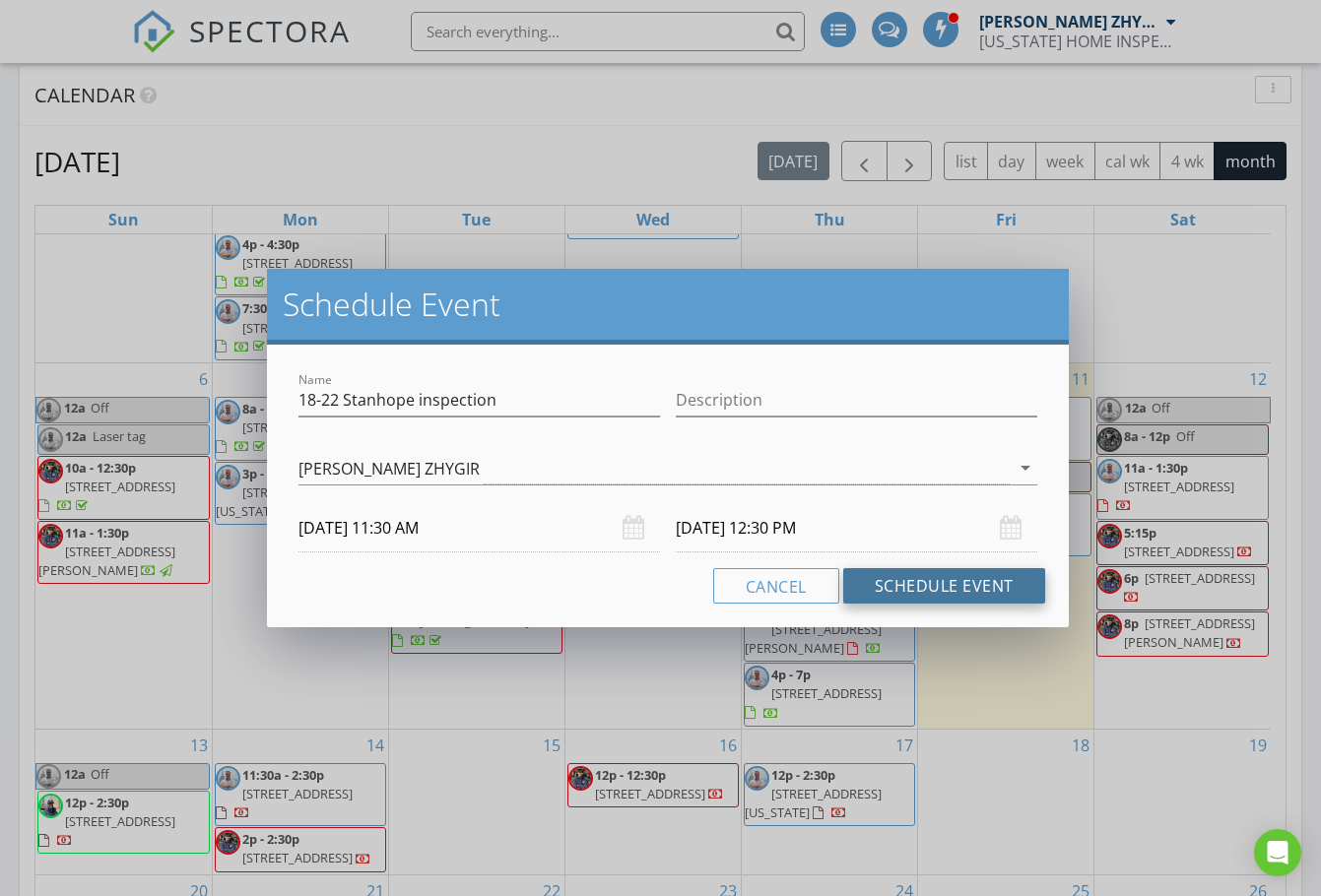 click on "Schedule Event" at bounding box center (944, 586) 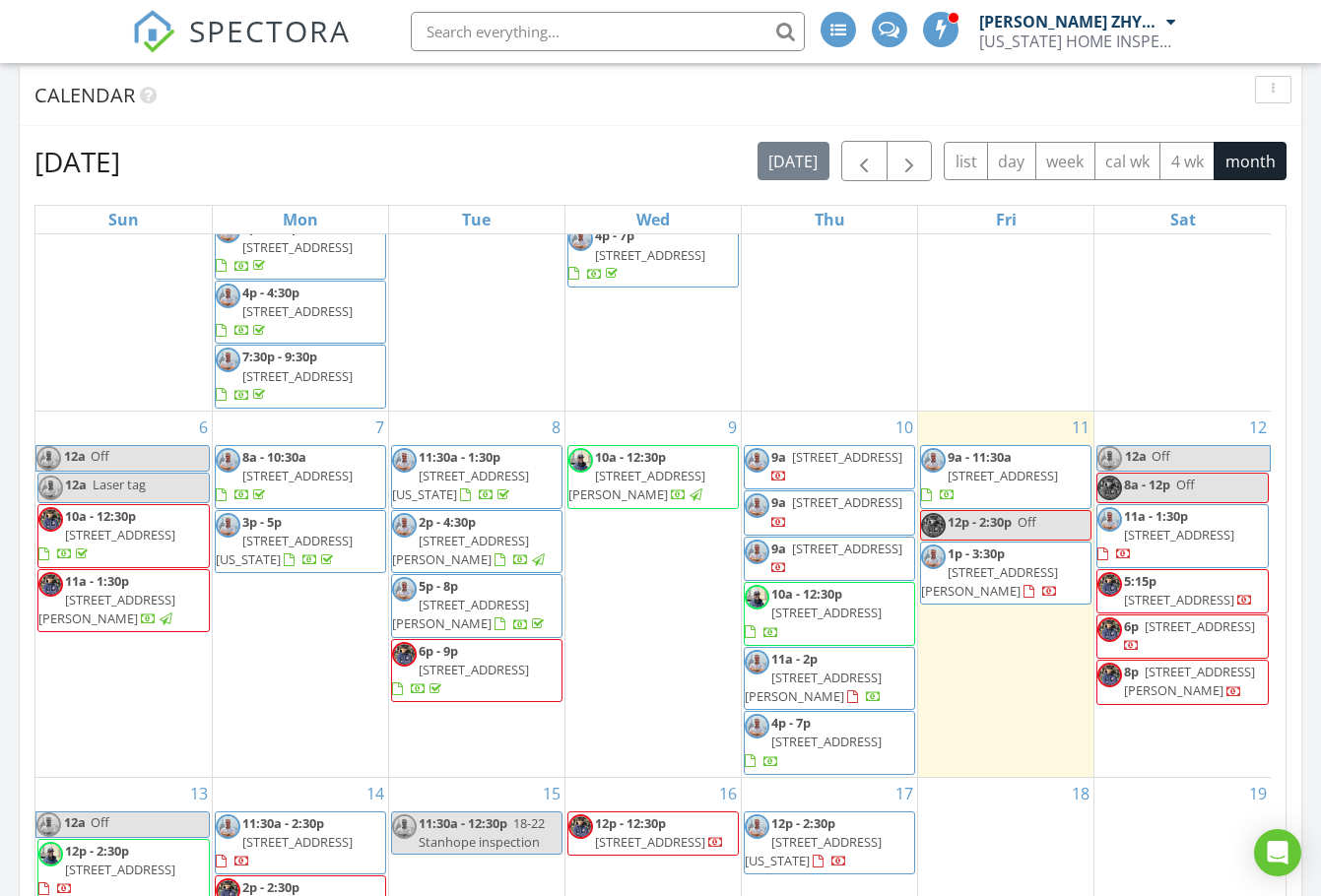 scroll, scrollTop: 654, scrollLeft: 0, axis: vertical 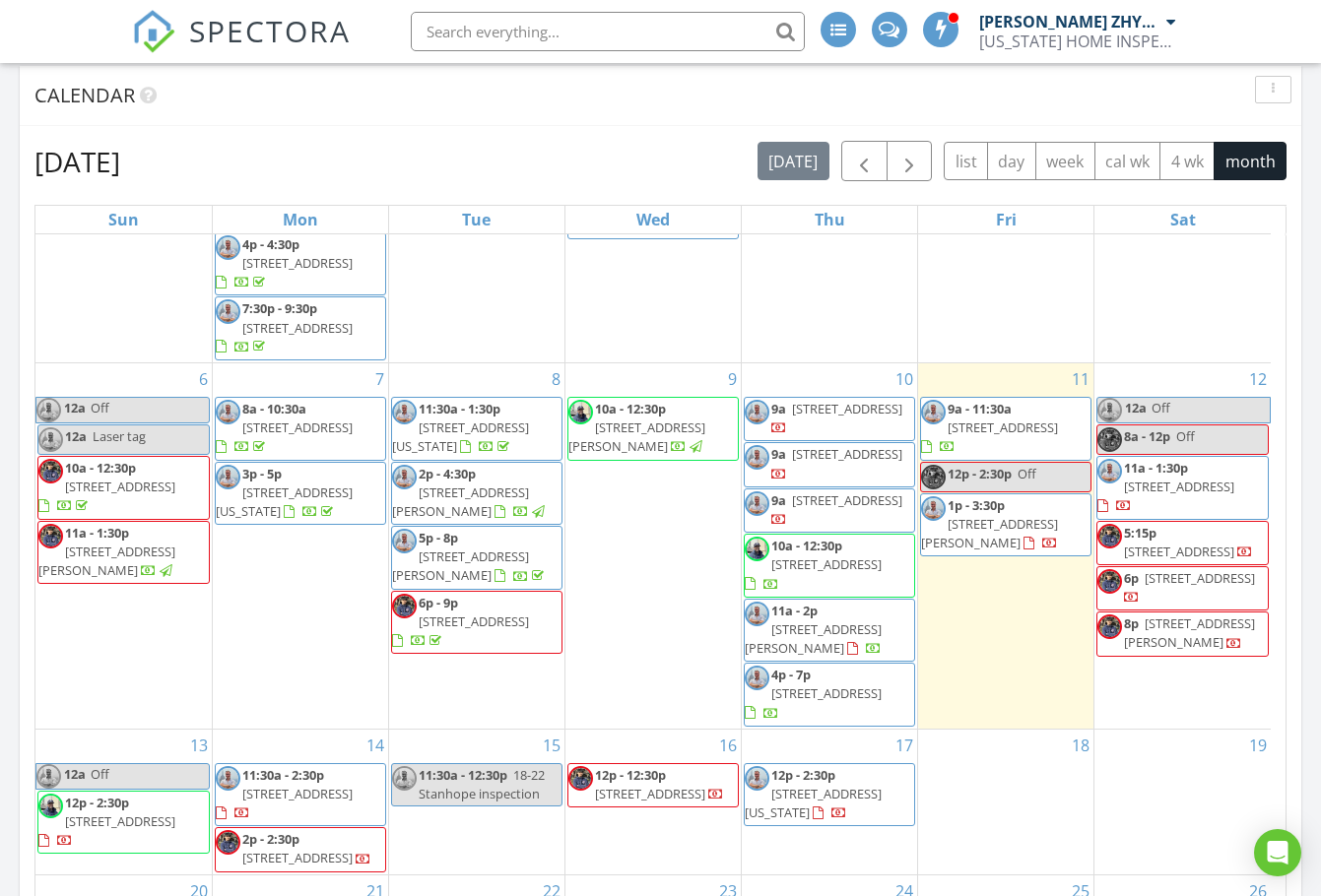 click on "4914 Avenue M, BROOKLYN 11234" at bounding box center [826, 564] 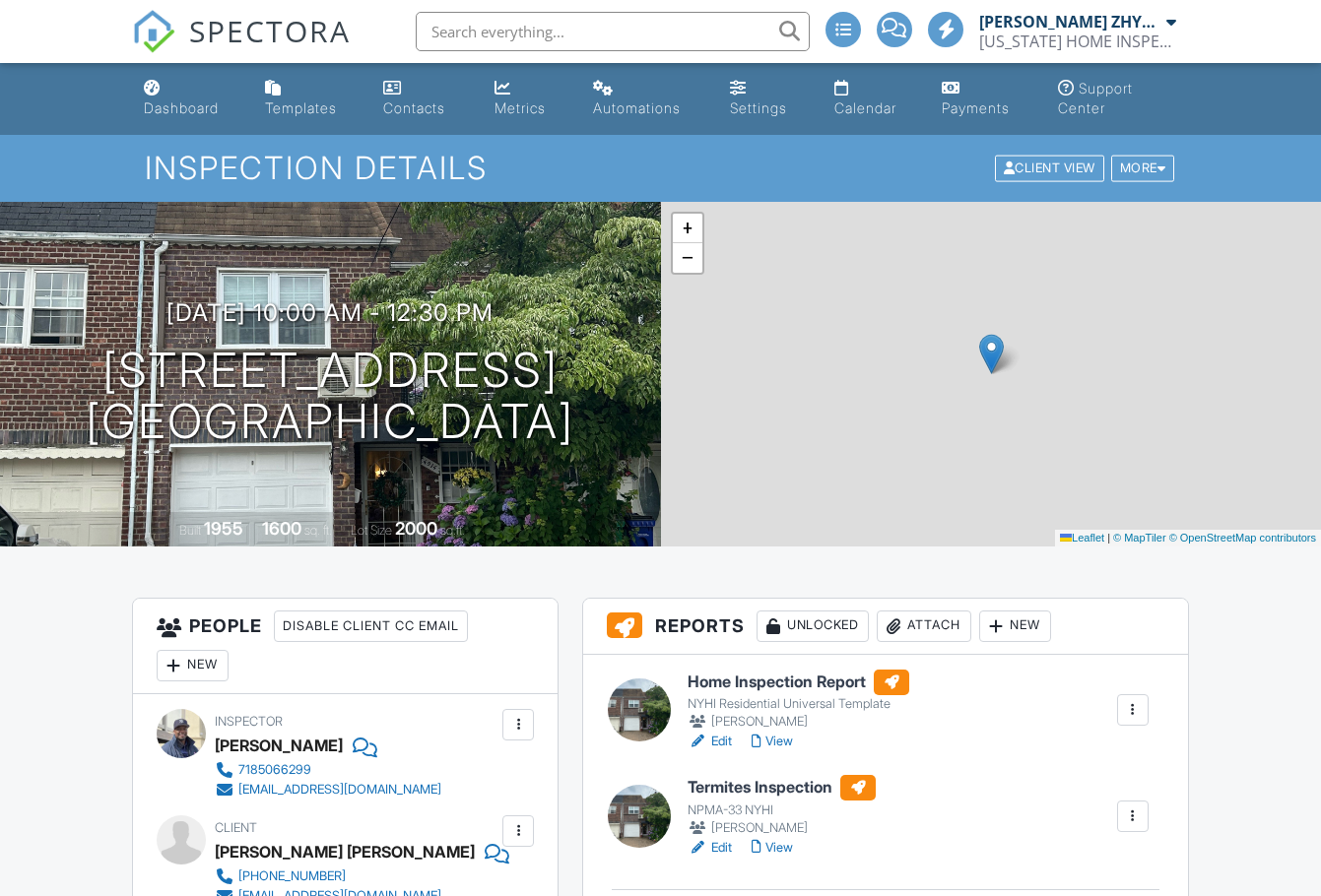 scroll, scrollTop: 0, scrollLeft: 0, axis: both 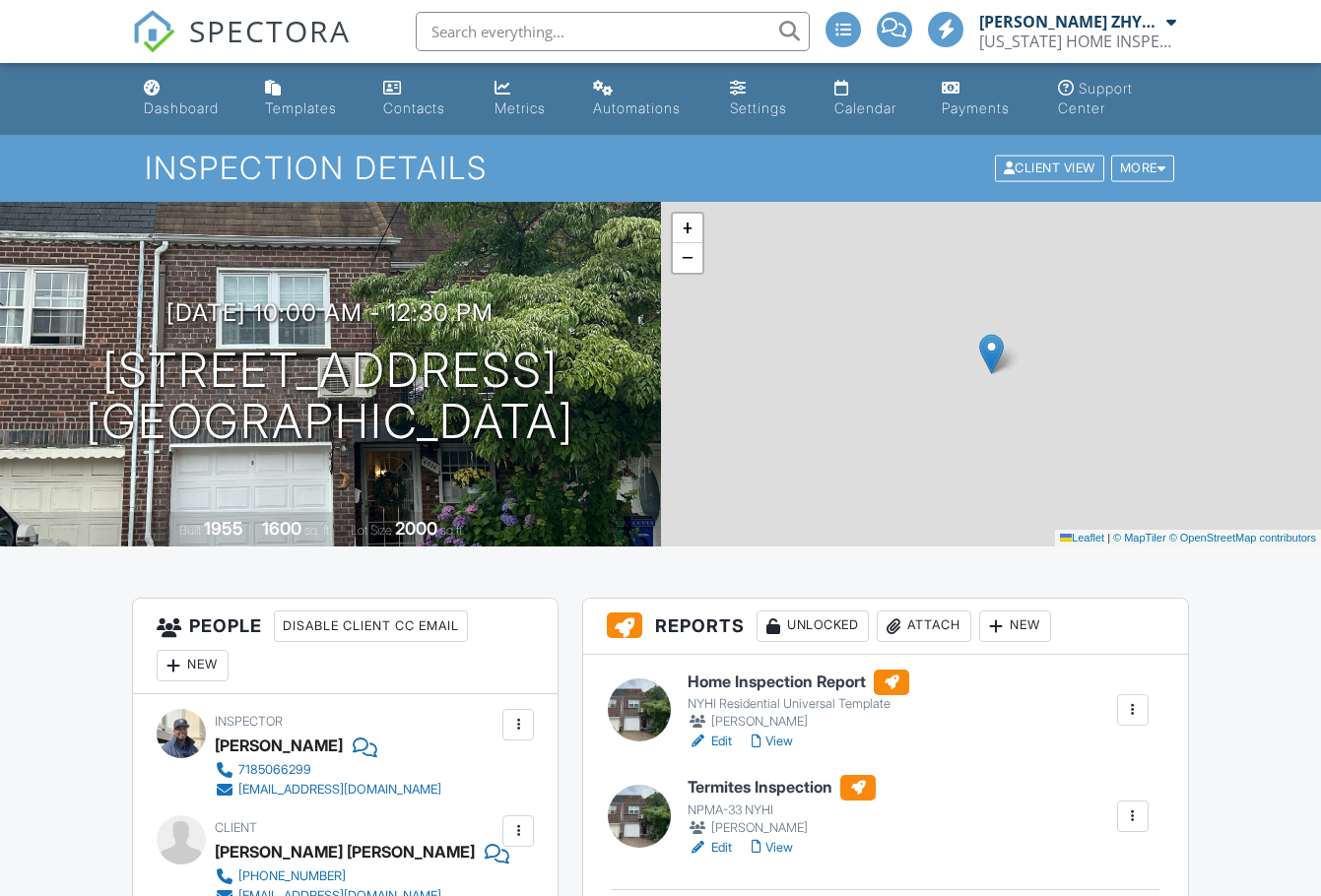 click on "View" at bounding box center (772, 741) 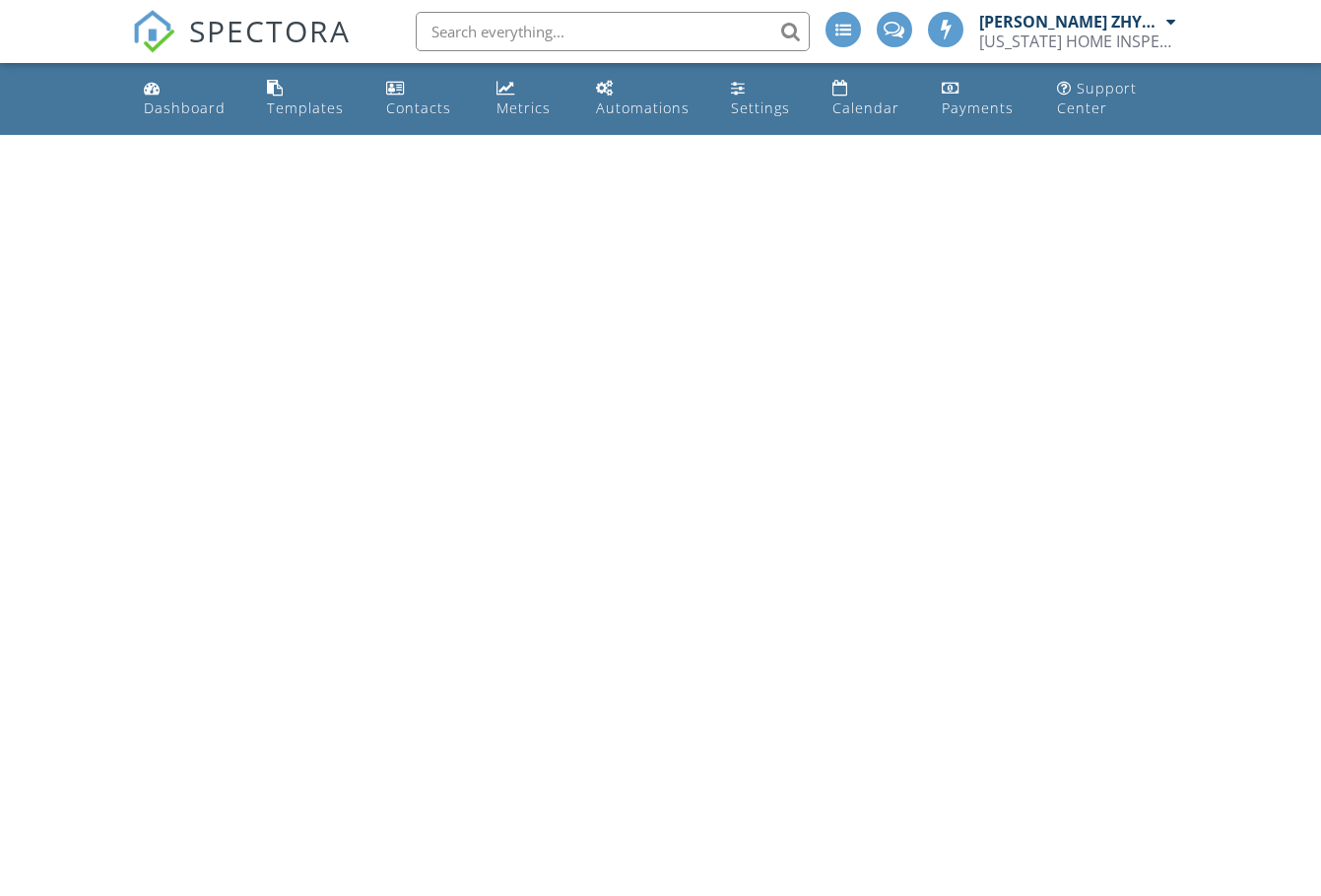 scroll, scrollTop: 0, scrollLeft: 0, axis: both 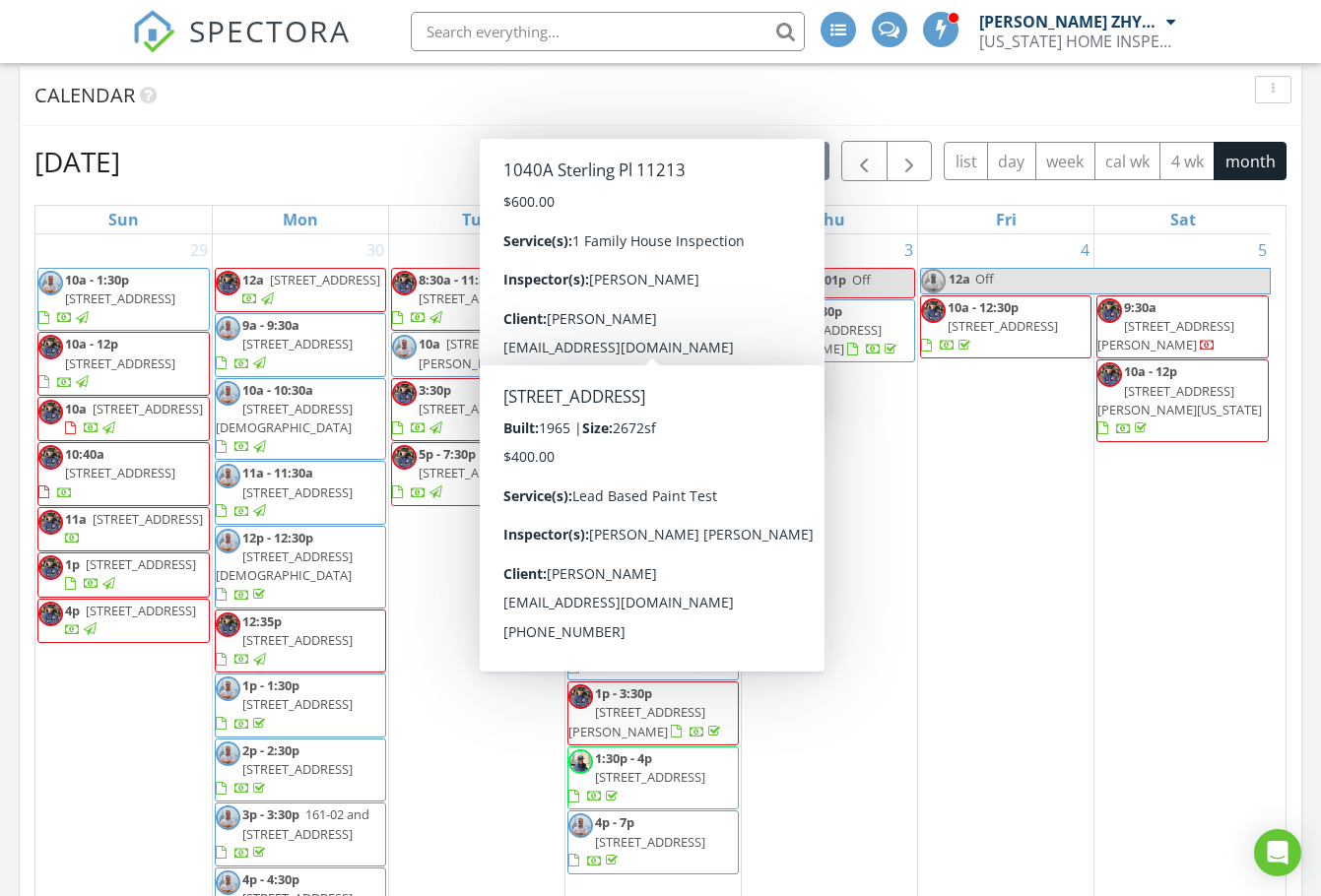click on "3
8:01a - 1:01p
Off
10a - 12:30p
33 Thorne Ave, Hempstead 11550" at bounding box center [829, 615] 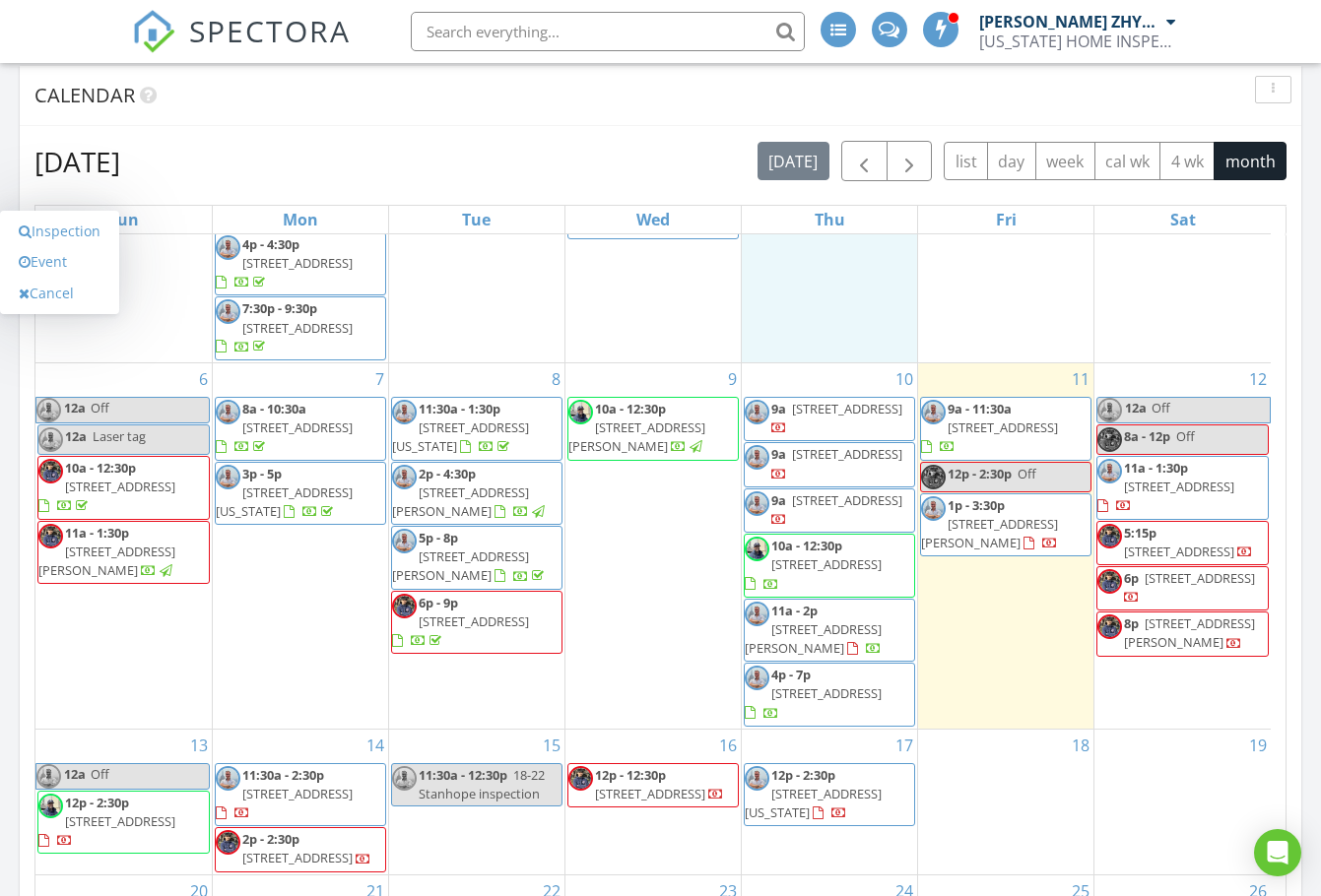 scroll, scrollTop: 654, scrollLeft: 0, axis: vertical 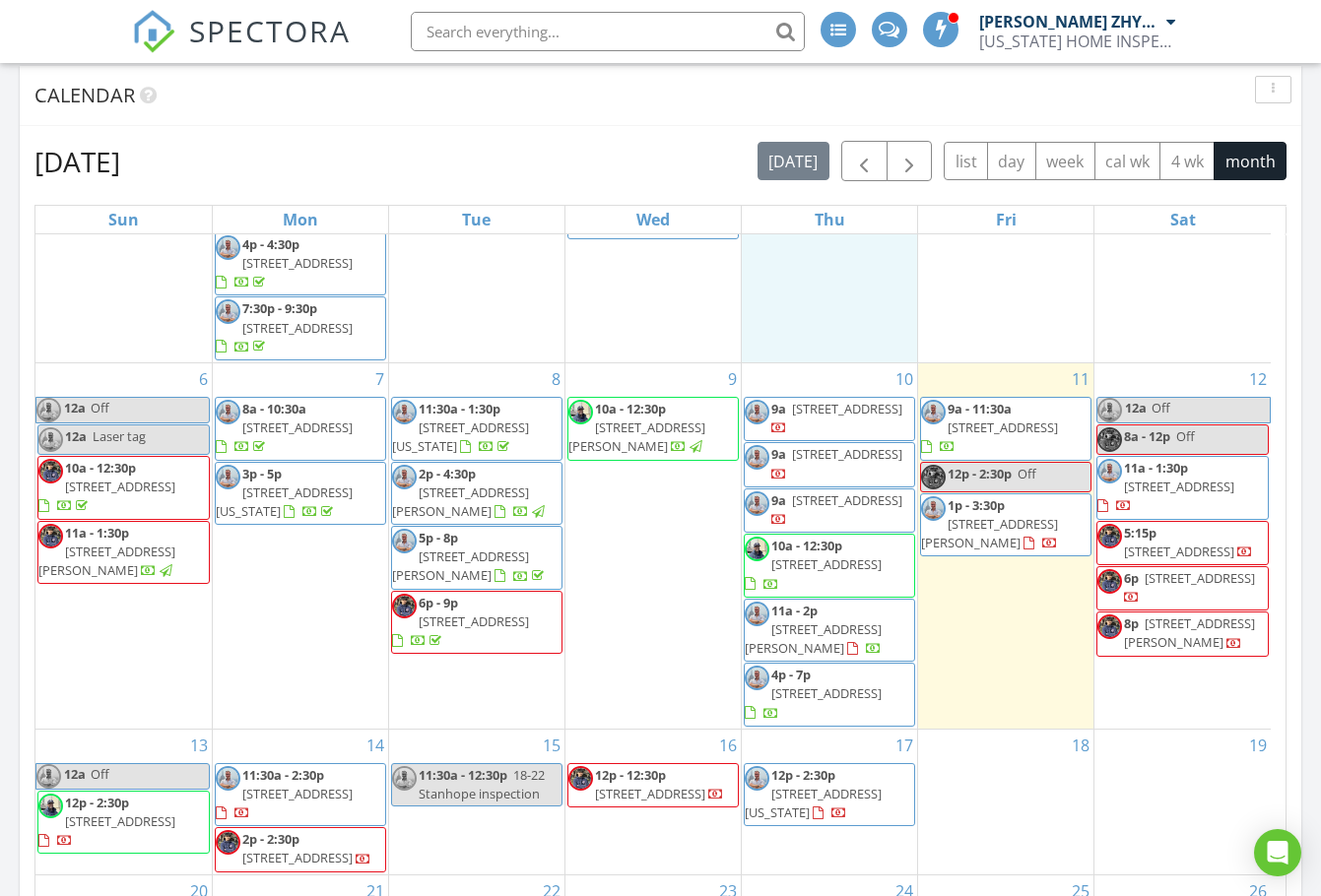 drag, startPoint x: 875, startPoint y: 548, endPoint x: 874, endPoint y: 620, distance: 72.00694 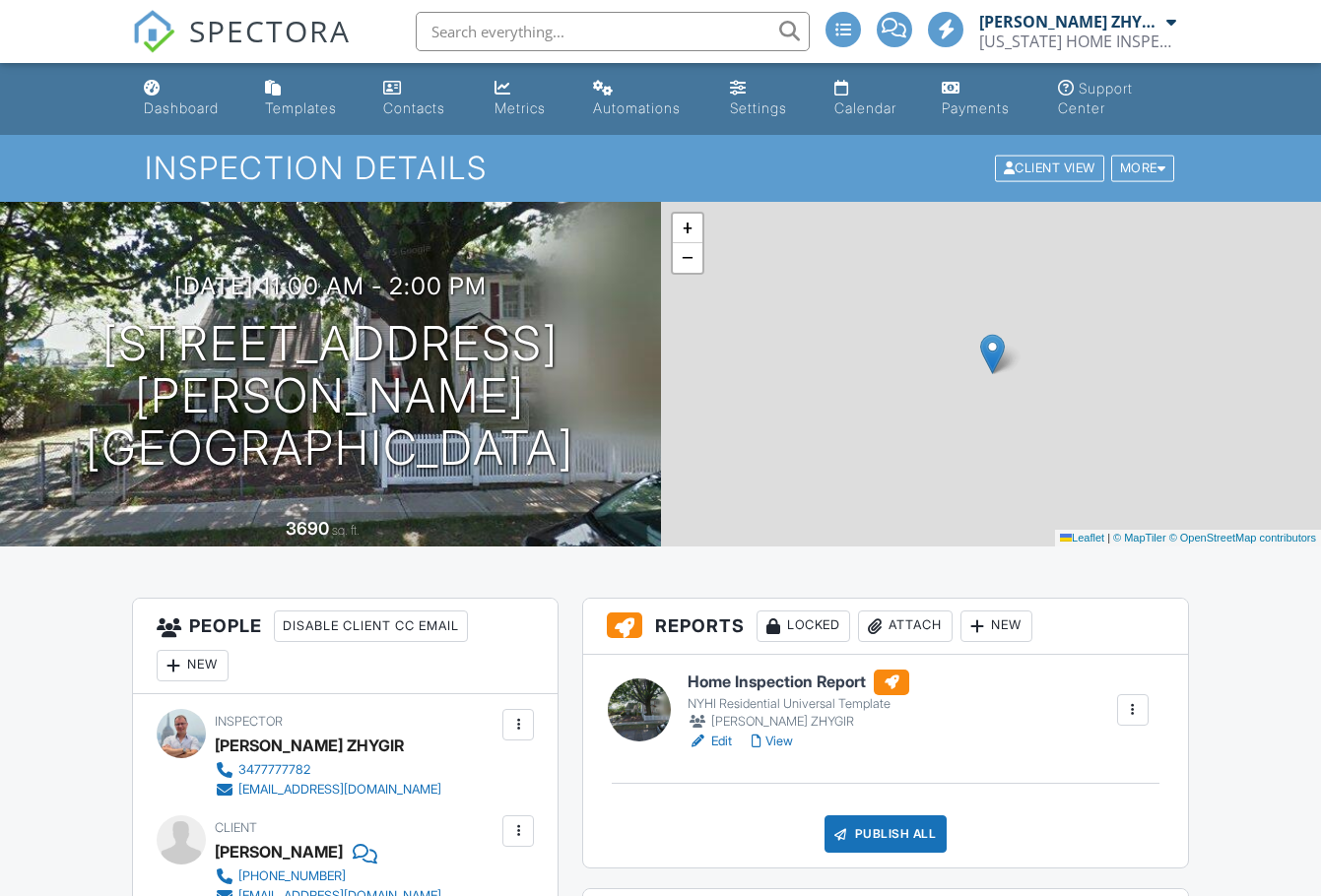 scroll, scrollTop: 0, scrollLeft: 0, axis: both 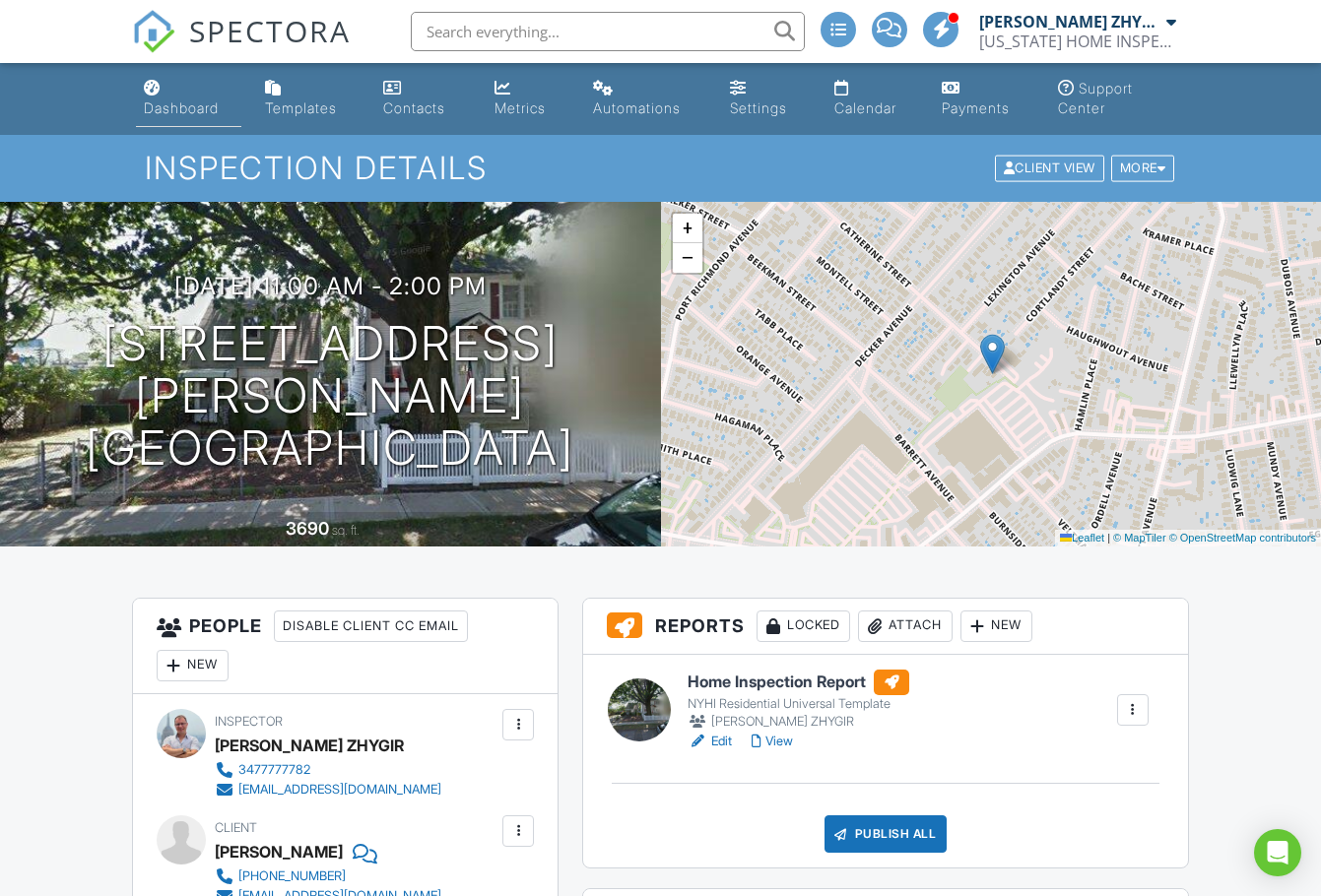 click on "Dashboard" at bounding box center [181, 107] 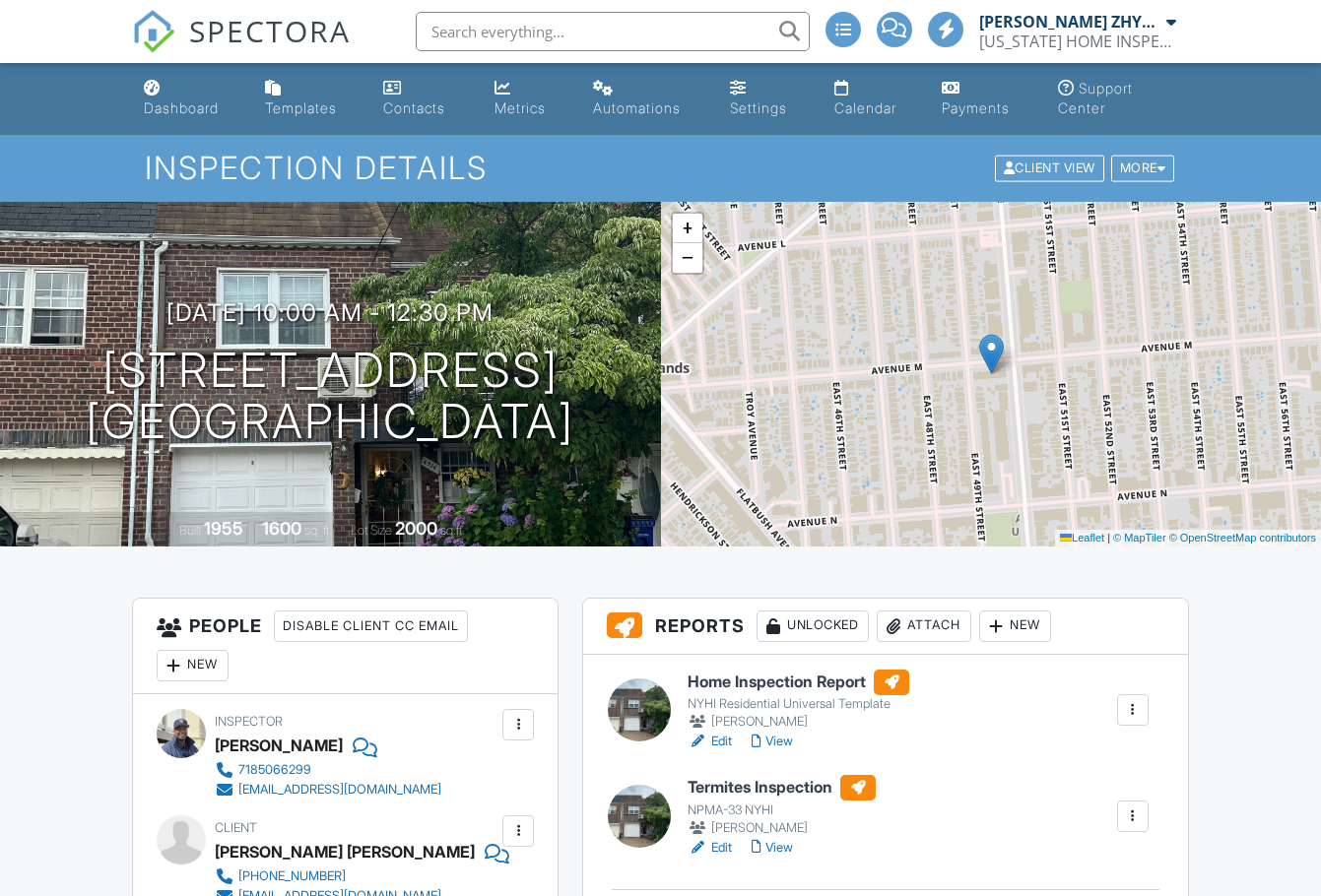 scroll, scrollTop: 164, scrollLeft: 0, axis: vertical 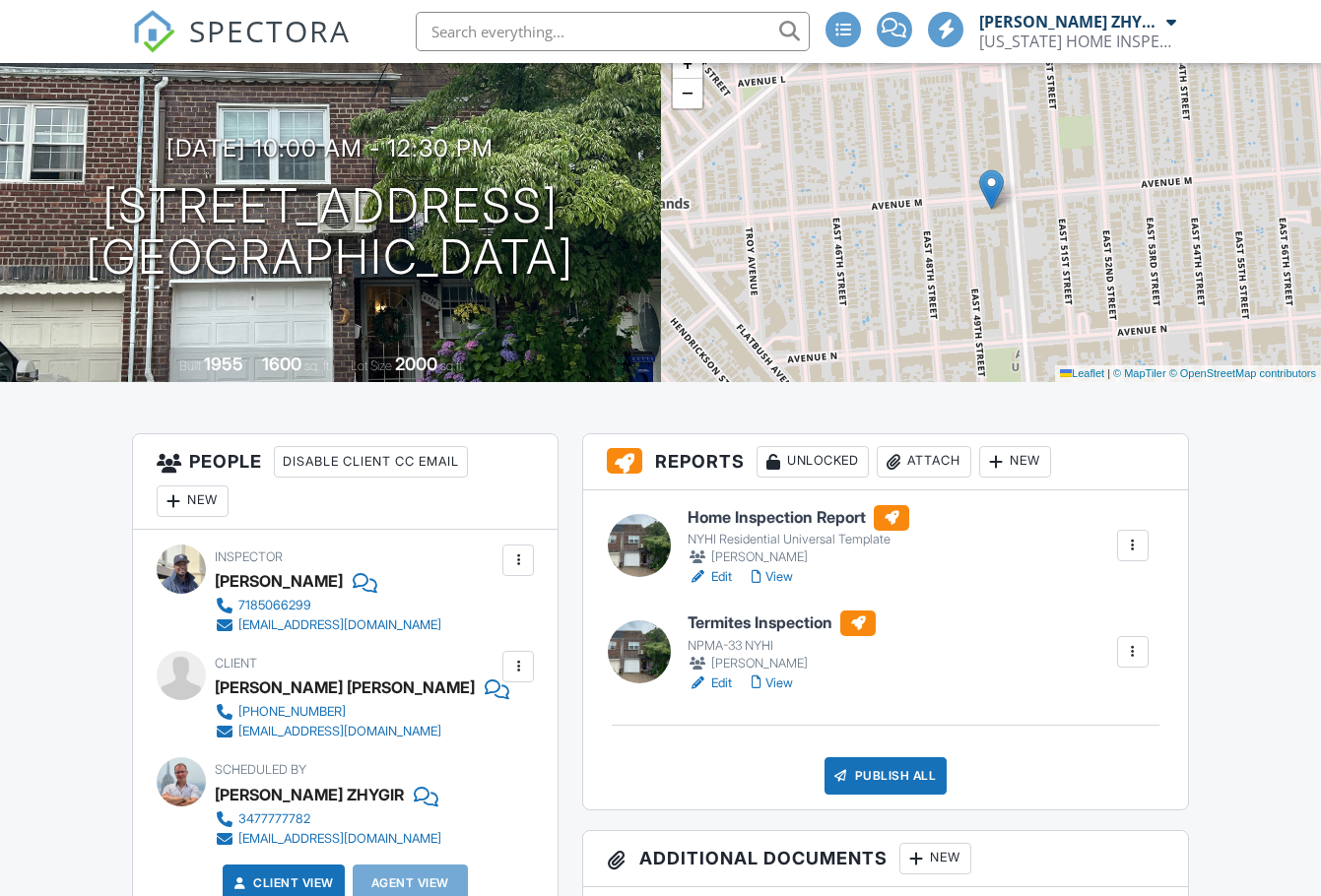 click on "View" at bounding box center (772, 577) 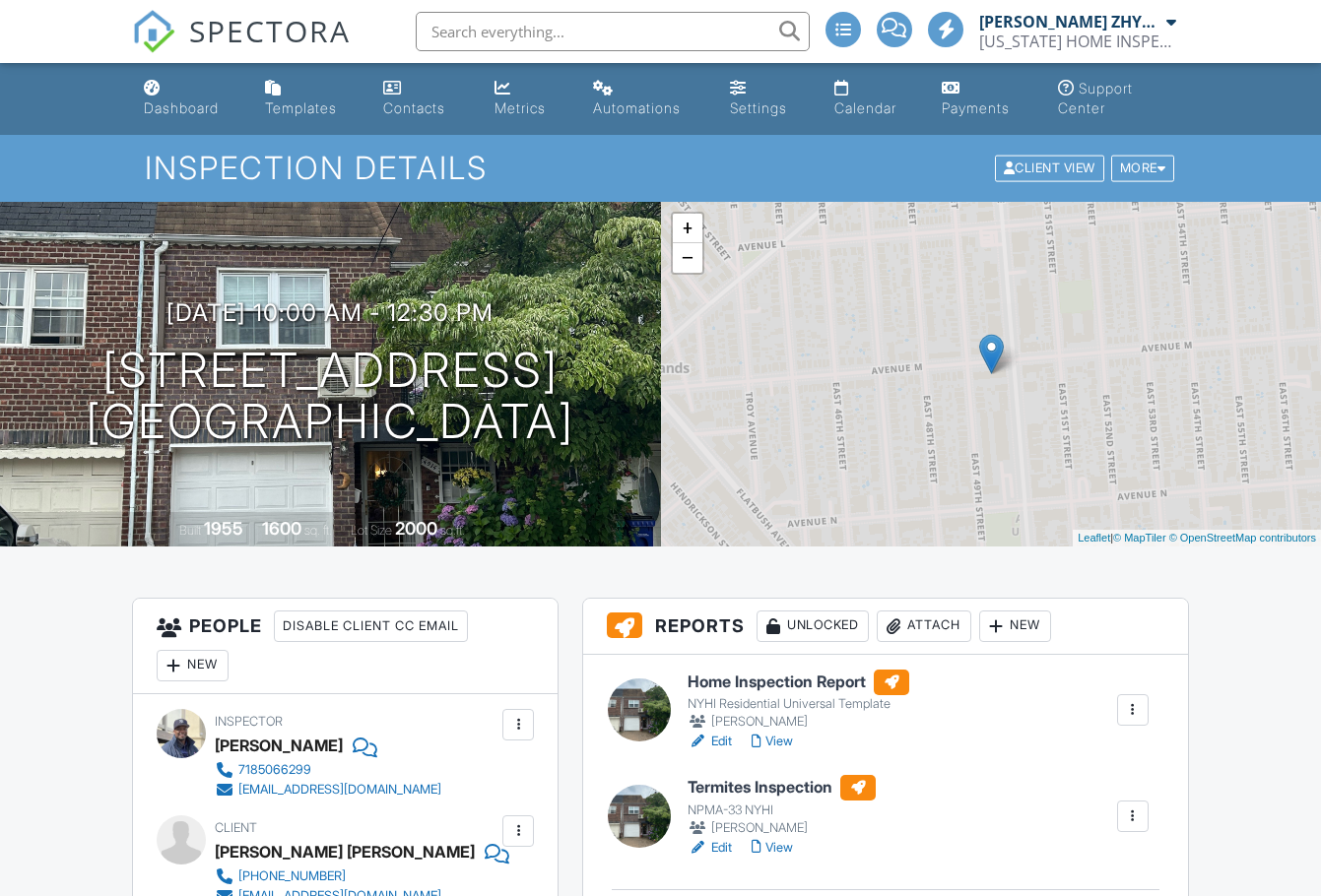 scroll, scrollTop: 0, scrollLeft: 0, axis: both 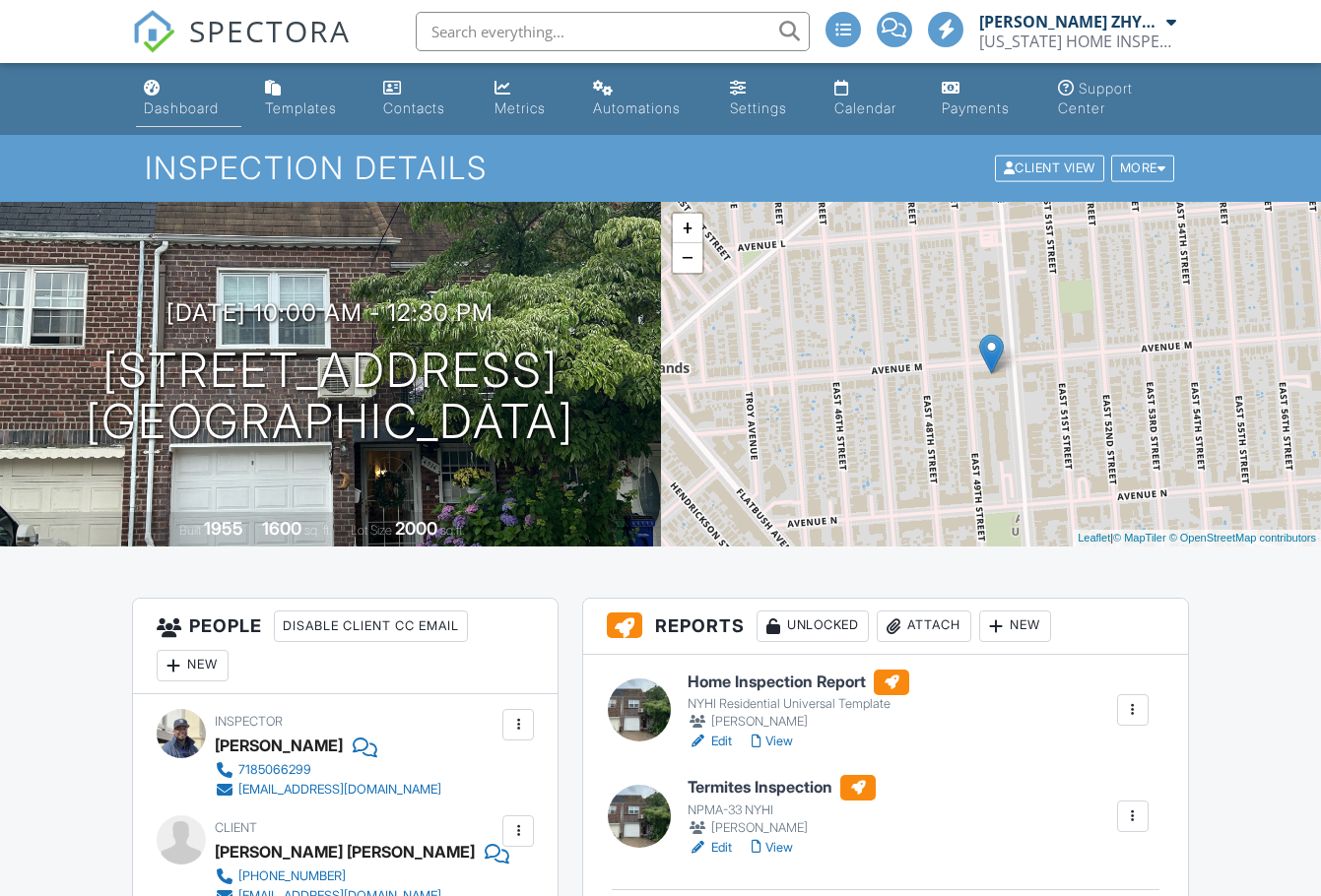 click on "Dashboard" at bounding box center [181, 107] 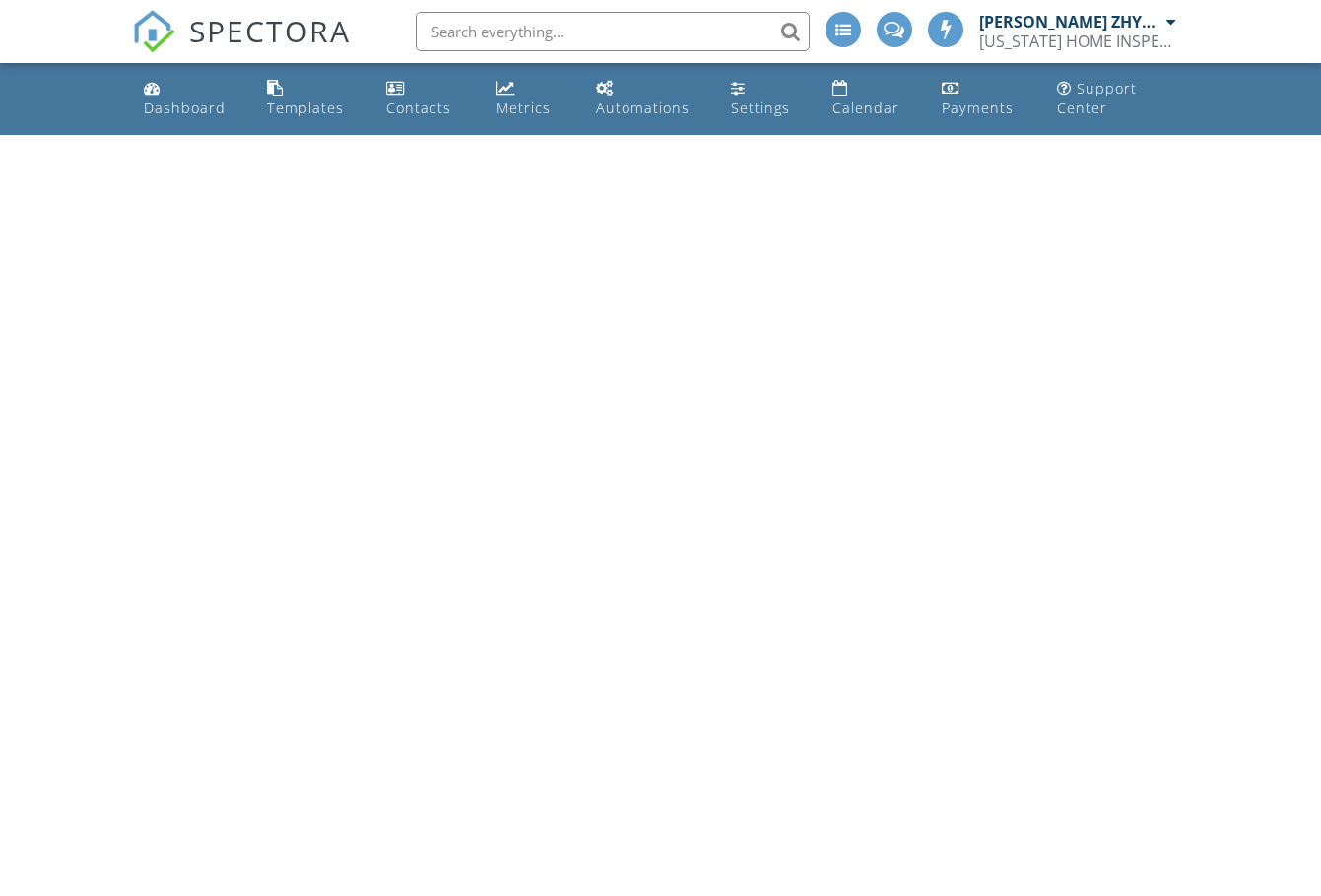 scroll, scrollTop: 0, scrollLeft: 0, axis: both 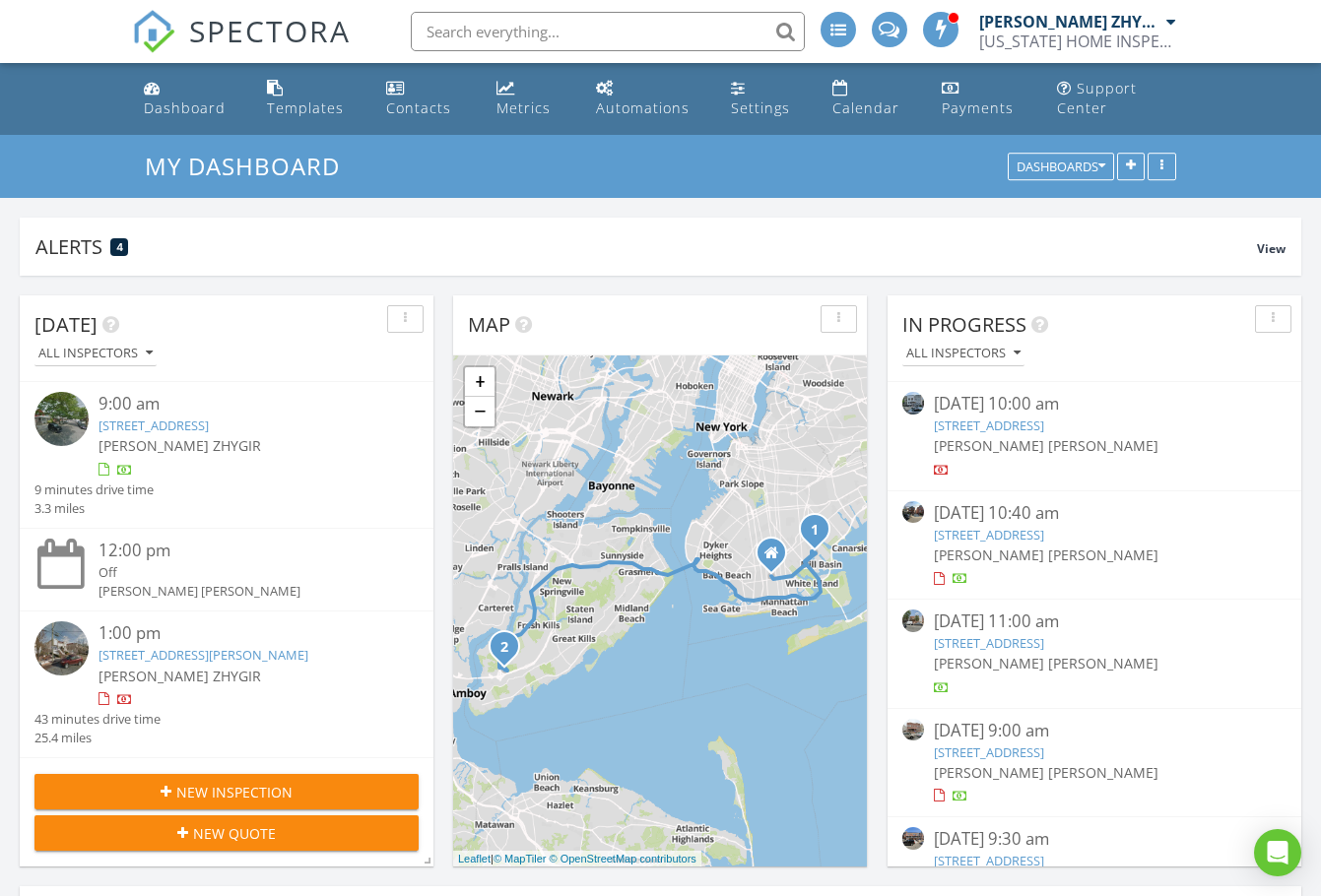 click on "[DATE]
All Inspectors
9:00 am
[STREET_ADDRESS]
[PERSON_NAME] ZHYGIR
9 minutes drive time   3.3 miles           12:00 pm
Off
[PERSON_NAME] [PERSON_NAME]
1:00 pm
[STREET_ADDRESS][PERSON_NAME]
[PERSON_NAME] ZHYGIR
43 minutes drive time   25.4 miles       New Inspection     New Quote         Map               1 2 + − [GEOGRAPHIC_DATA], [GEOGRAPHIC_DATA] 46.1 km, 51 min Head east on Avenue T 100 m Turn right onto [GEOGRAPHIC_DATA] 250 m Turn left onto Avenue U 1.5 km Make a slight left to stay on Avenue U 1.5 km Turn left onto [GEOGRAPHIC_DATA] 250 m Turn right onto Avenue T 800 m Turn left onto [PERSON_NAME][GEOGRAPHIC_DATA] 200 m Turn right 30 m Turn left onto [GEOGRAPHIC_DATA] 40 m Make a slight right onto [PERSON_NAME][GEOGRAPHIC_DATA] 150 m Turn right onto Avenue N 100 m 100 m 80 m 0 m" at bounding box center [660, 1172] 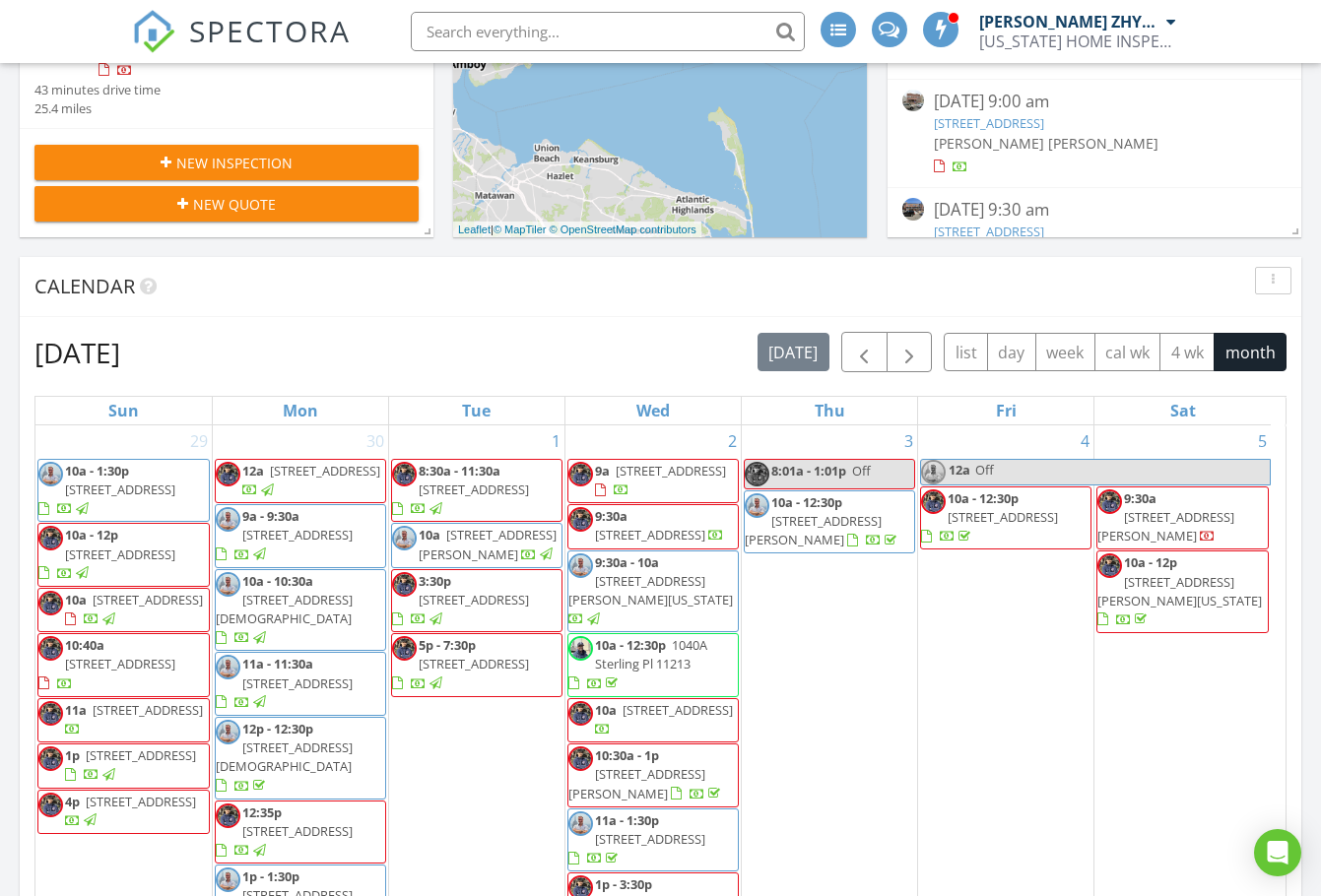 scroll, scrollTop: 657, scrollLeft: 0, axis: vertical 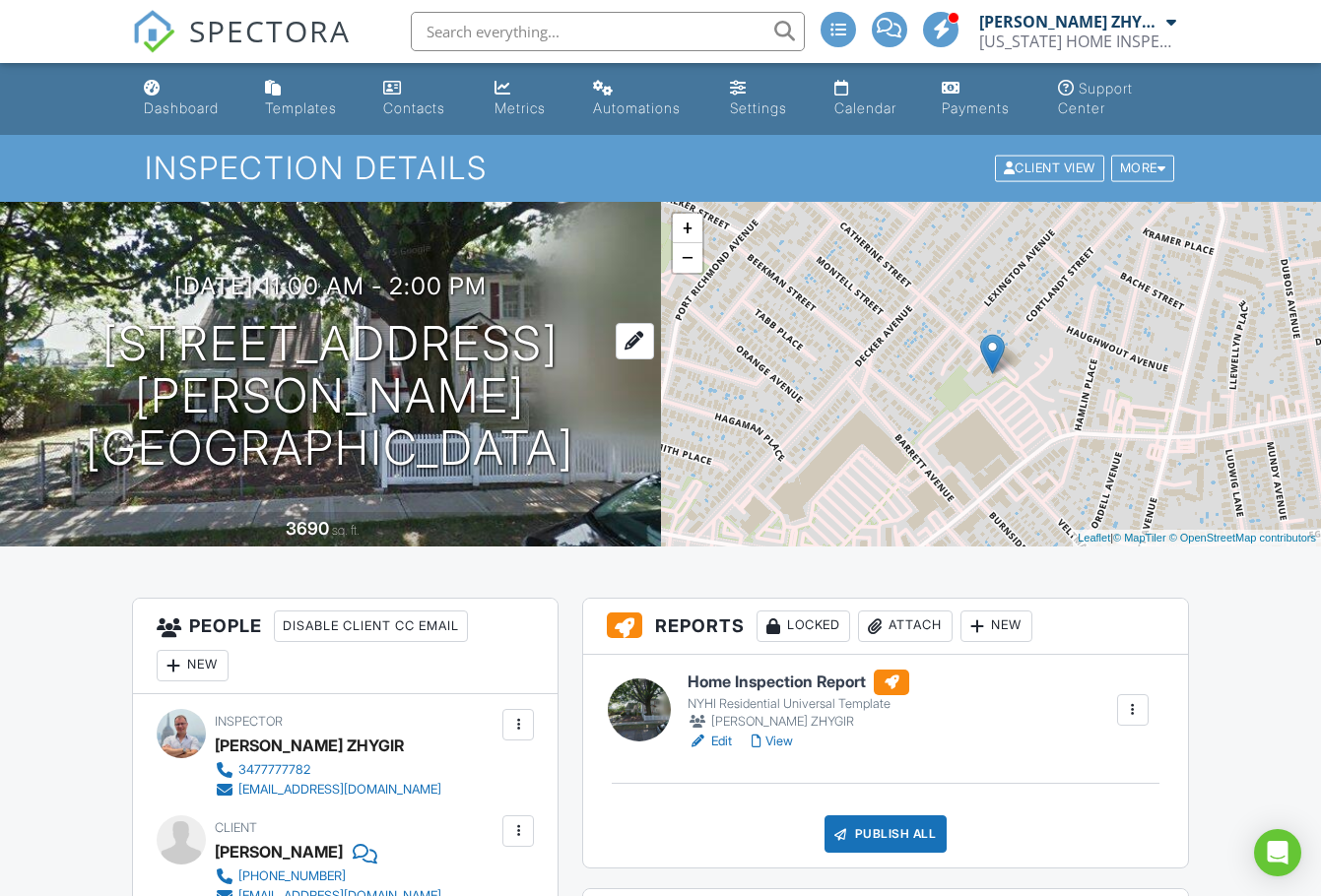 click at bounding box center (634, 341) 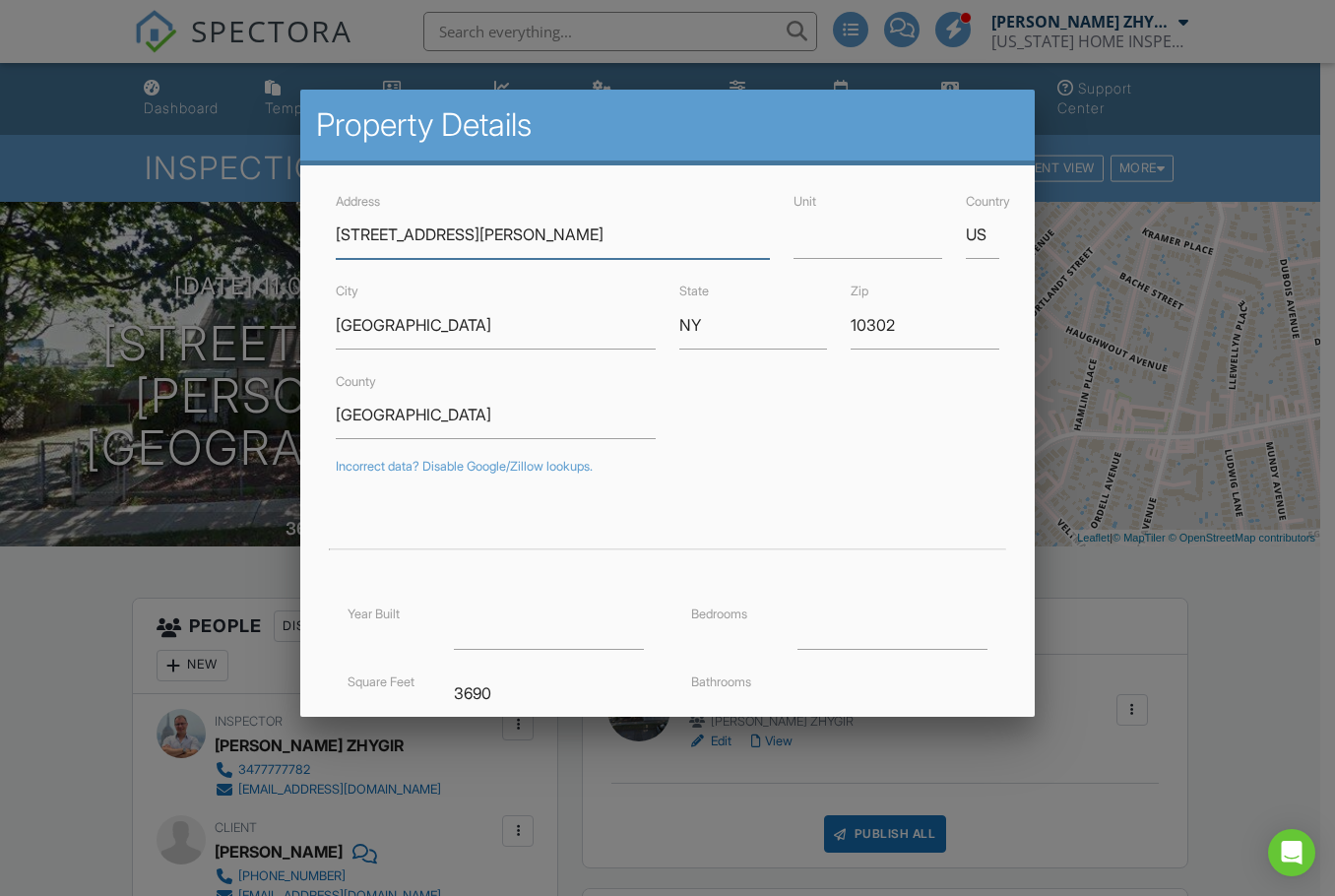 click on "[STREET_ADDRESS][PERSON_NAME]" at bounding box center [552, 234] 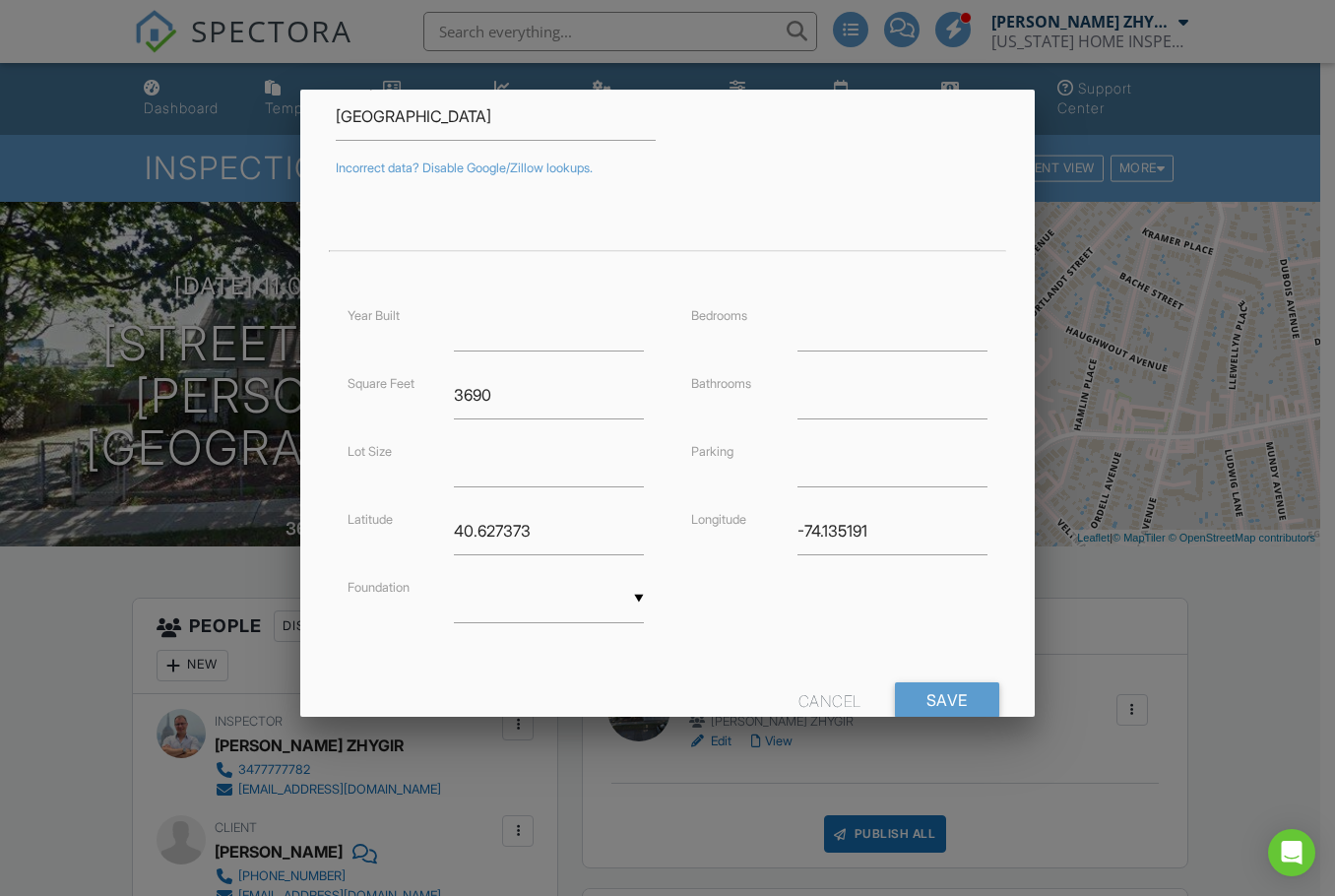 scroll, scrollTop: 321, scrollLeft: 0, axis: vertical 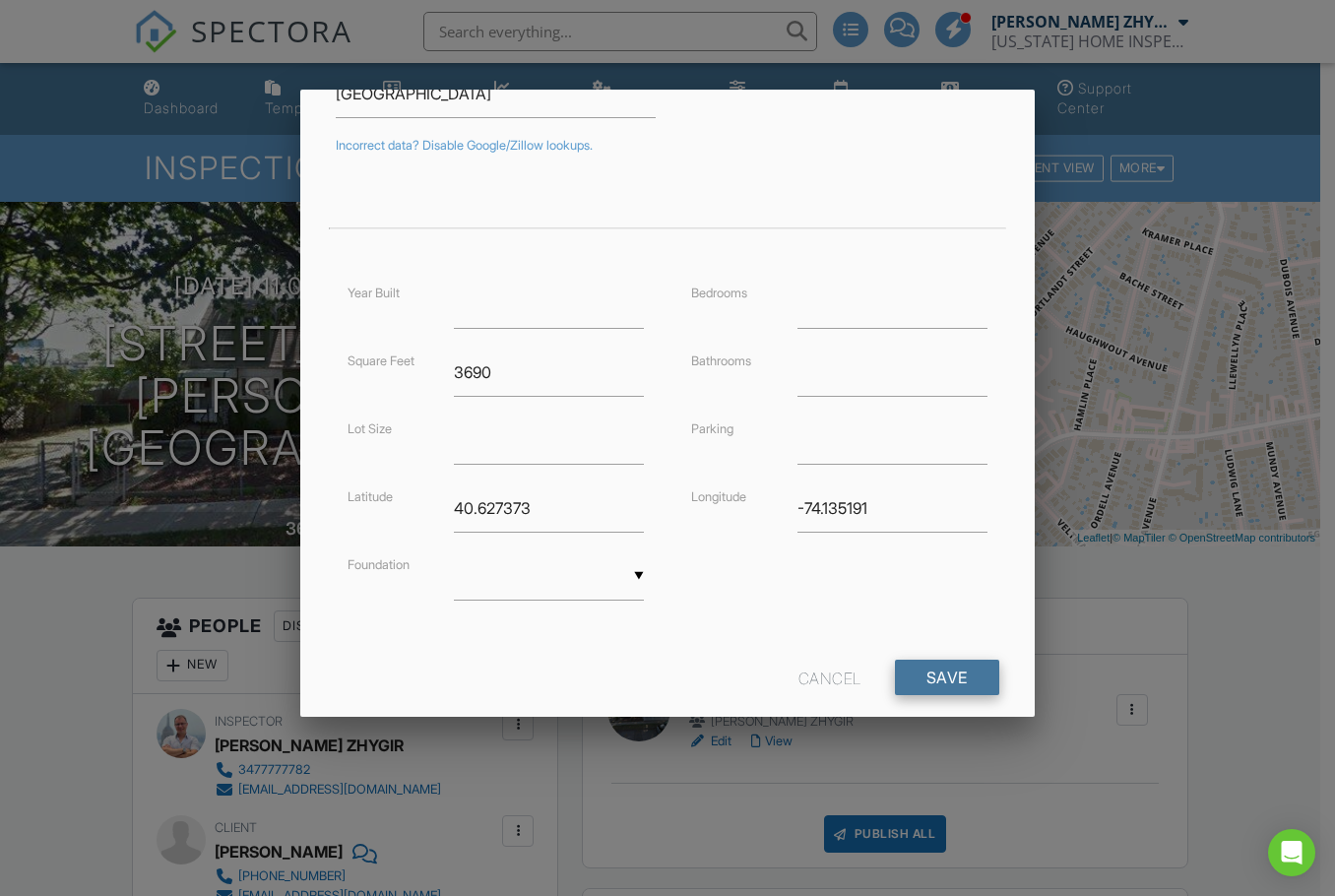 type on "[STREET_ADDRESS][PERSON_NAME]" 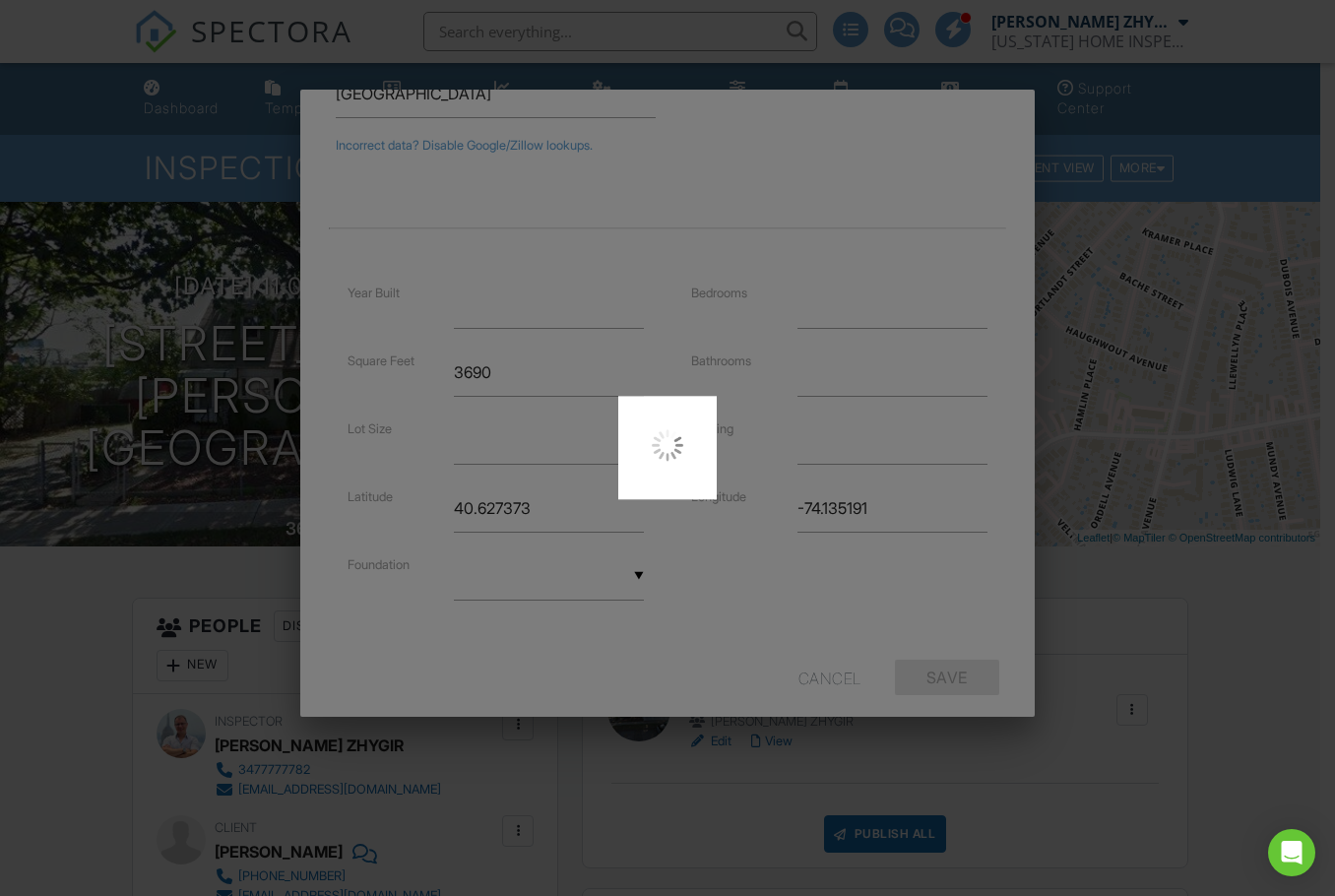 type on "40.6273554" 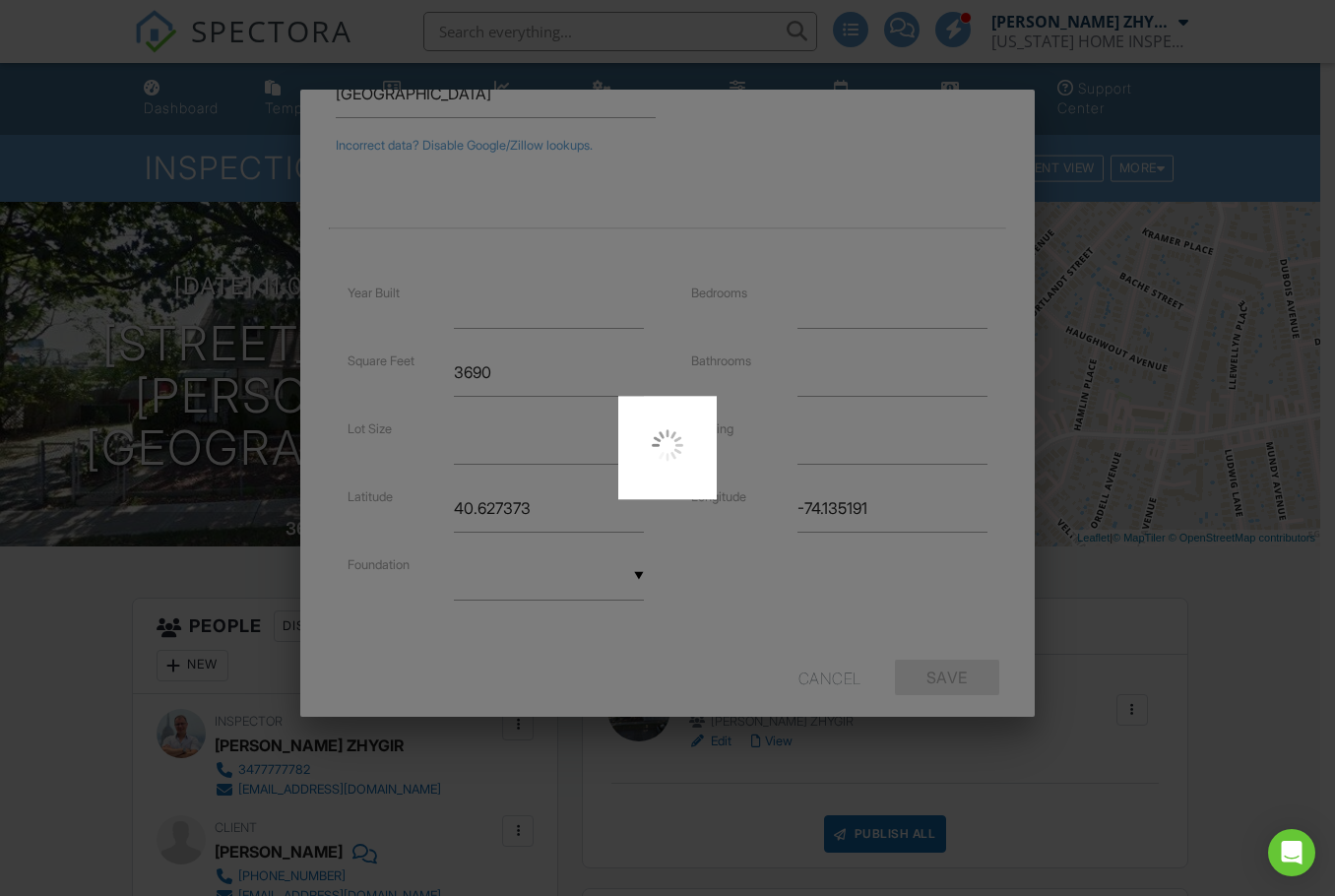 type on "-74.1351672" 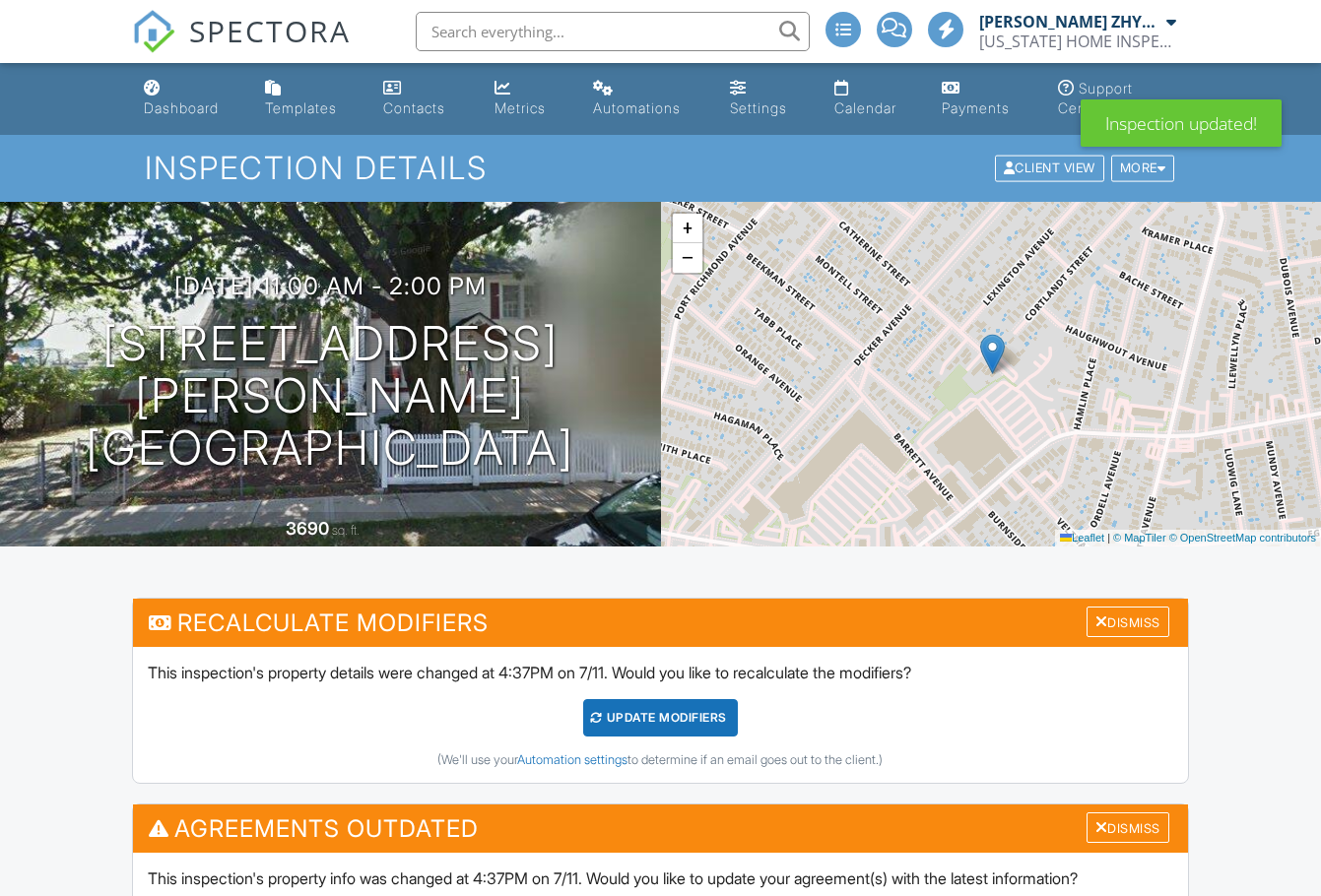 scroll, scrollTop: 657, scrollLeft: 0, axis: vertical 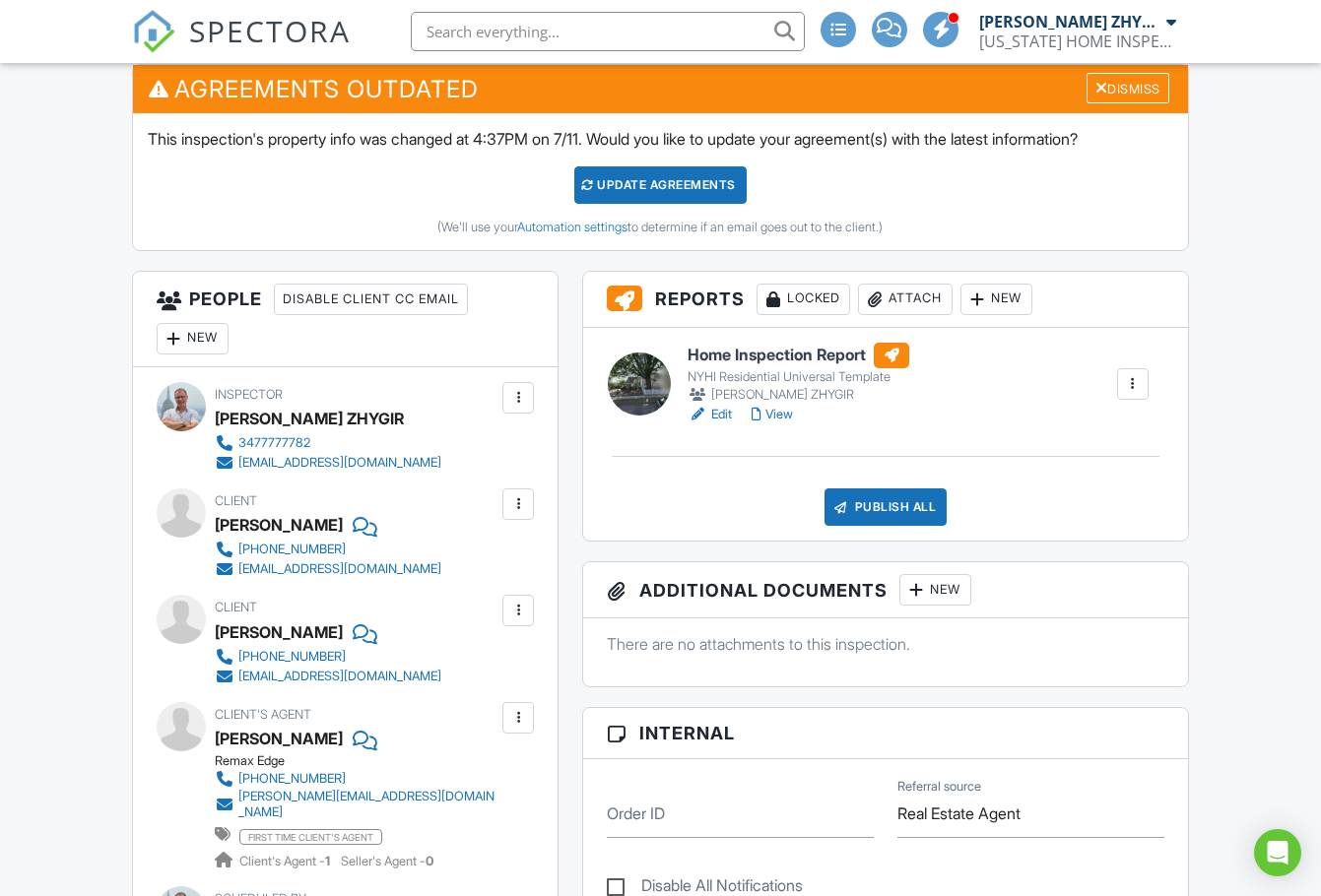 click on "Edit" at bounding box center [709, 415] 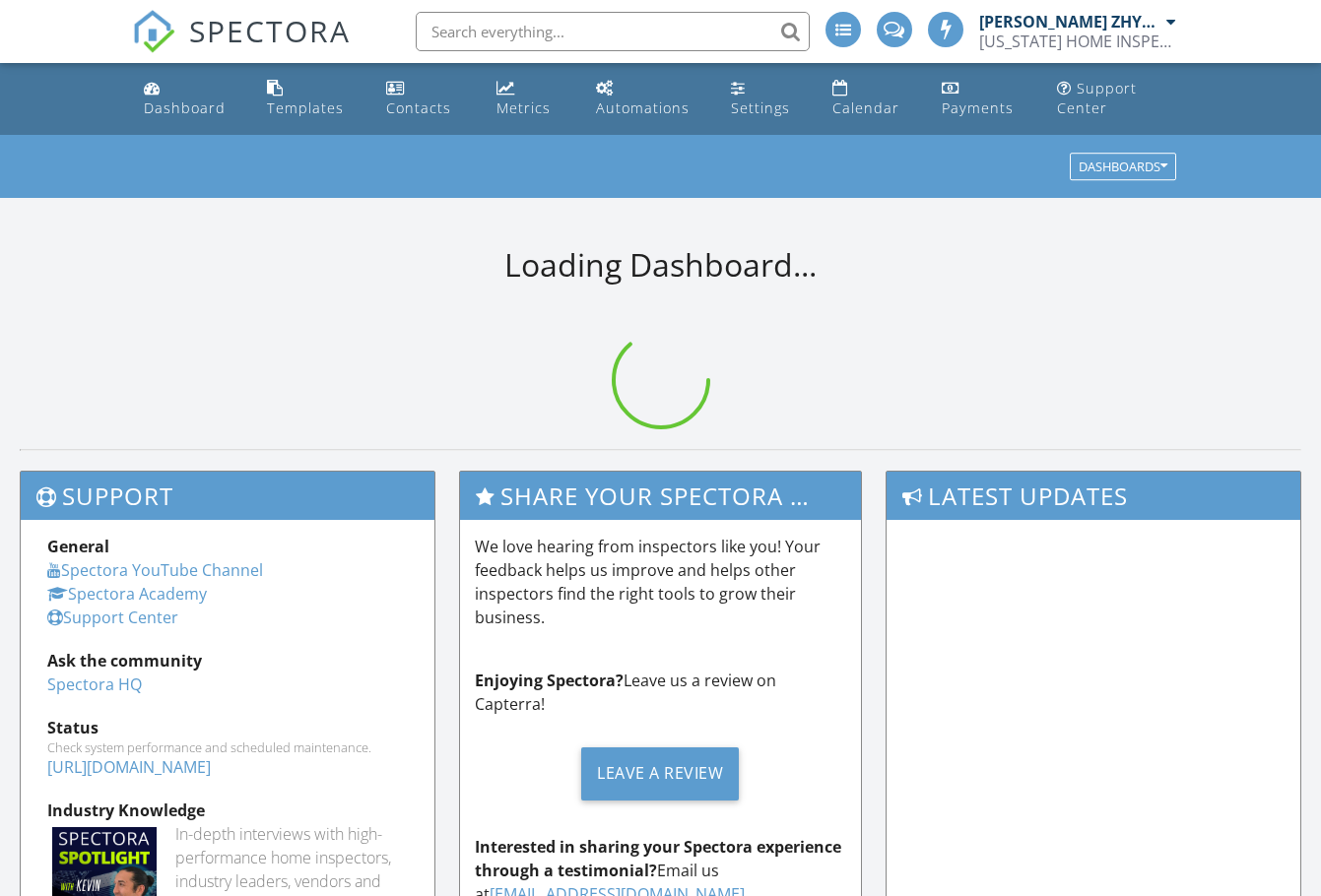 scroll, scrollTop: 0, scrollLeft: 0, axis: both 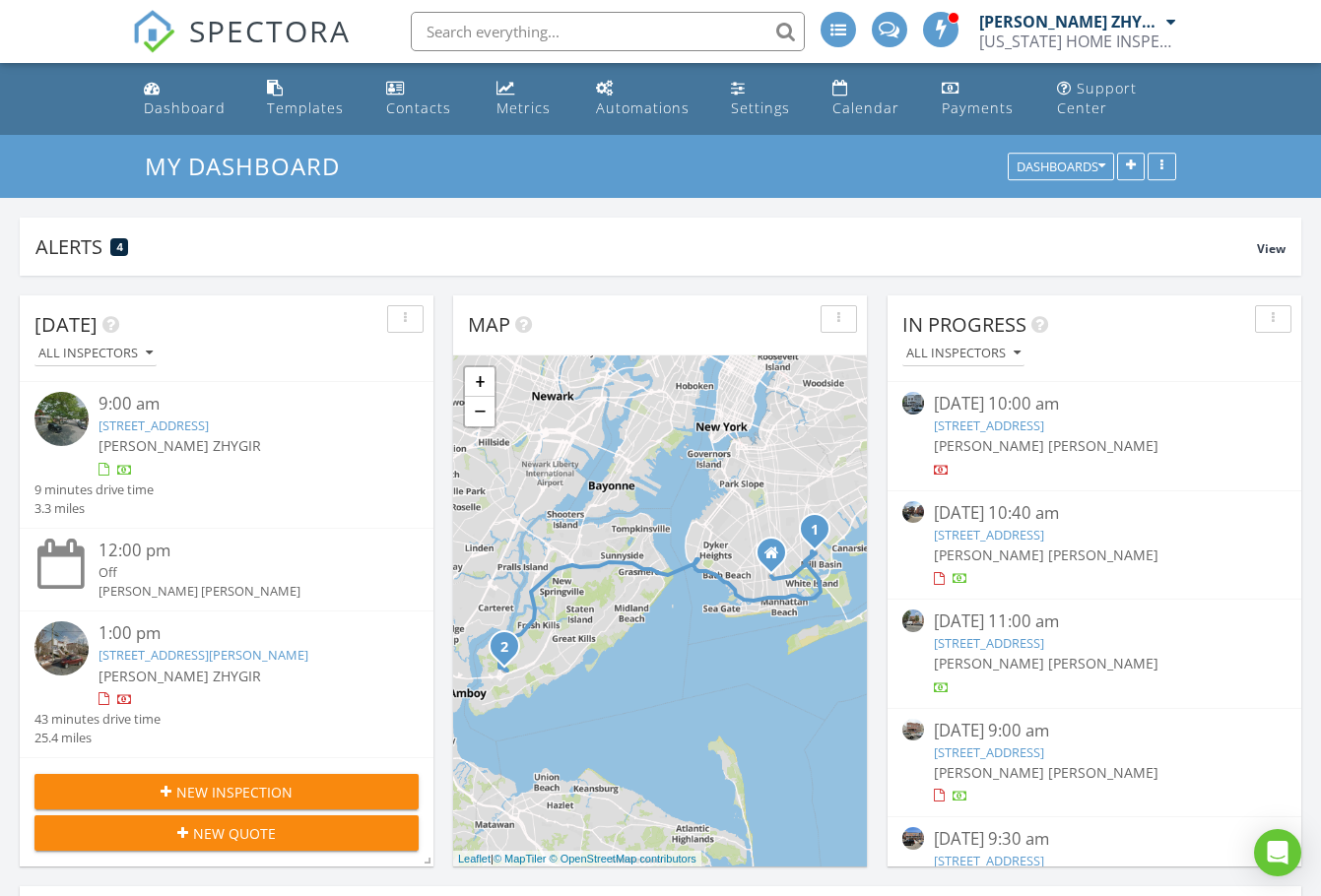 drag, startPoint x: 421, startPoint y: 655, endPoint x: 101, endPoint y: 654, distance: 320.00156 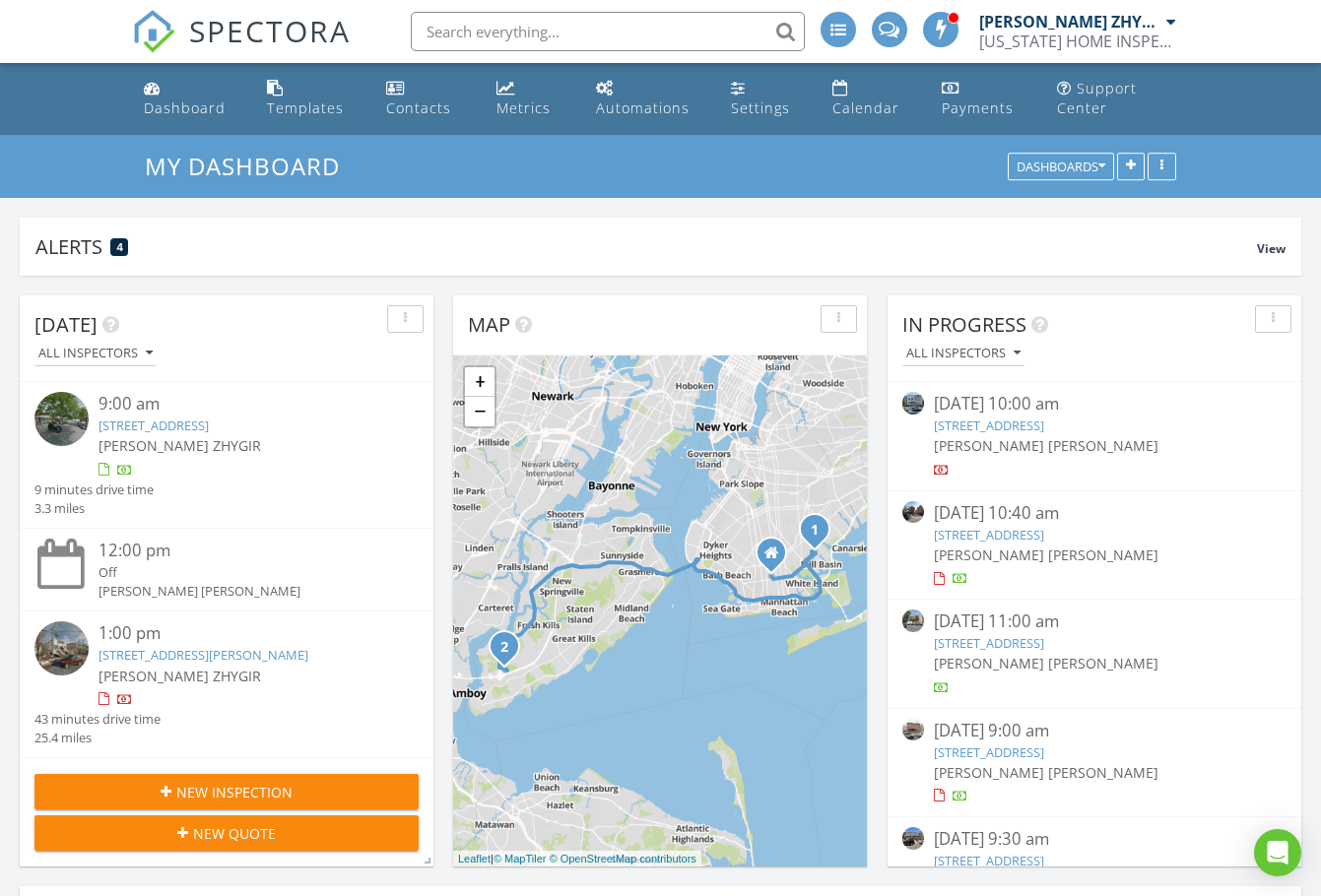 copy on "57 Herrick Ave, STATEN ISLAND, NY 10309" 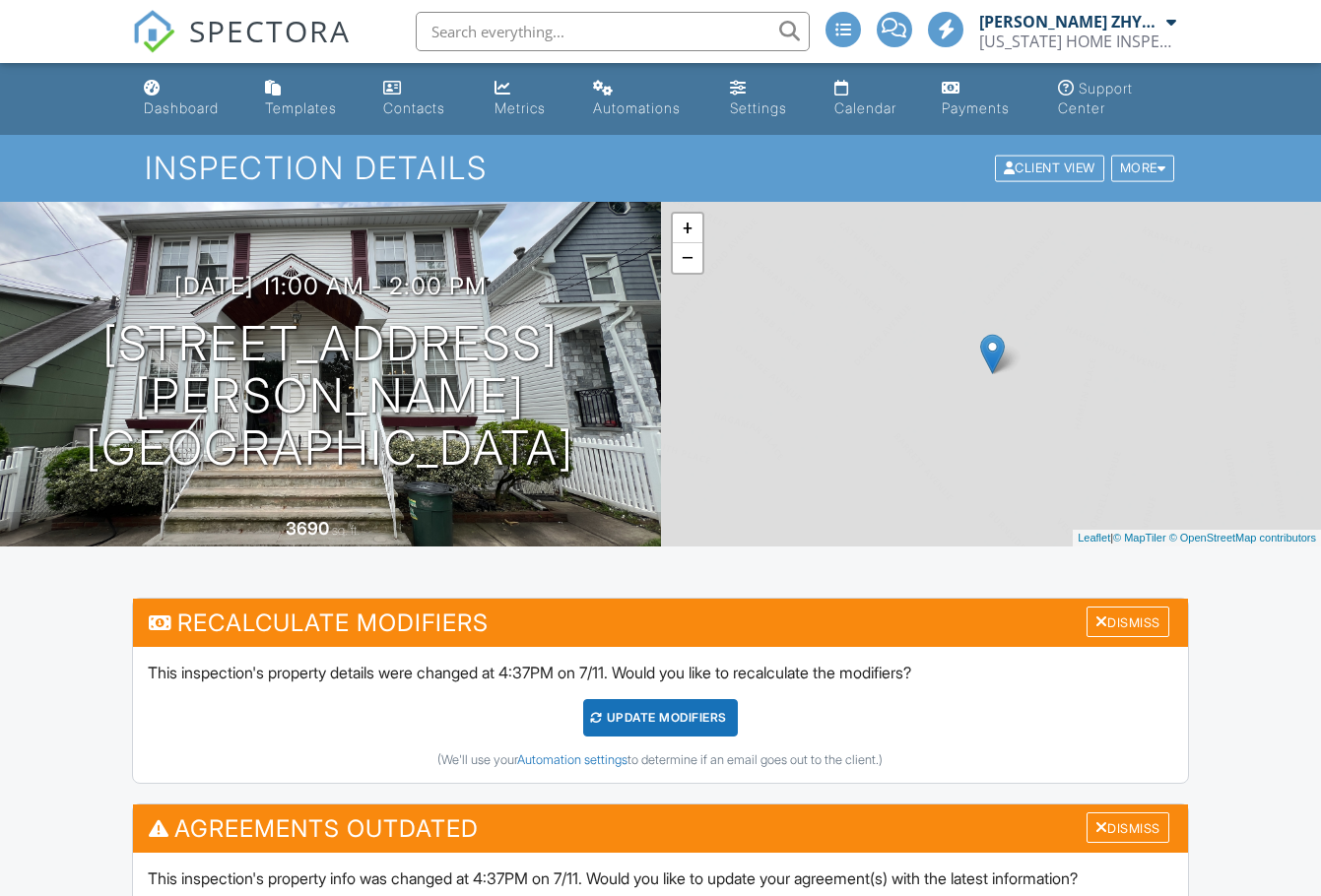 scroll, scrollTop: 0, scrollLeft: 0, axis: both 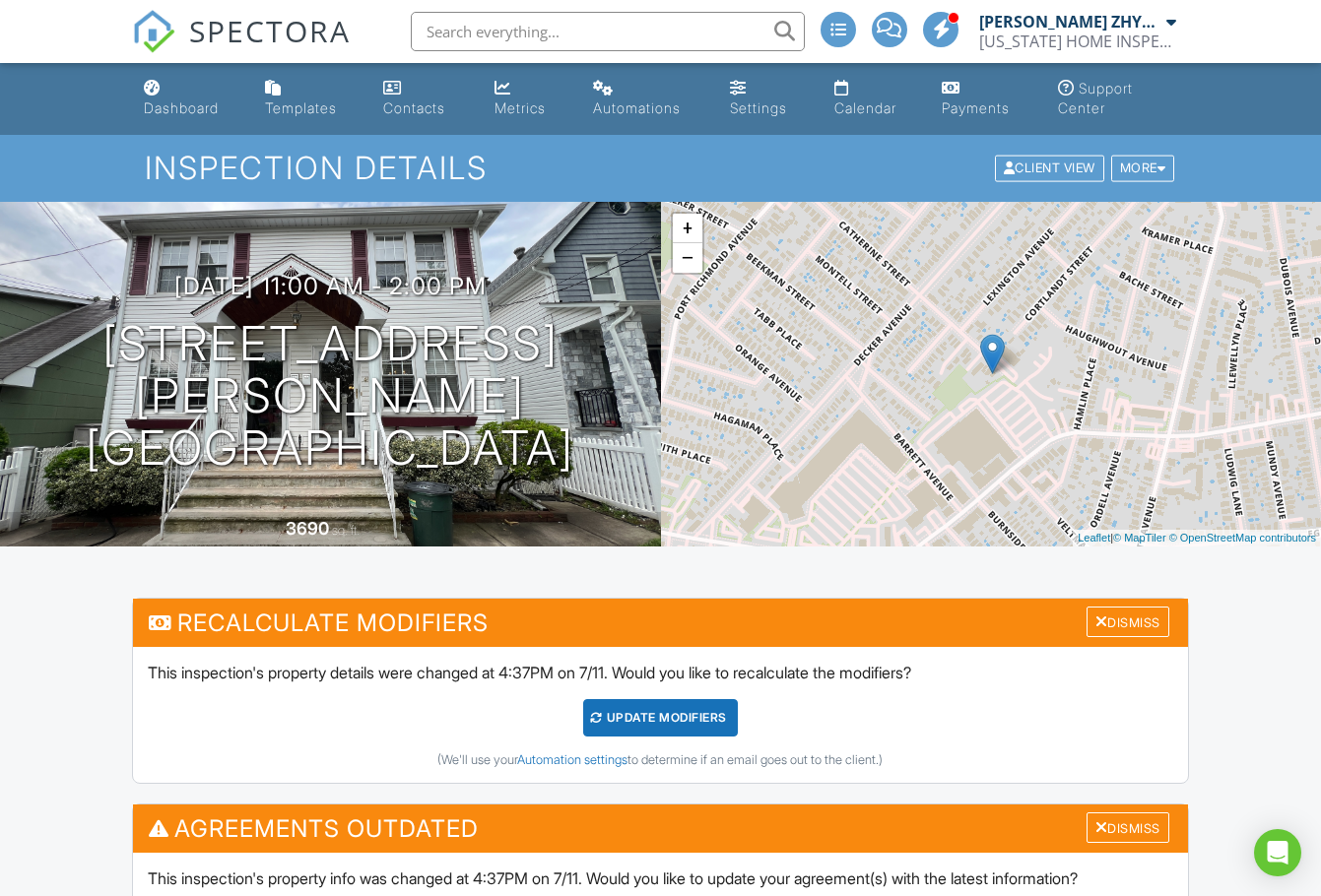 click on "+ −" at bounding box center (688, 243) 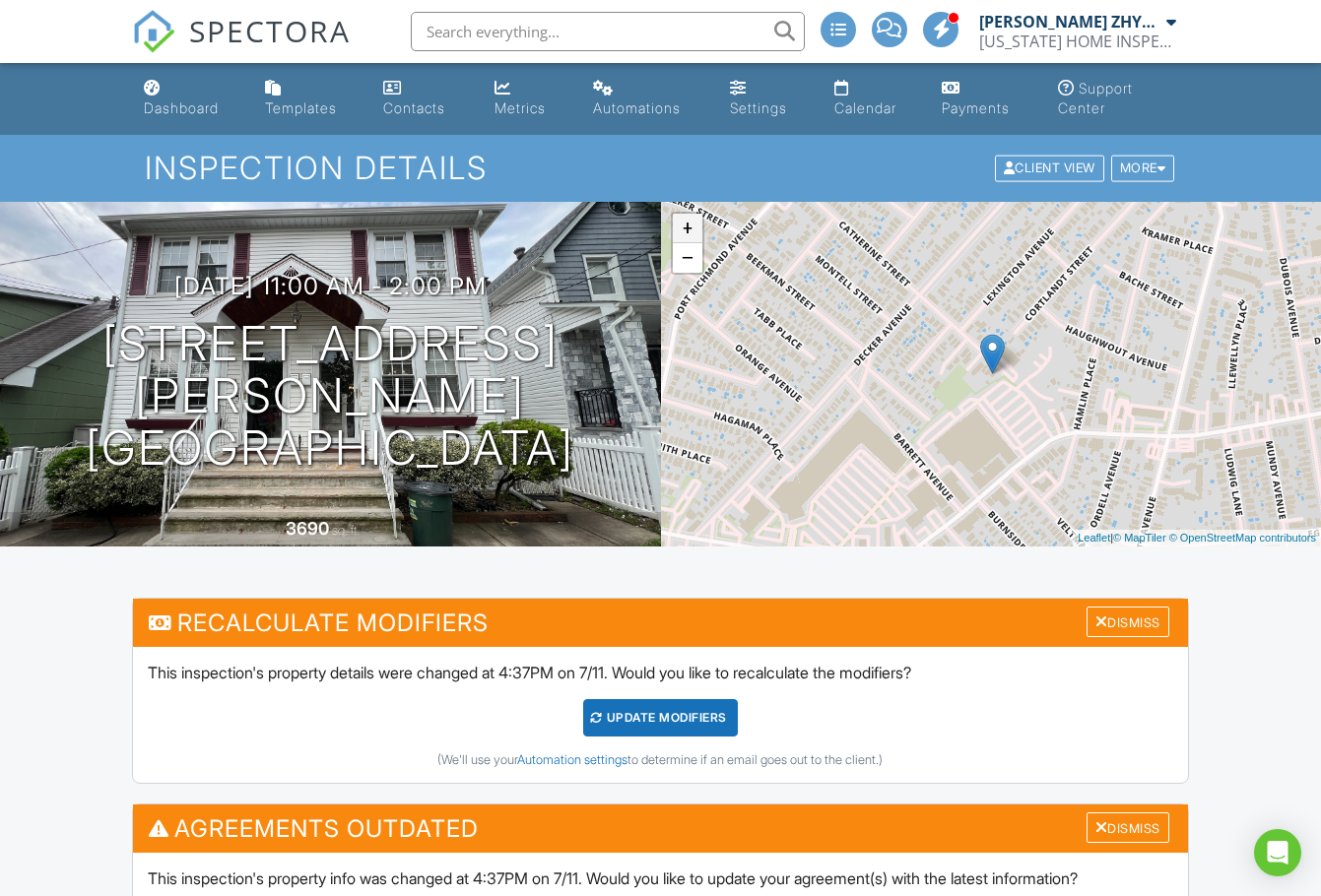 click on "+" at bounding box center [688, 228] 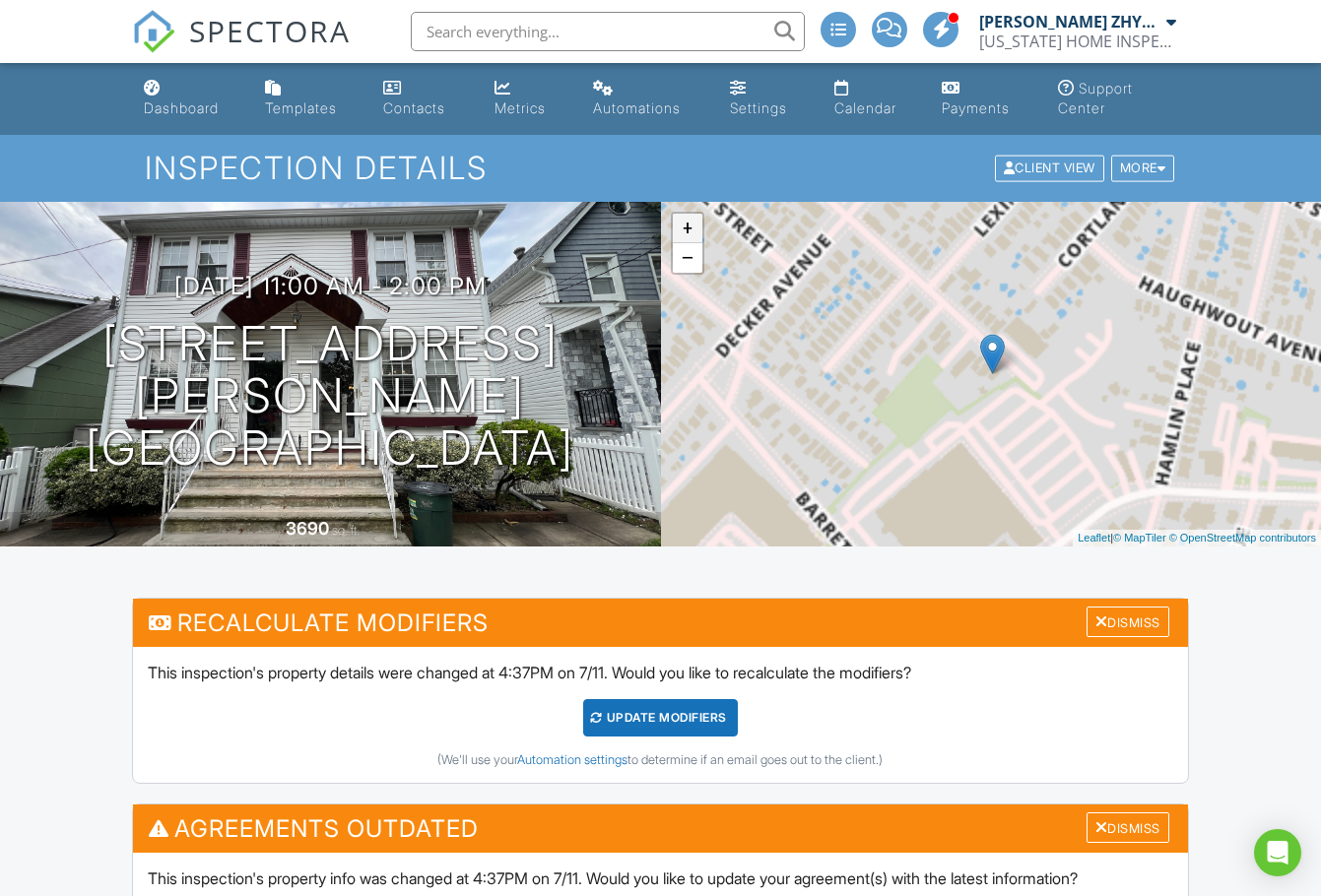 click on "+" at bounding box center [688, 228] 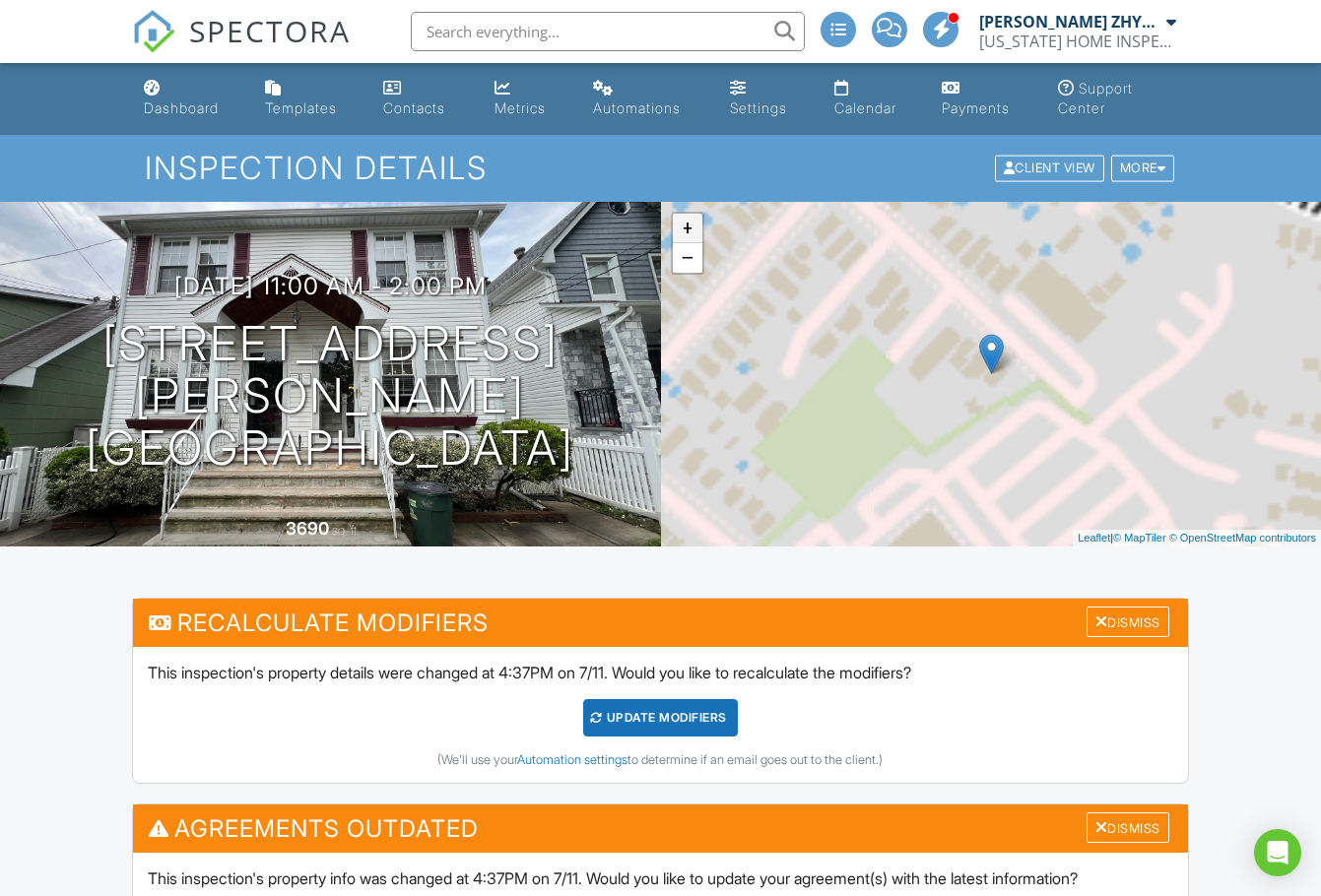 click on "+" at bounding box center [688, 228] 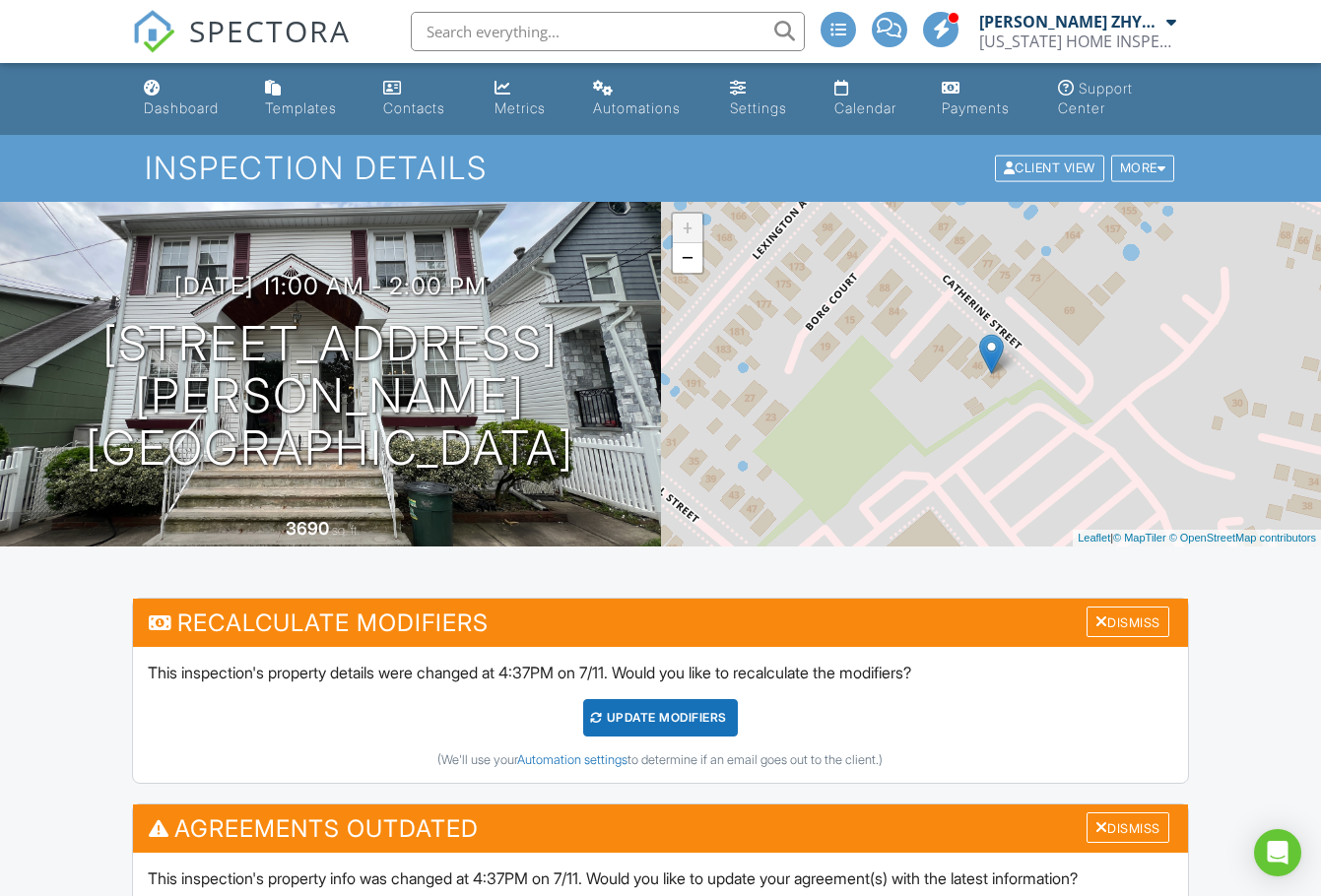 click on "+" at bounding box center (688, 228) 